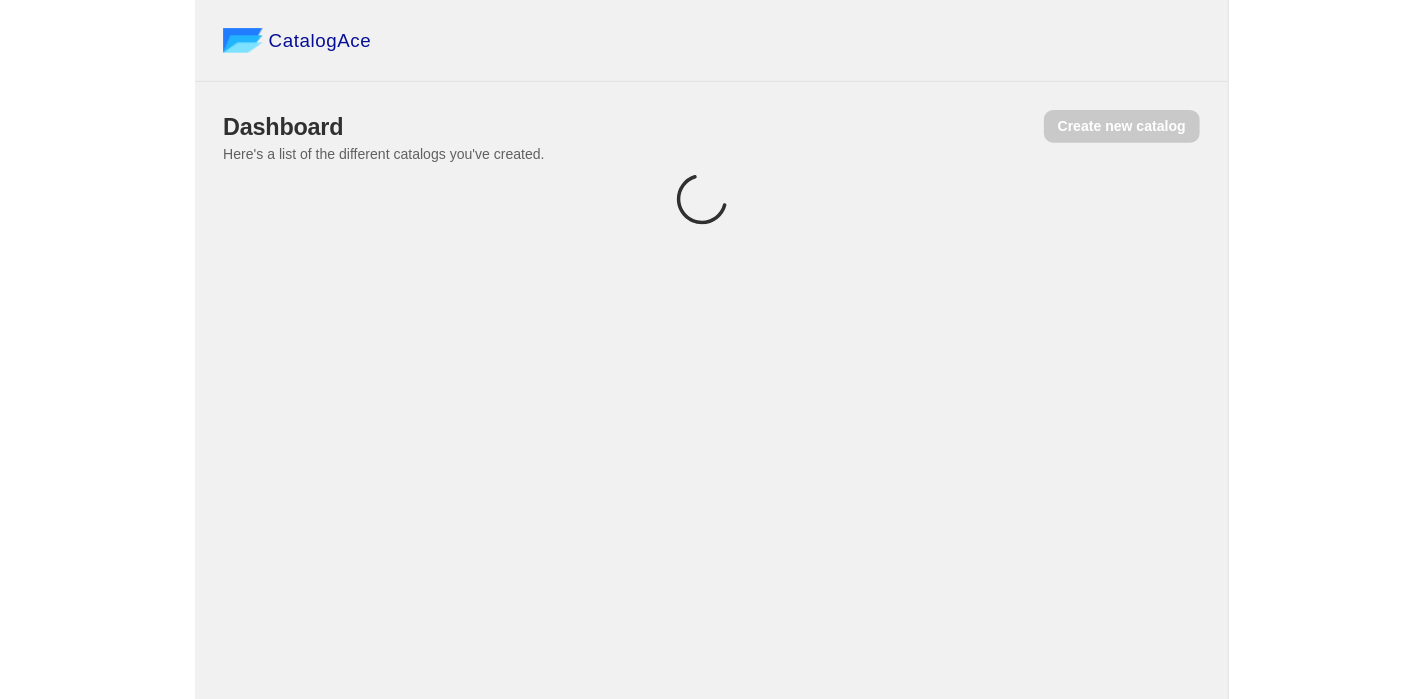 scroll, scrollTop: 0, scrollLeft: 0, axis: both 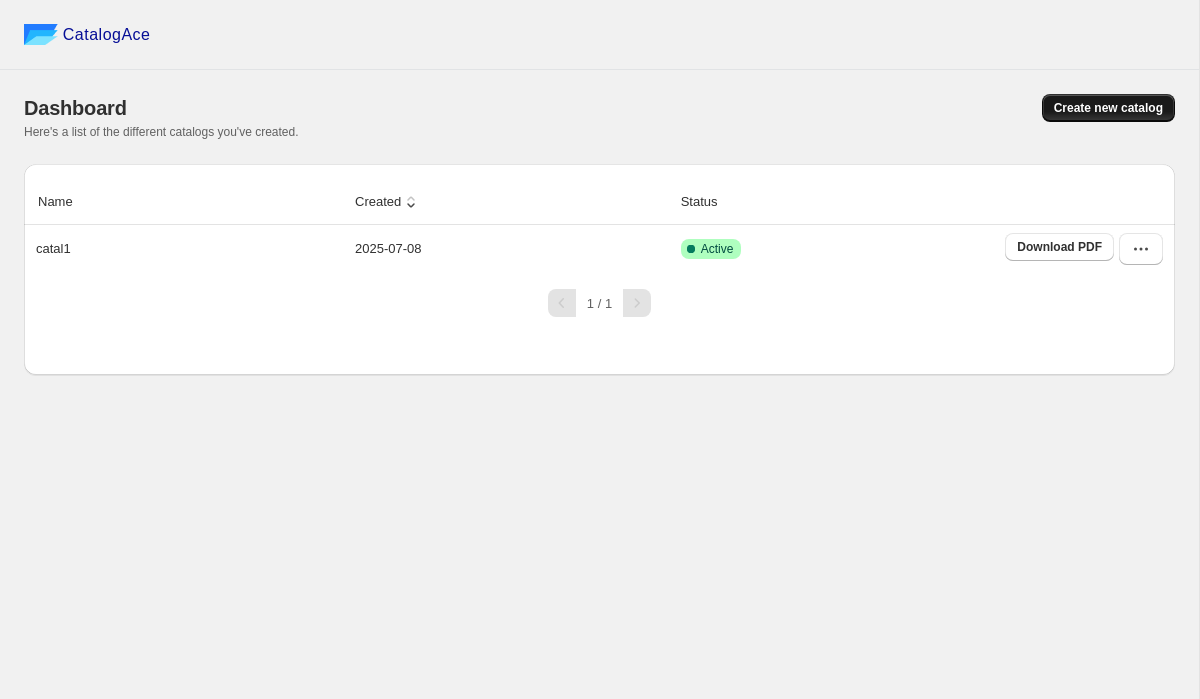 click on "Create new catalog" at bounding box center (1108, 108) 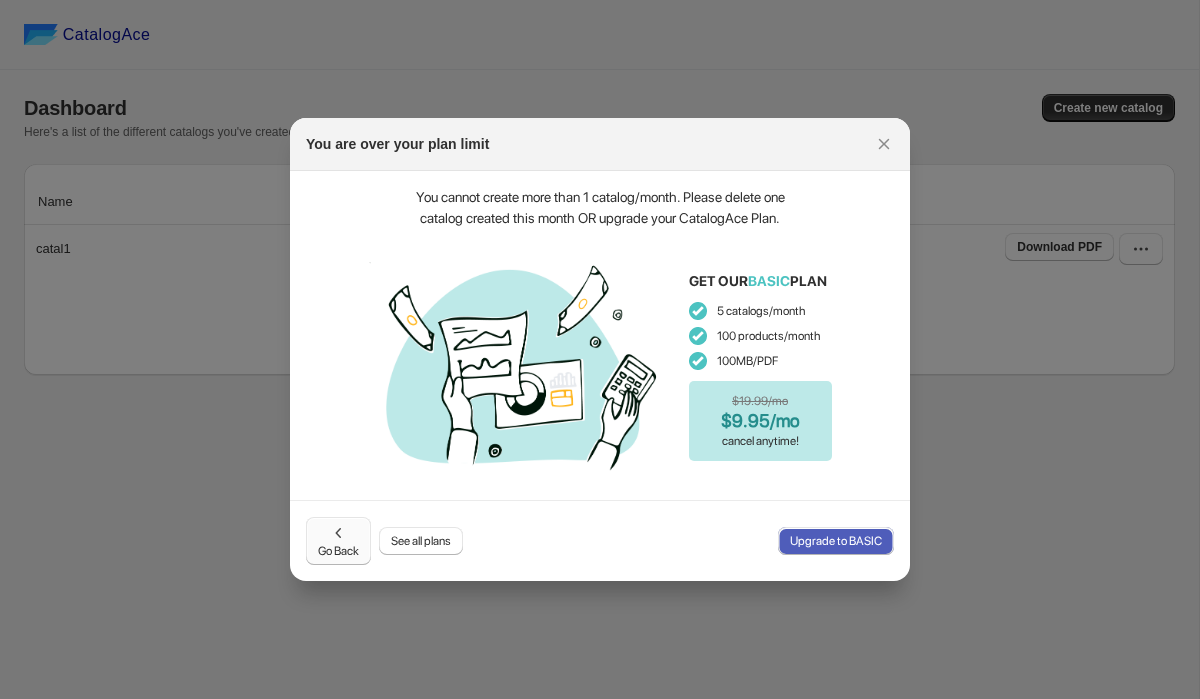 click 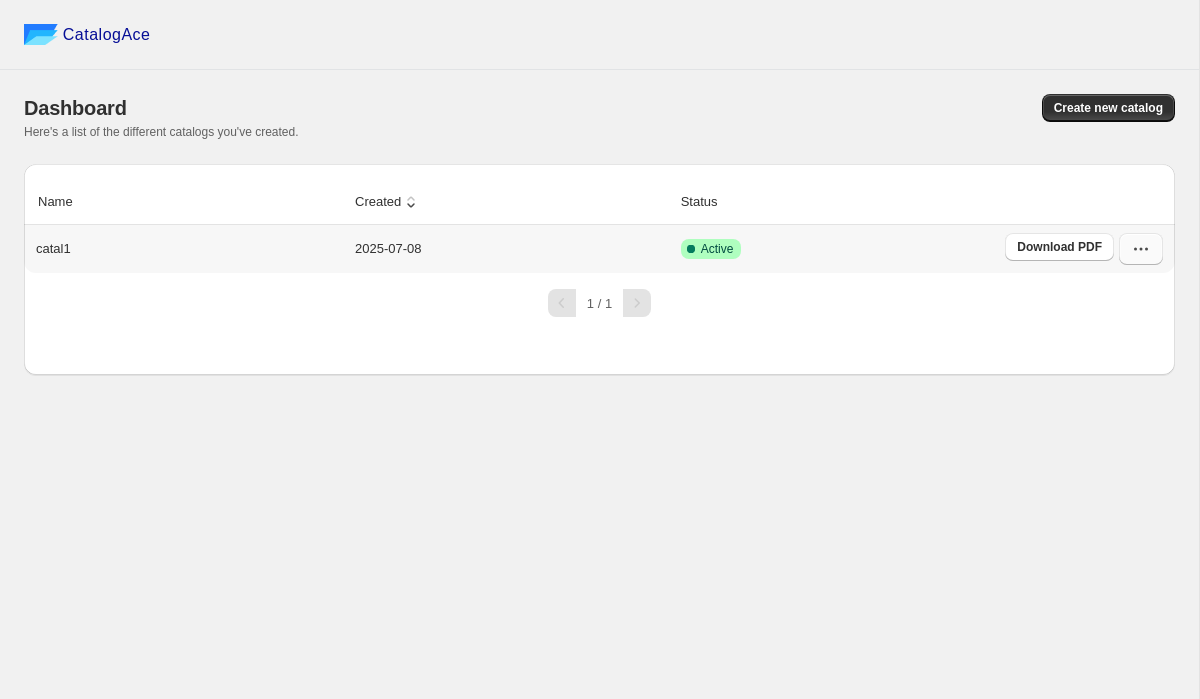 click 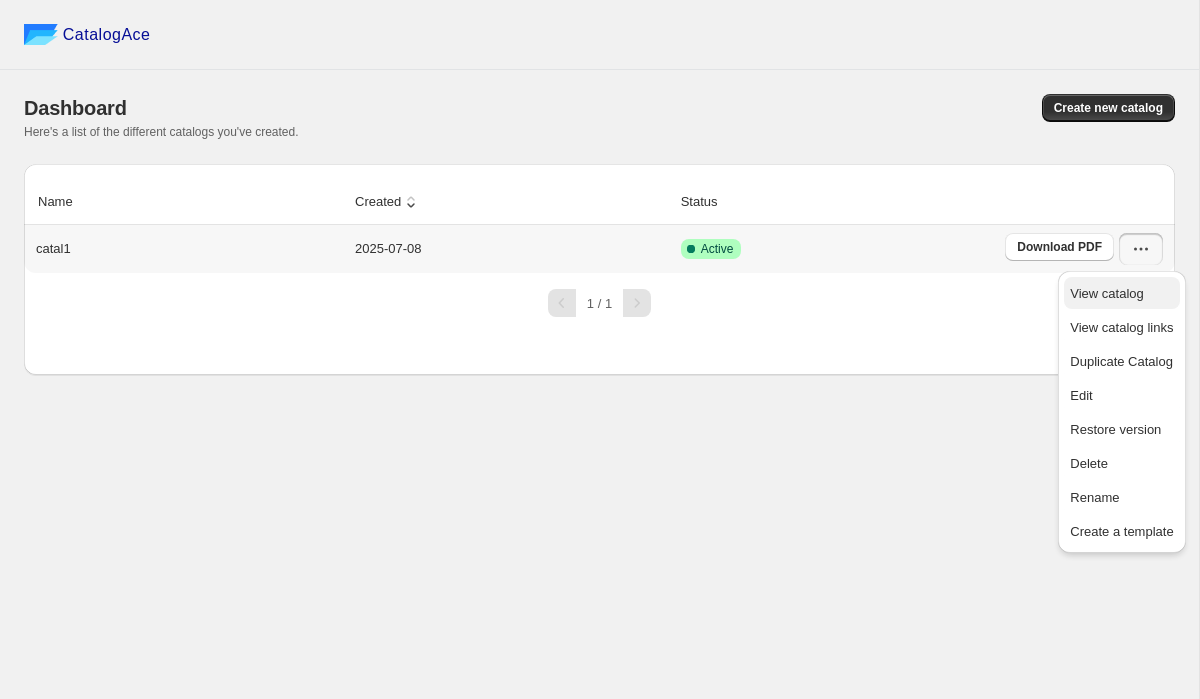 click on "View catalog" at bounding box center [1121, 293] 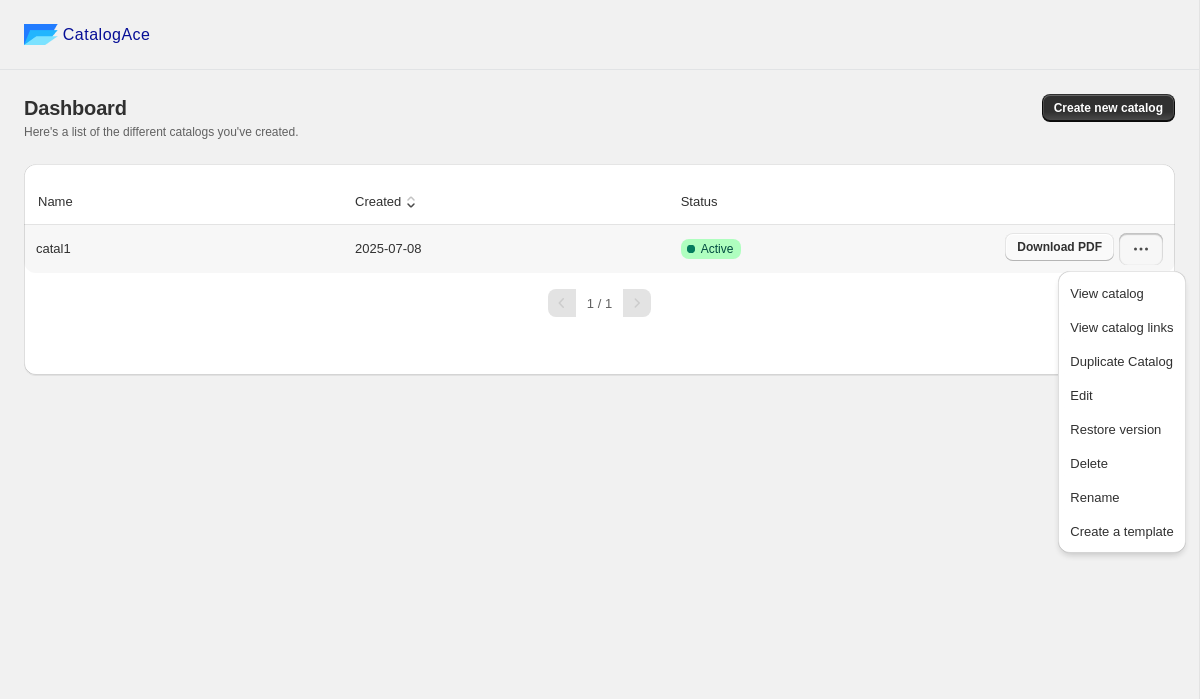click on "Download PDF" at bounding box center (1059, 247) 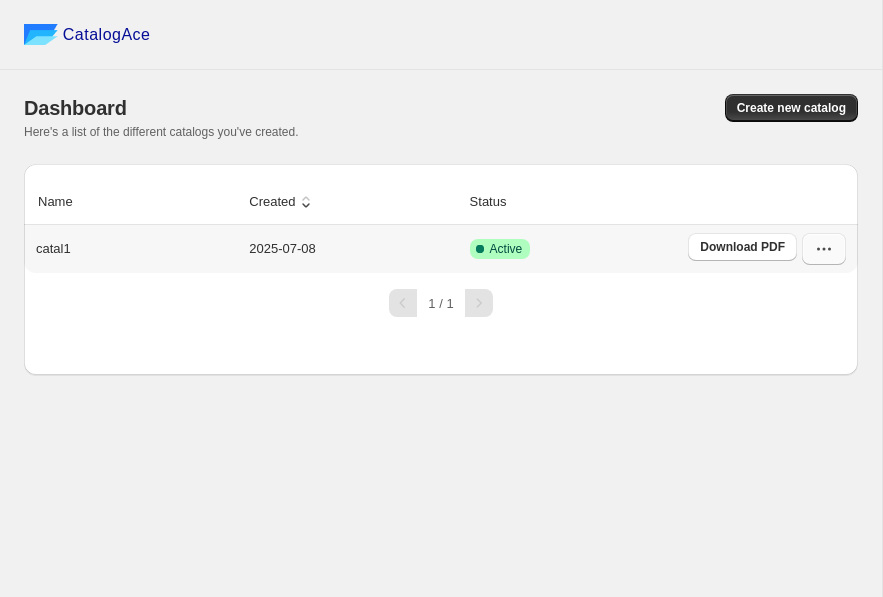 click 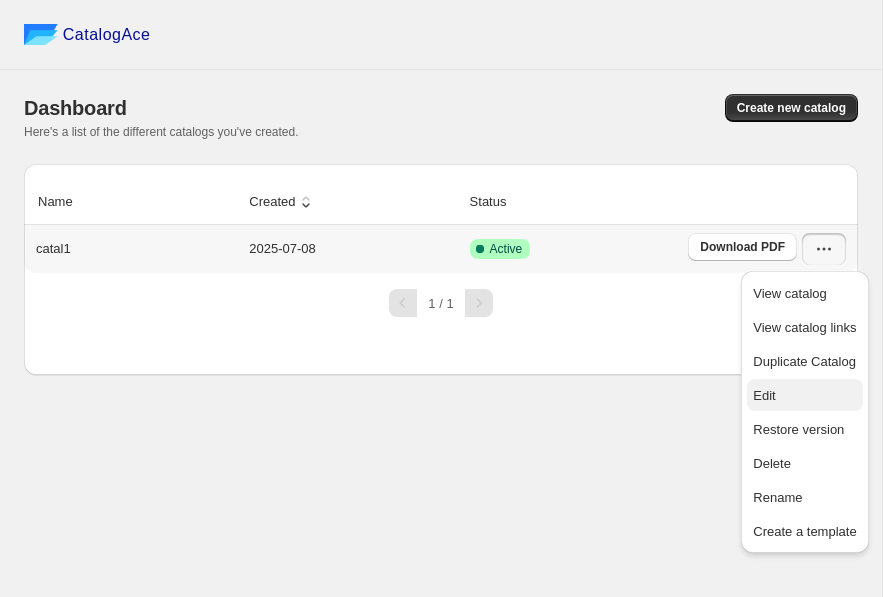 click on "Edit" at bounding box center (804, 396) 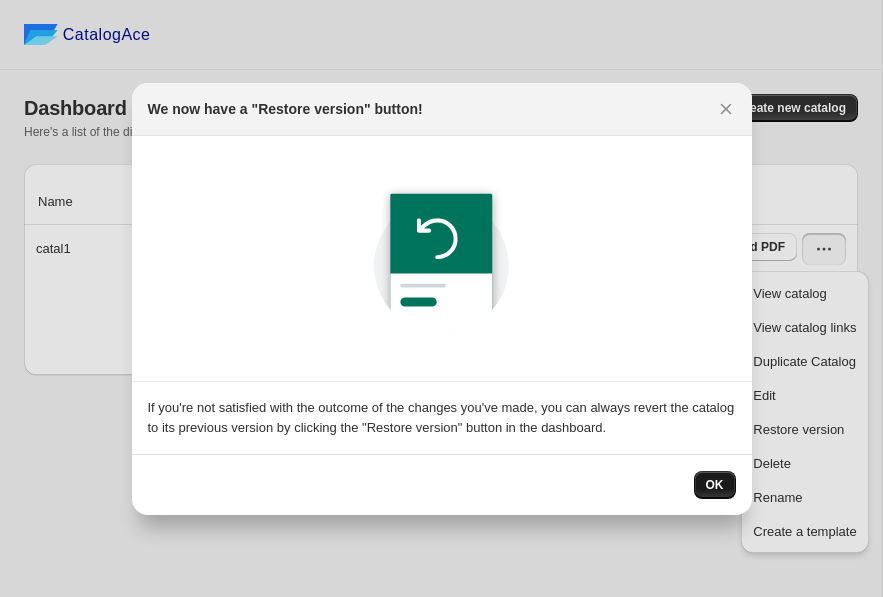 click on "OK" at bounding box center [715, 485] 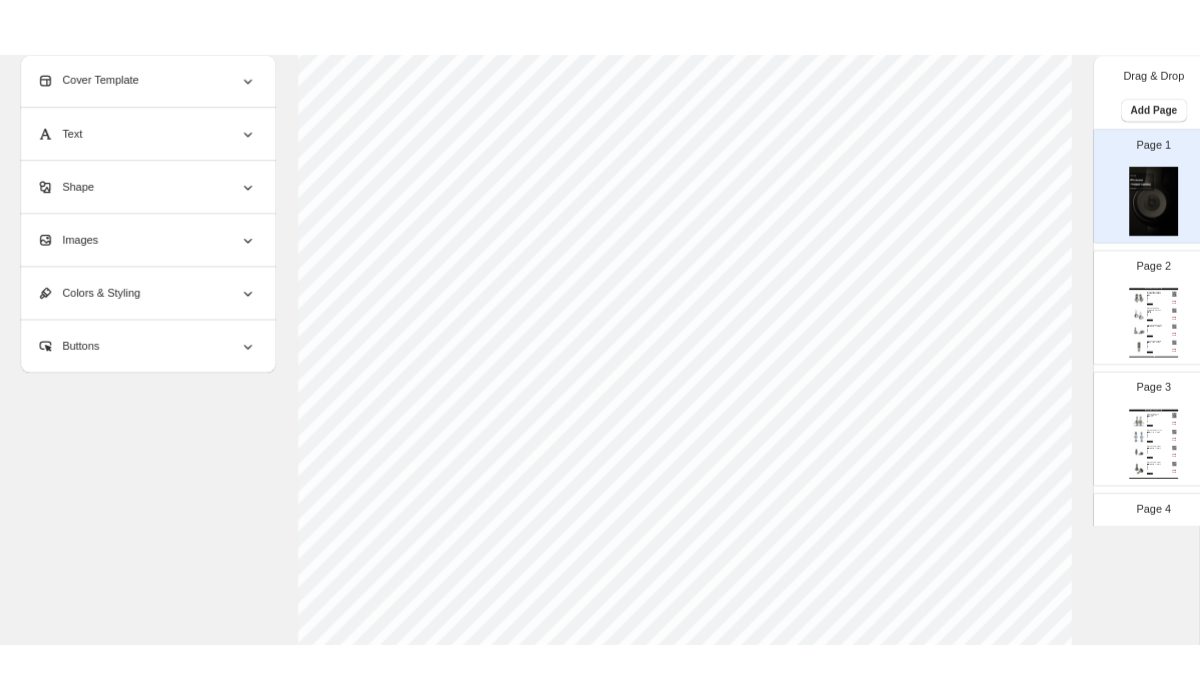 scroll, scrollTop: 0, scrollLeft: 0, axis: both 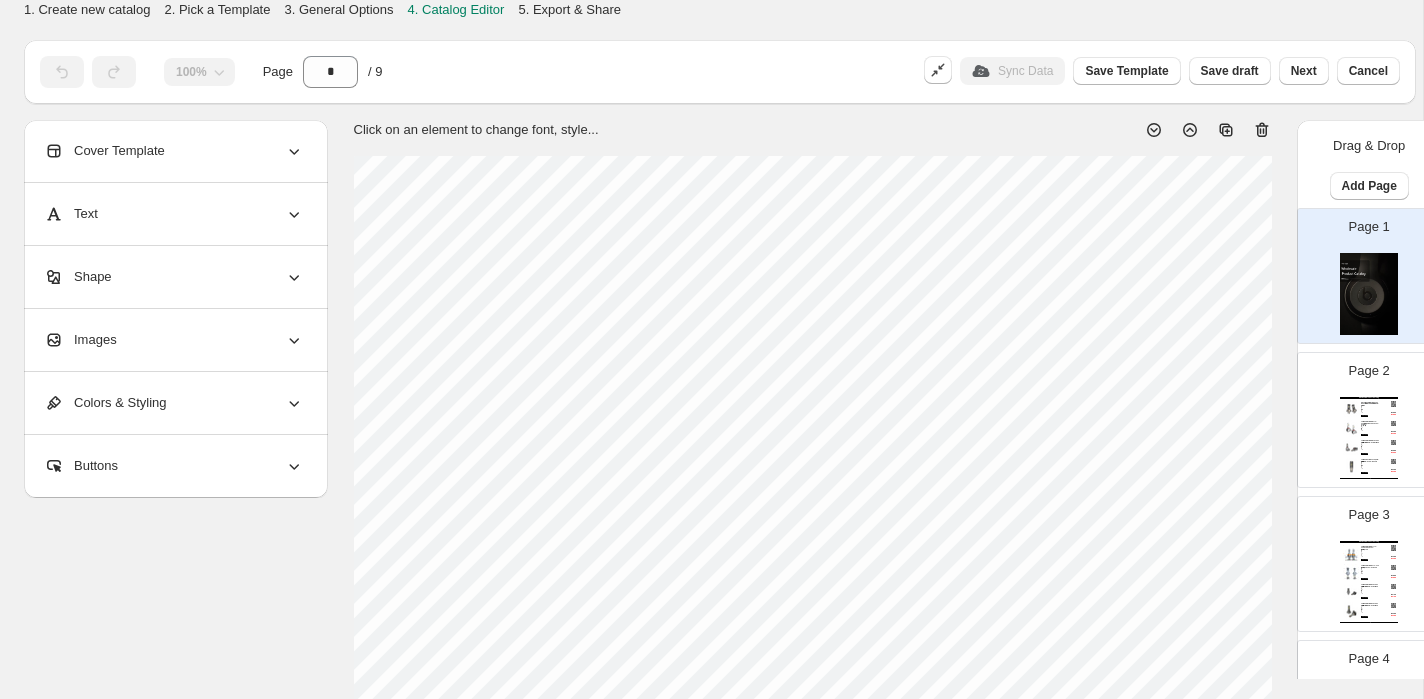 click on "Lampadina LED" at bounding box center [1370, 413] 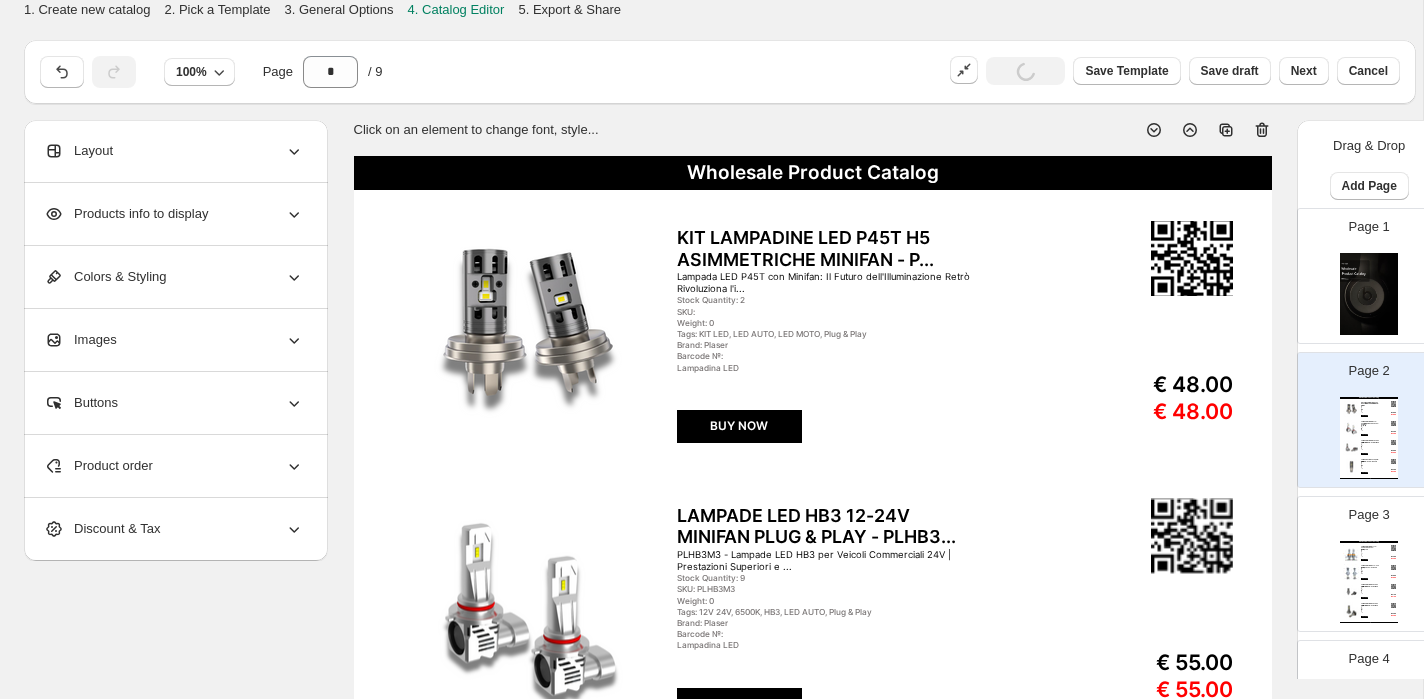 click on "SKU:" at bounding box center (825, 312) 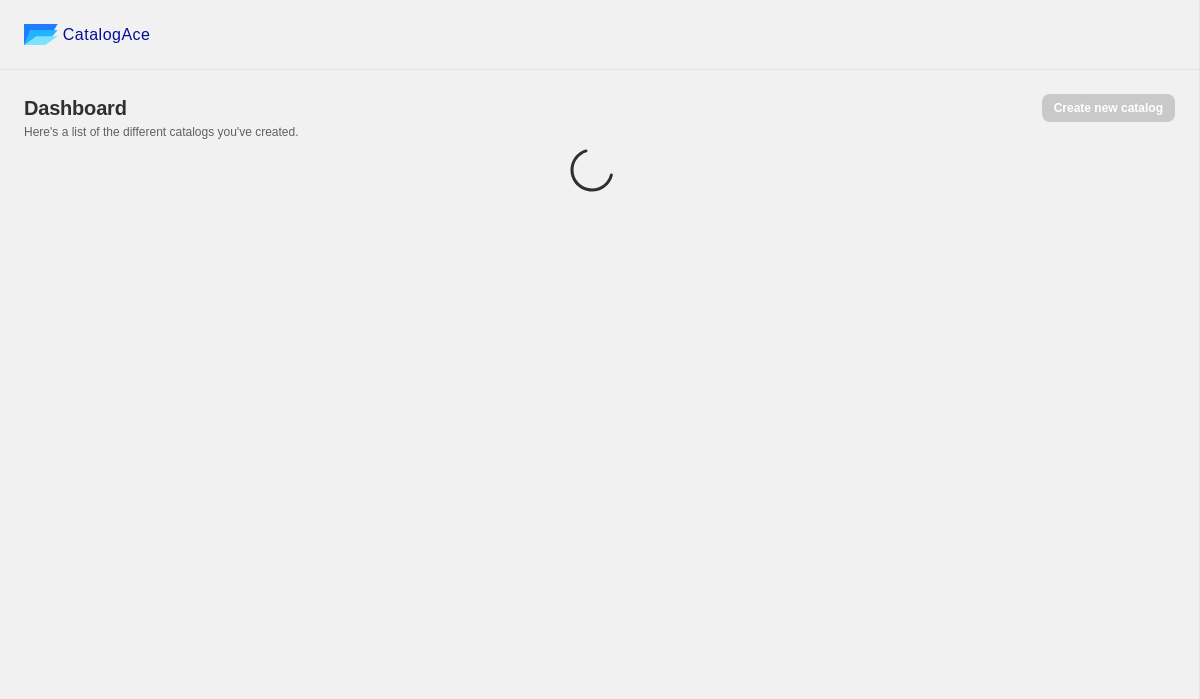 scroll, scrollTop: 0, scrollLeft: 0, axis: both 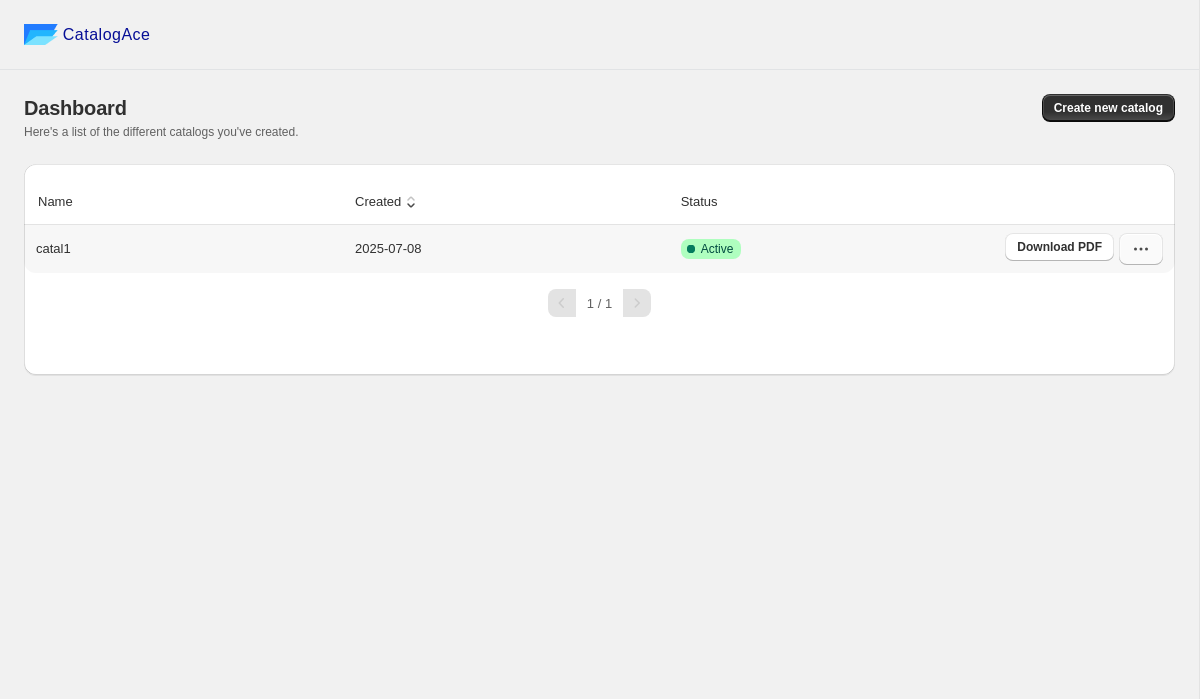 click 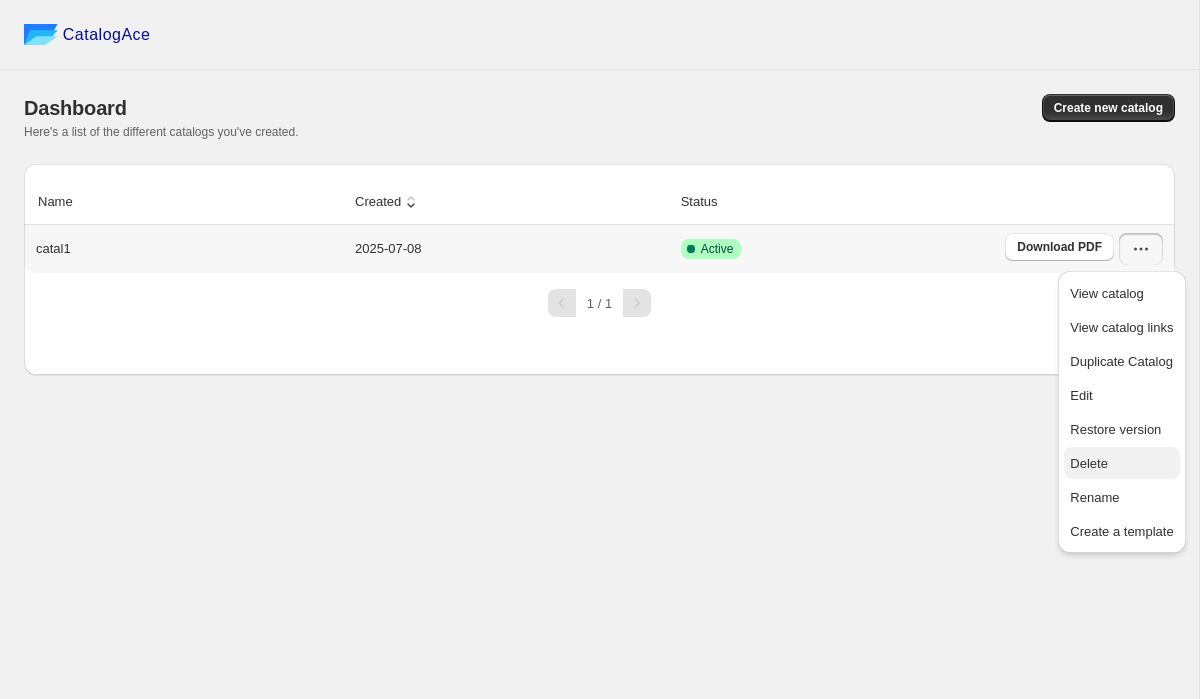 click on "Delete" at bounding box center [1089, 463] 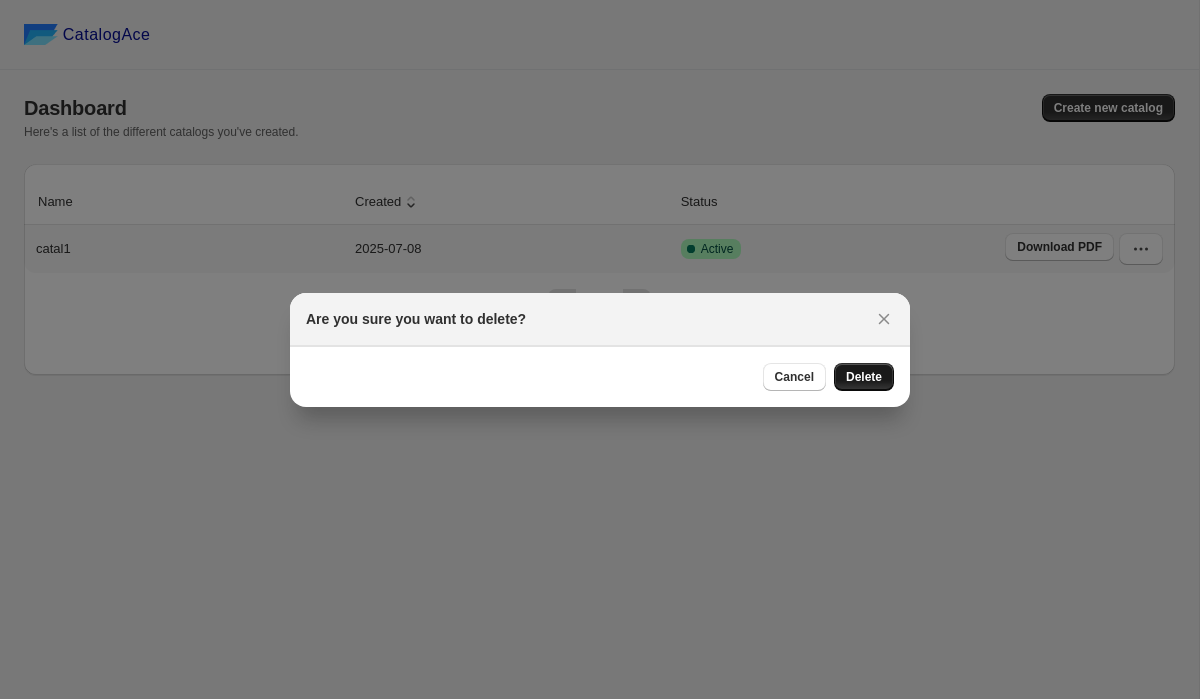 click on "Delete" at bounding box center (864, 377) 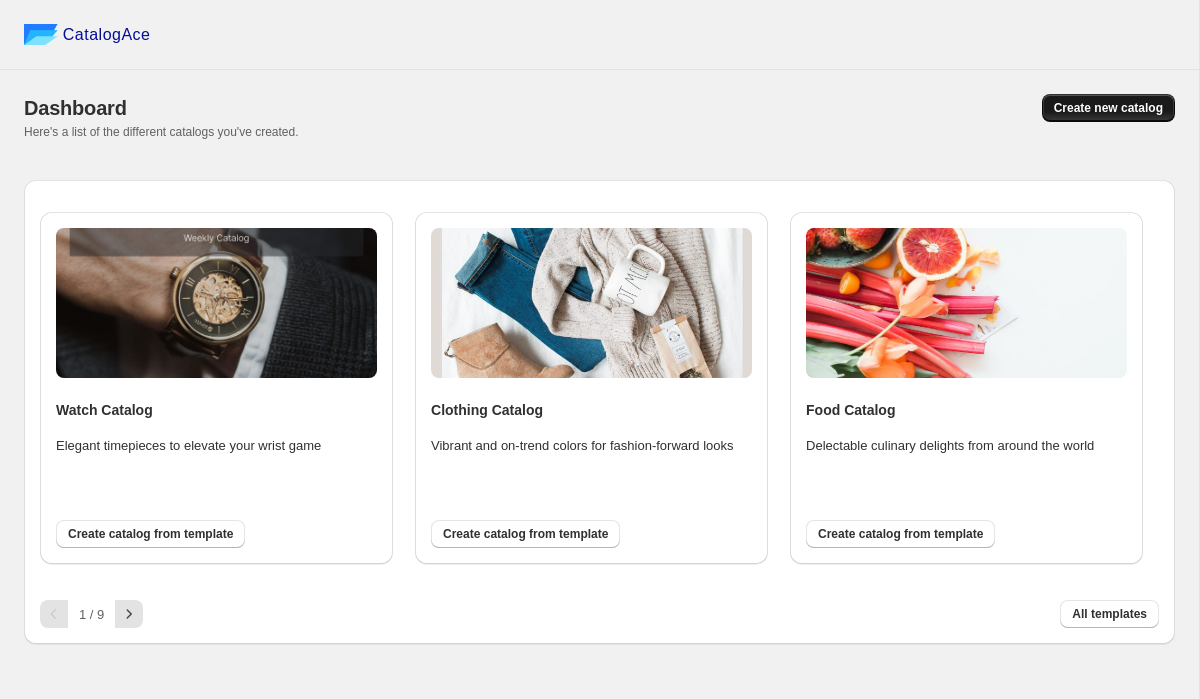 click on "Create new catalog" at bounding box center (1108, 108) 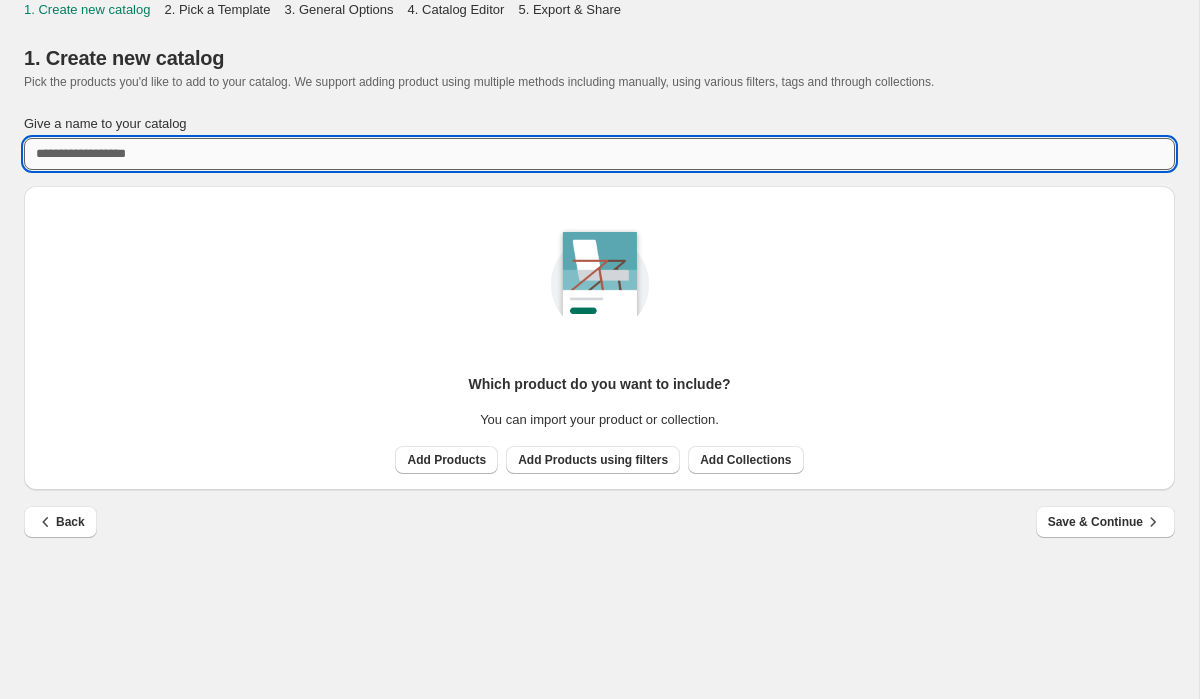 click on "Give a name to your catalog" at bounding box center [599, 154] 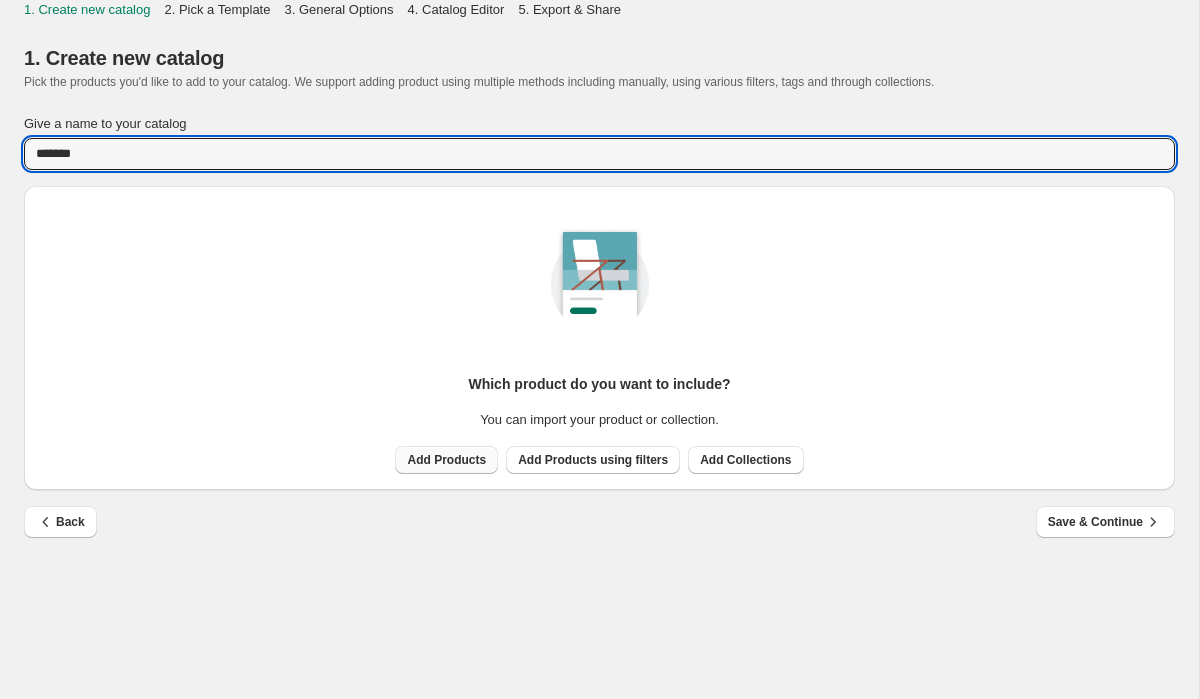 type on "*******" 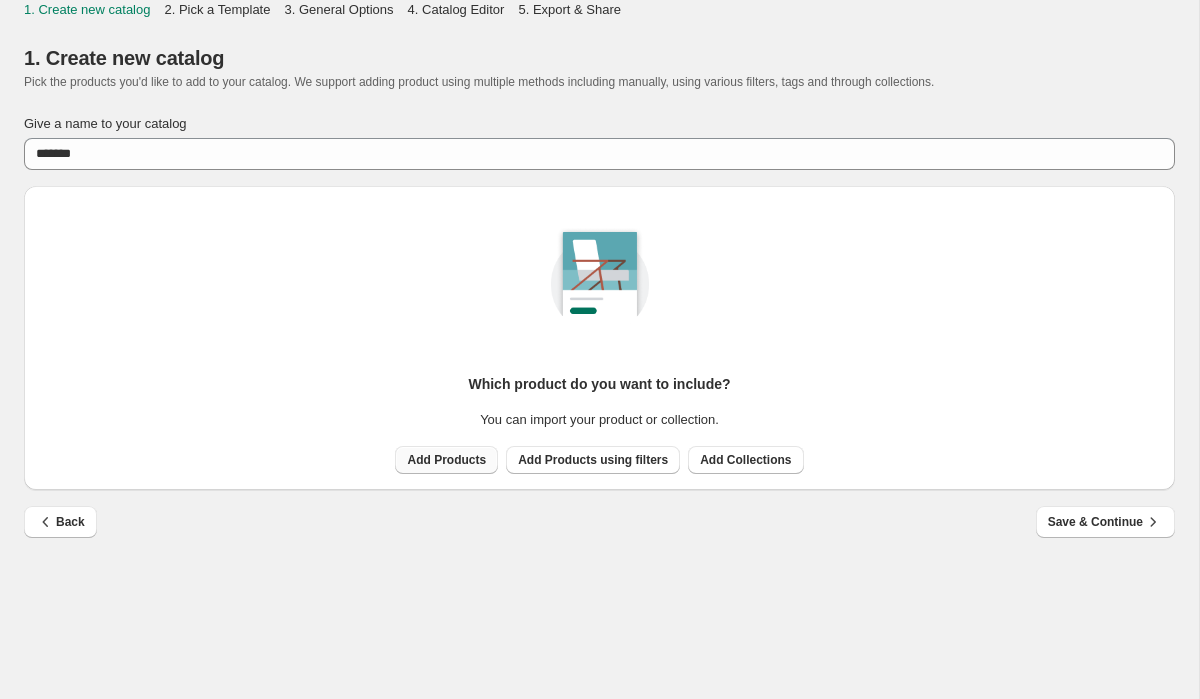 click on "Add Products" at bounding box center (446, 460) 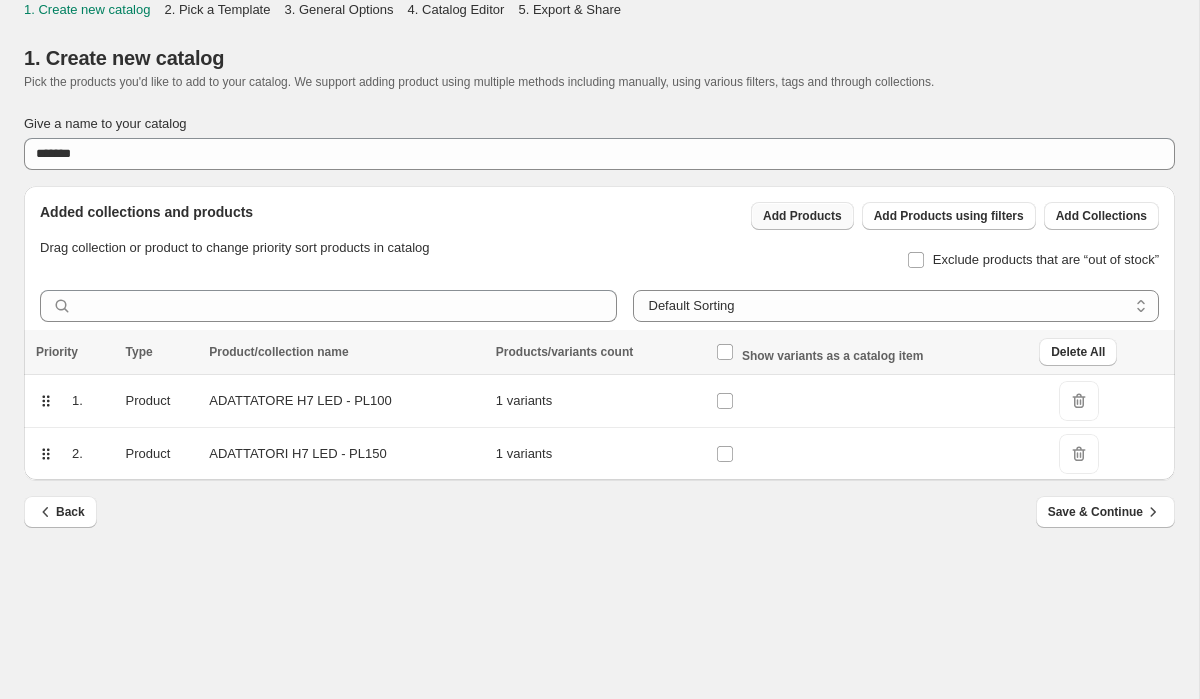 click on "Add Products" at bounding box center (802, 216) 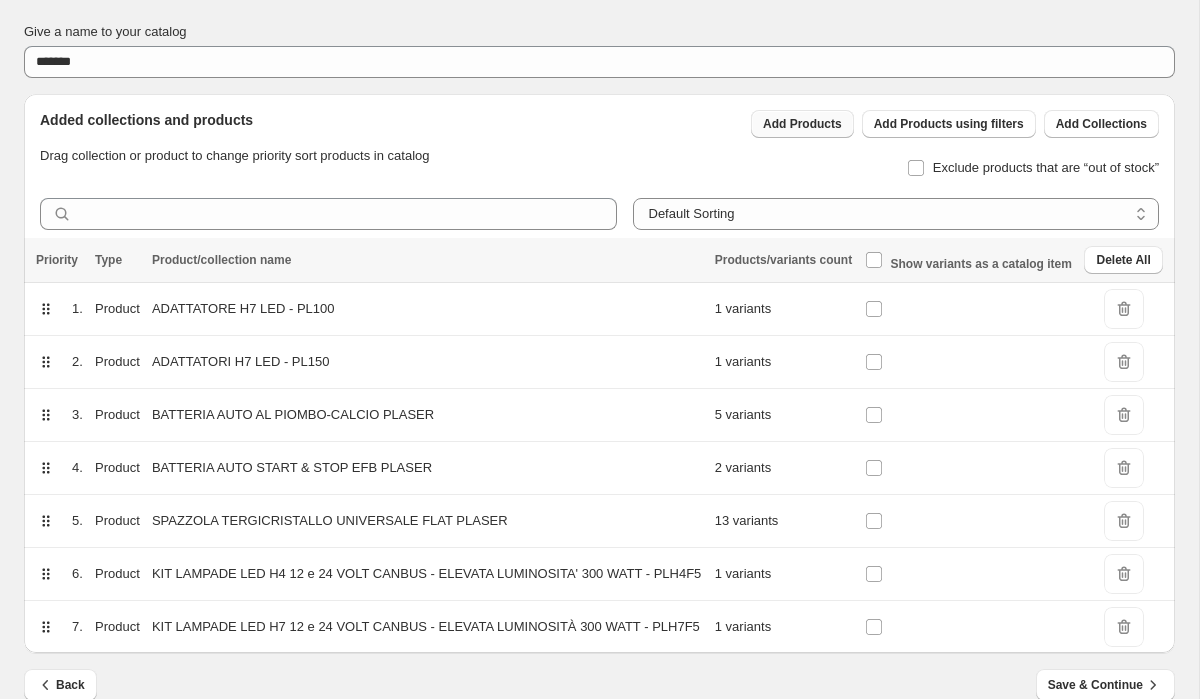 scroll, scrollTop: 121, scrollLeft: 0, axis: vertical 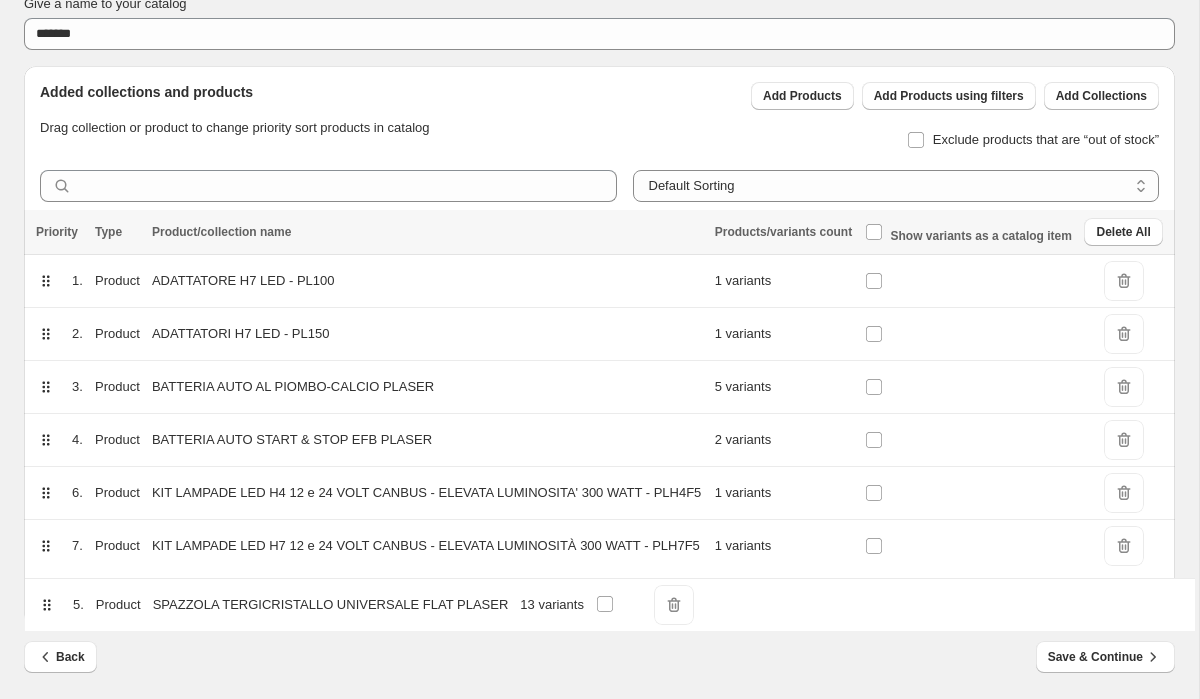 drag, startPoint x: 46, startPoint y: 493, endPoint x: 47, endPoint y: 610, distance: 117.00427 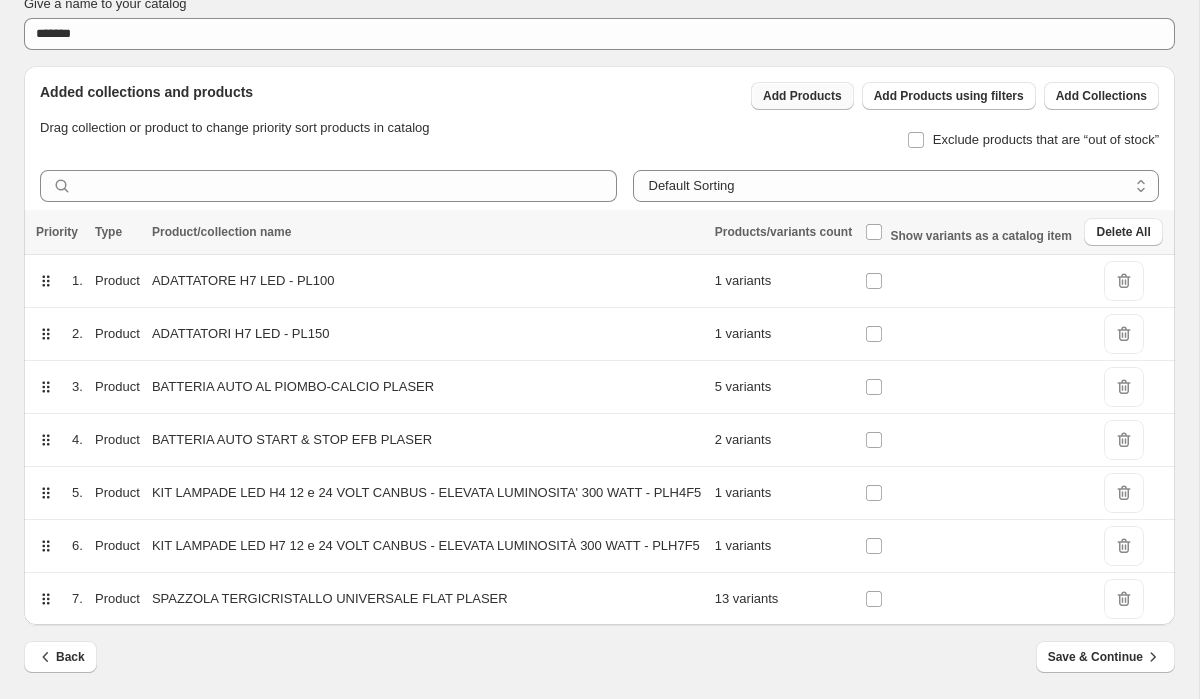 click on "Add Products" at bounding box center [802, 96] 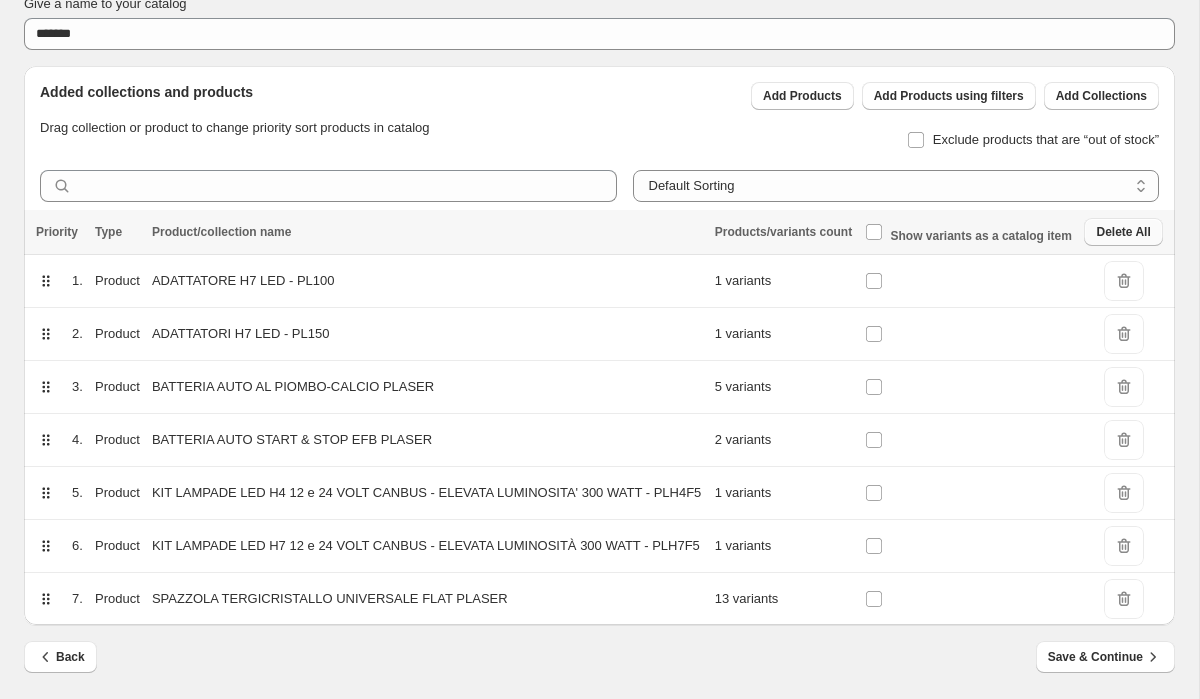 click on "Delete All" at bounding box center [1123, 232] 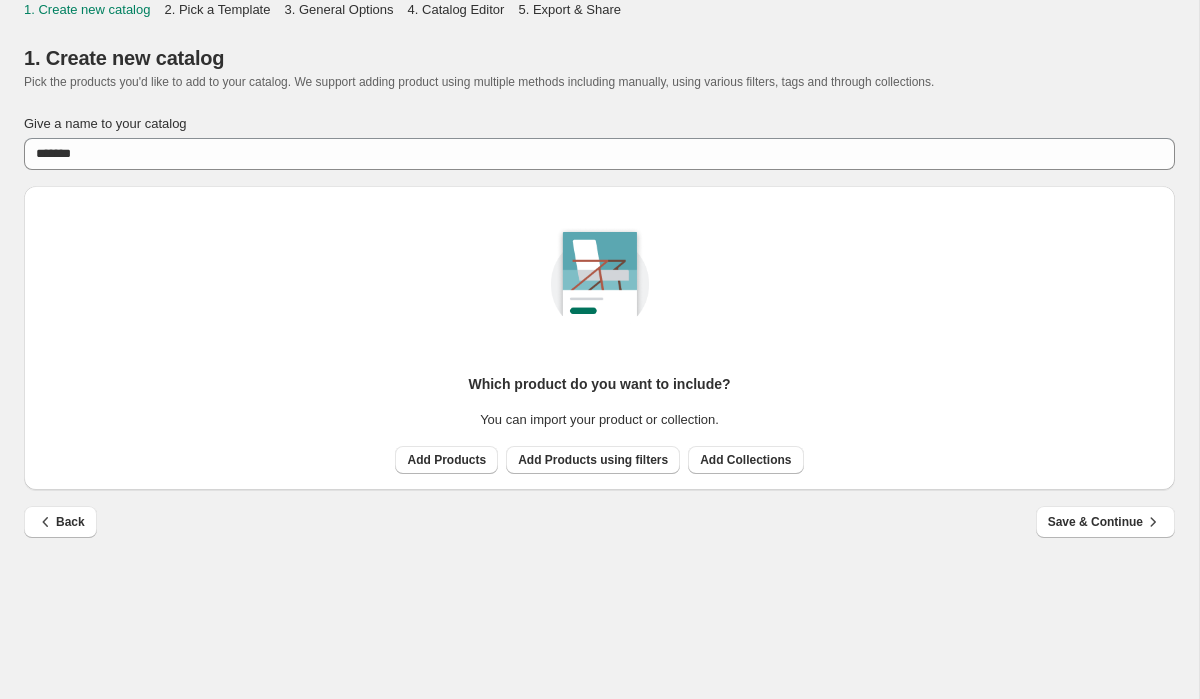 scroll, scrollTop: 0, scrollLeft: 0, axis: both 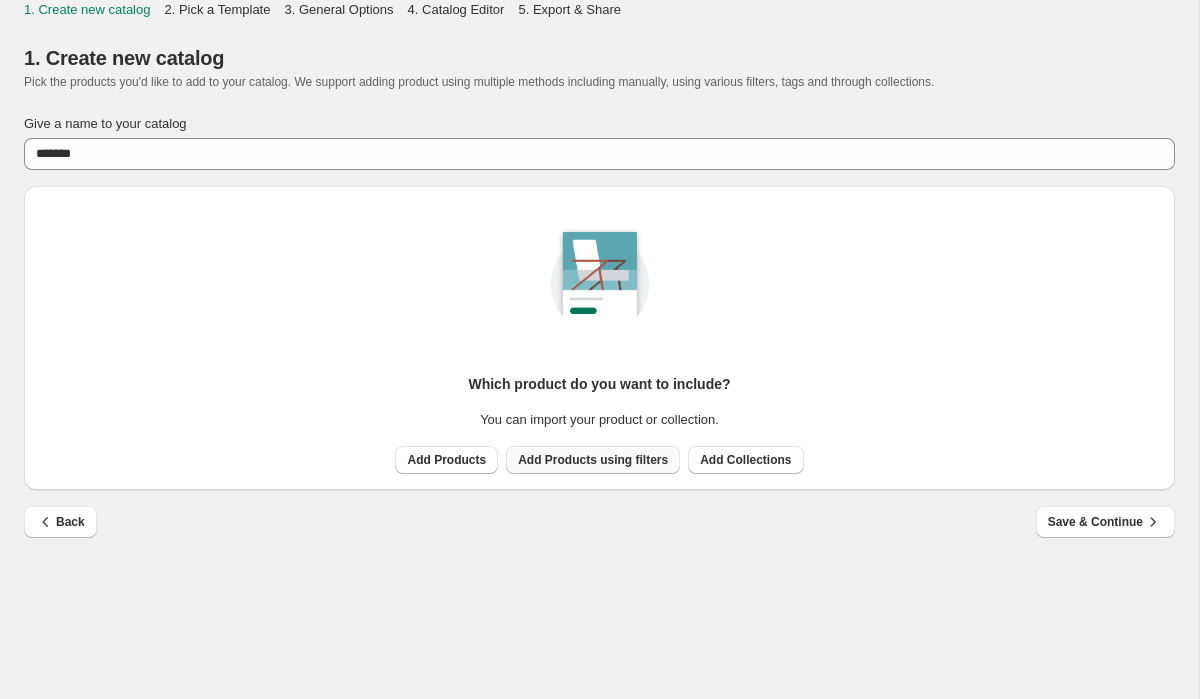 click on "Add Products using filters" at bounding box center (593, 460) 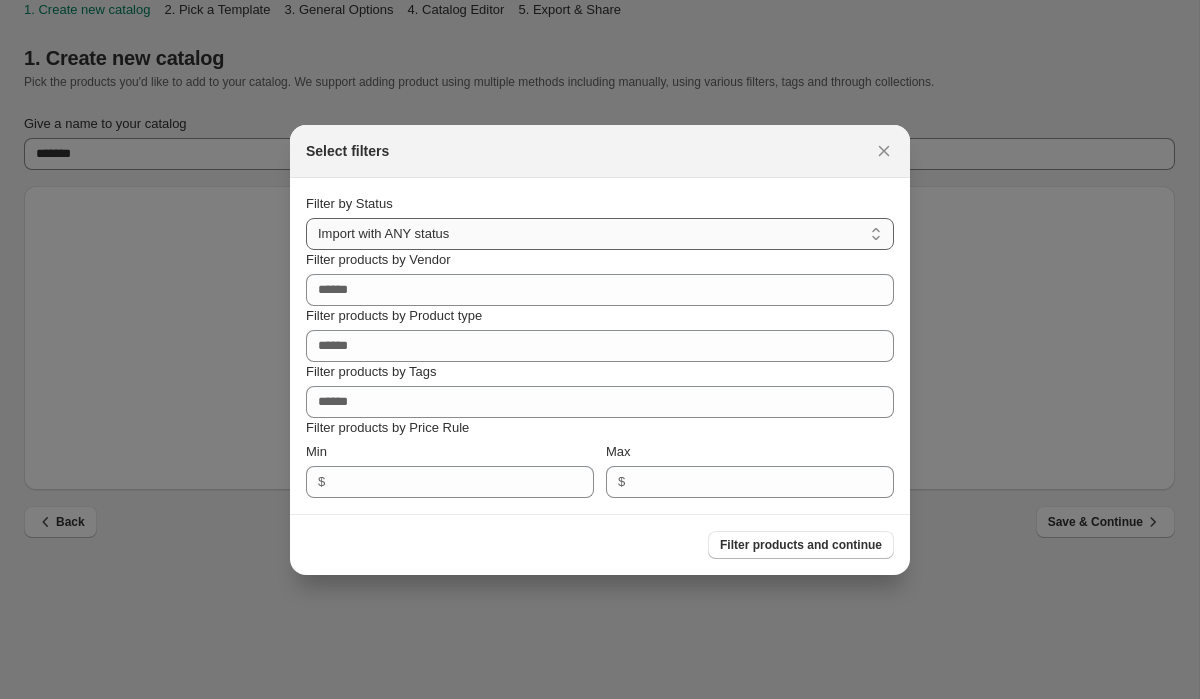 click on "**********" at bounding box center [600, 234] 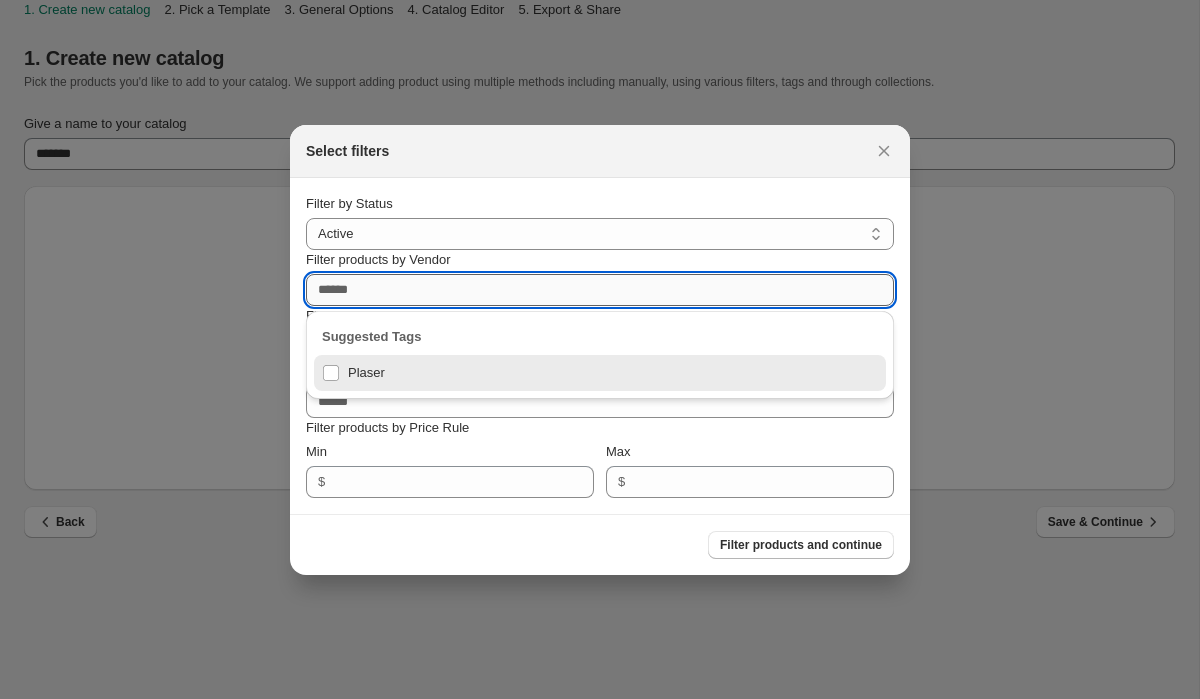 click on "Filter products by Vendor" at bounding box center [600, 290] 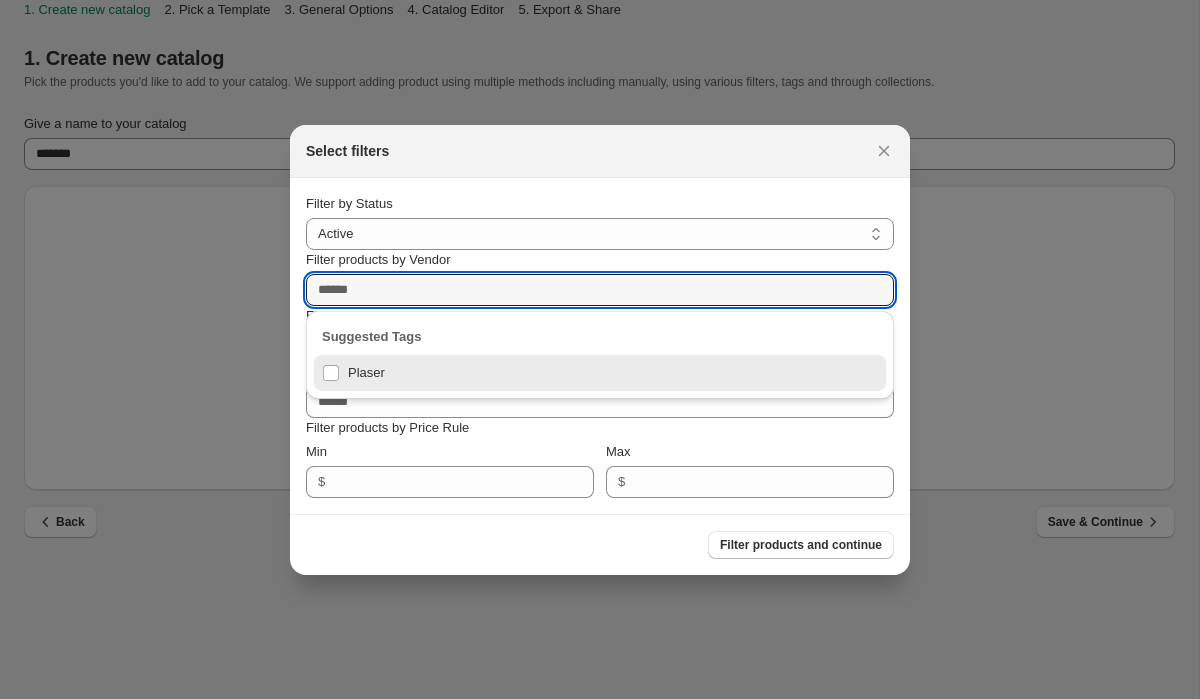 click on "Plaser" at bounding box center [600, 373] 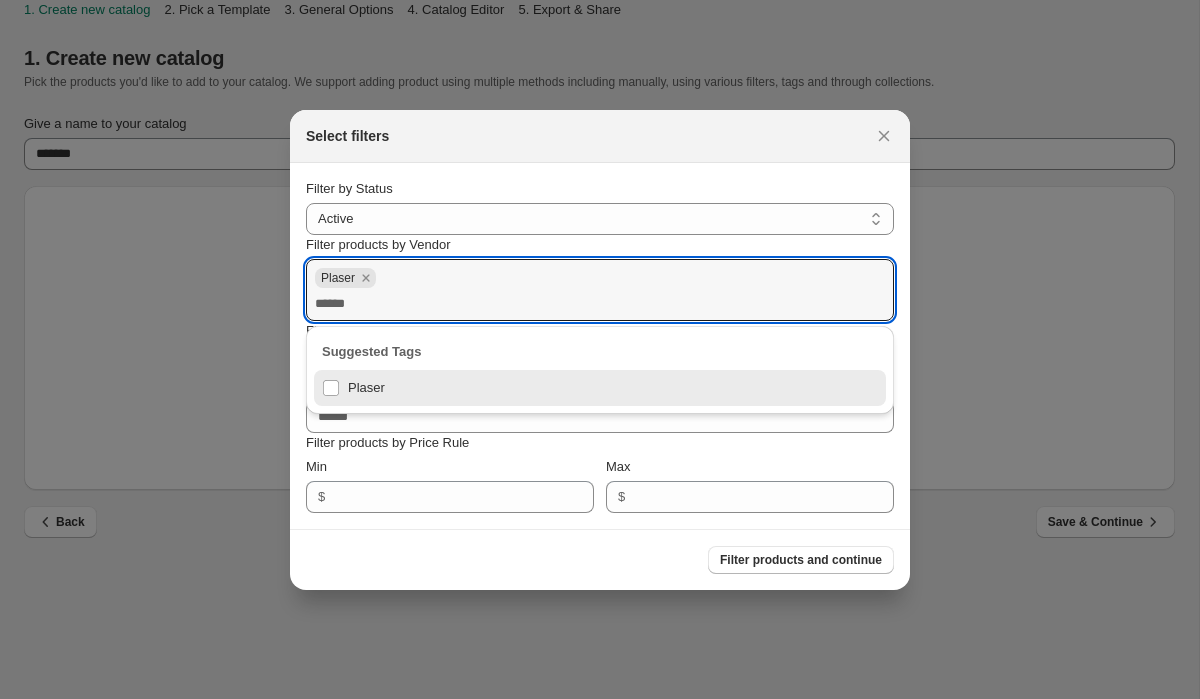 click on "Filter products by Vendor" at bounding box center (600, 304) 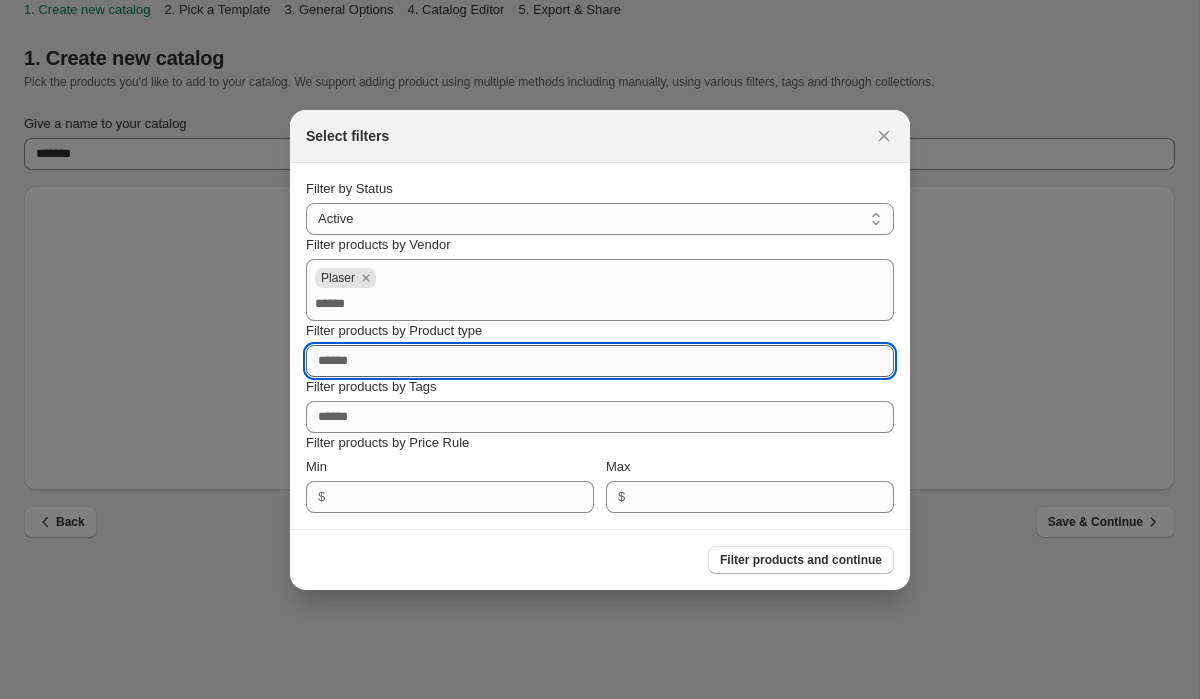 click on "Filter products by Product type" at bounding box center [600, 361] 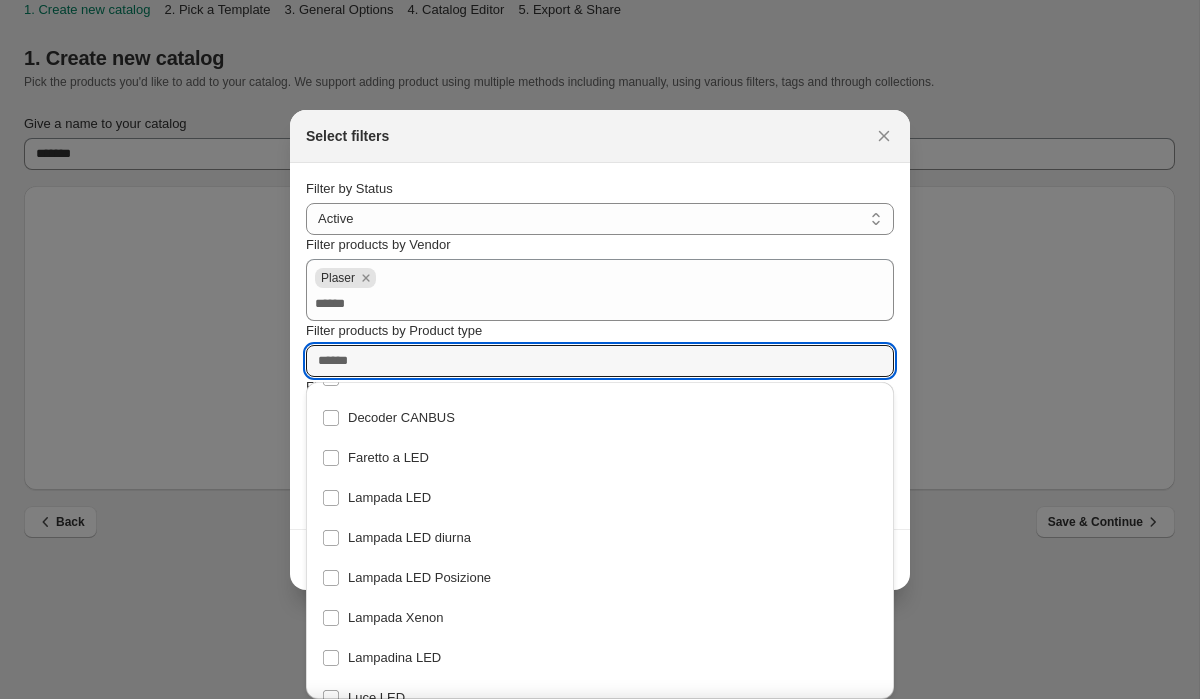 scroll, scrollTop: 0, scrollLeft: 0, axis: both 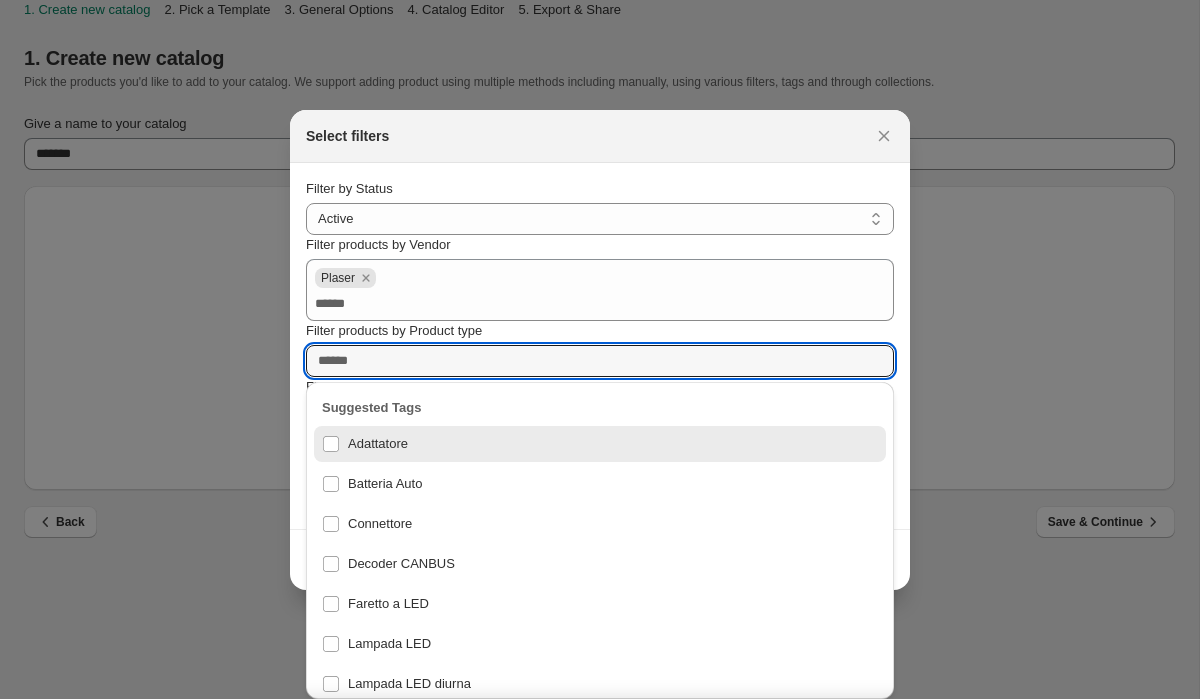 click on "Adattatore" at bounding box center [600, 444] 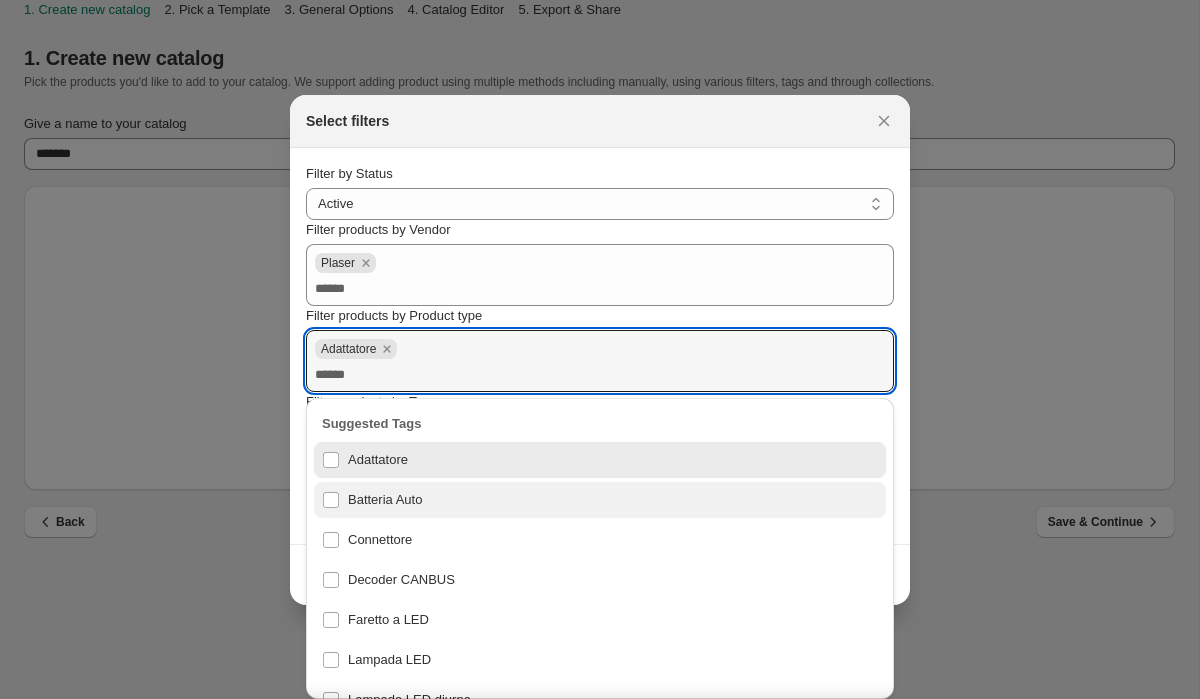 click on "Batteria Auto" at bounding box center (600, 500) 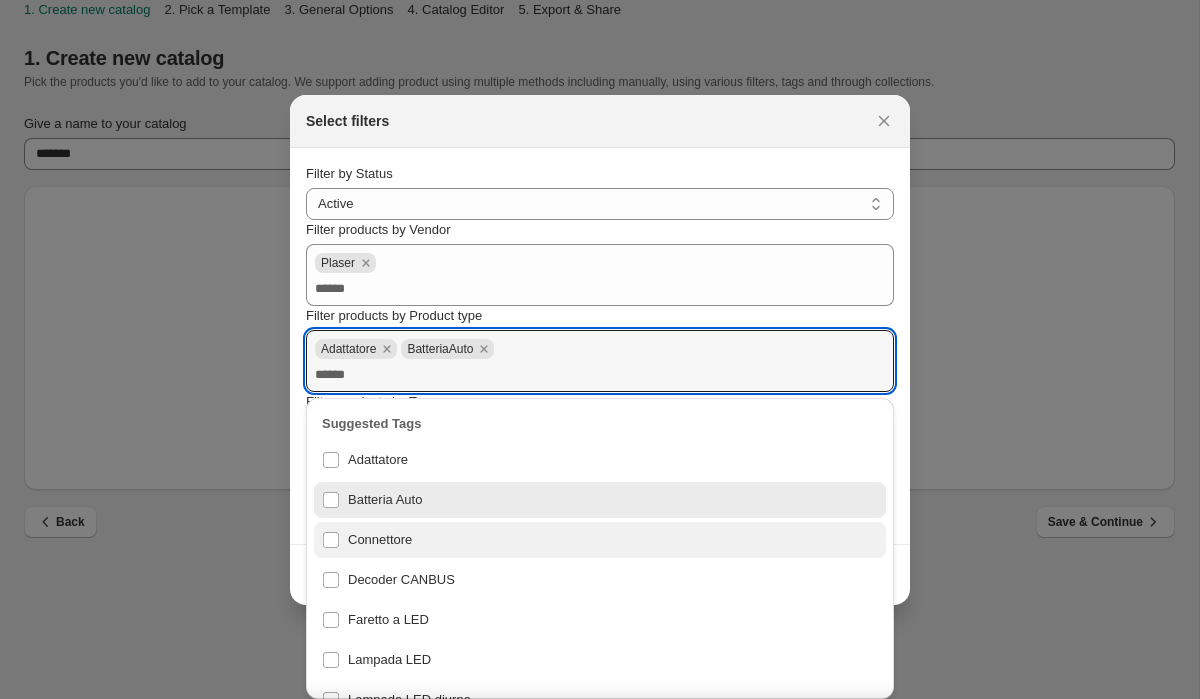 click on "Connettore" at bounding box center [600, 540] 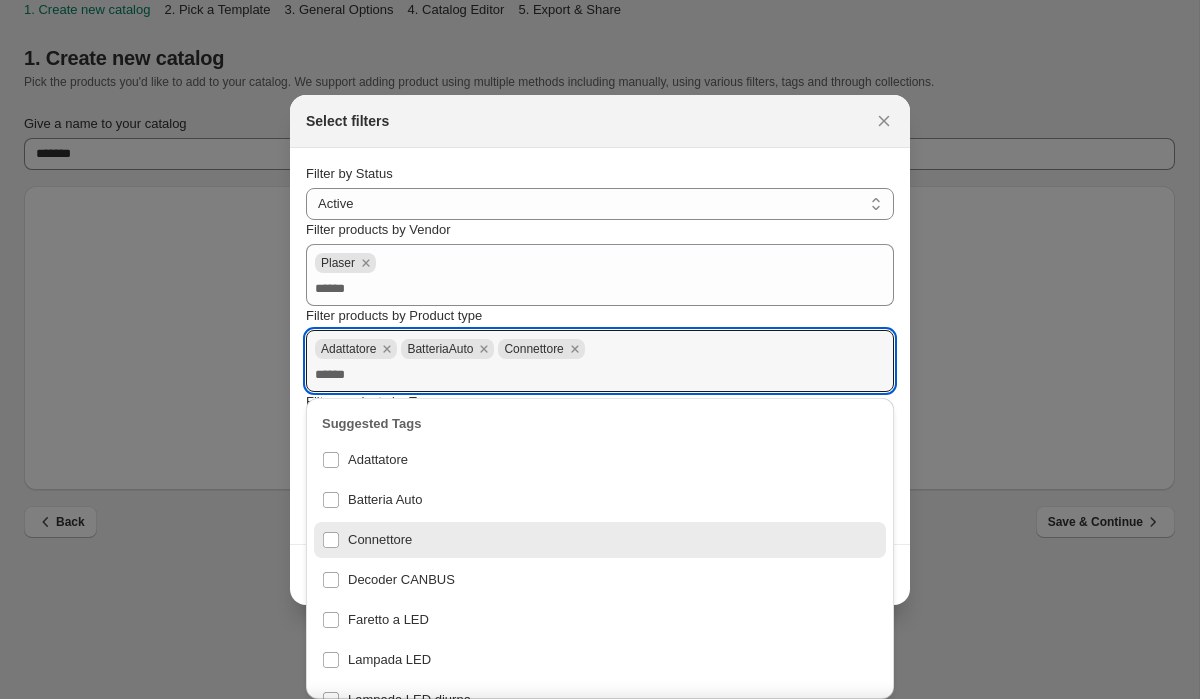 click on "Filter products by Product type" at bounding box center (600, 316) 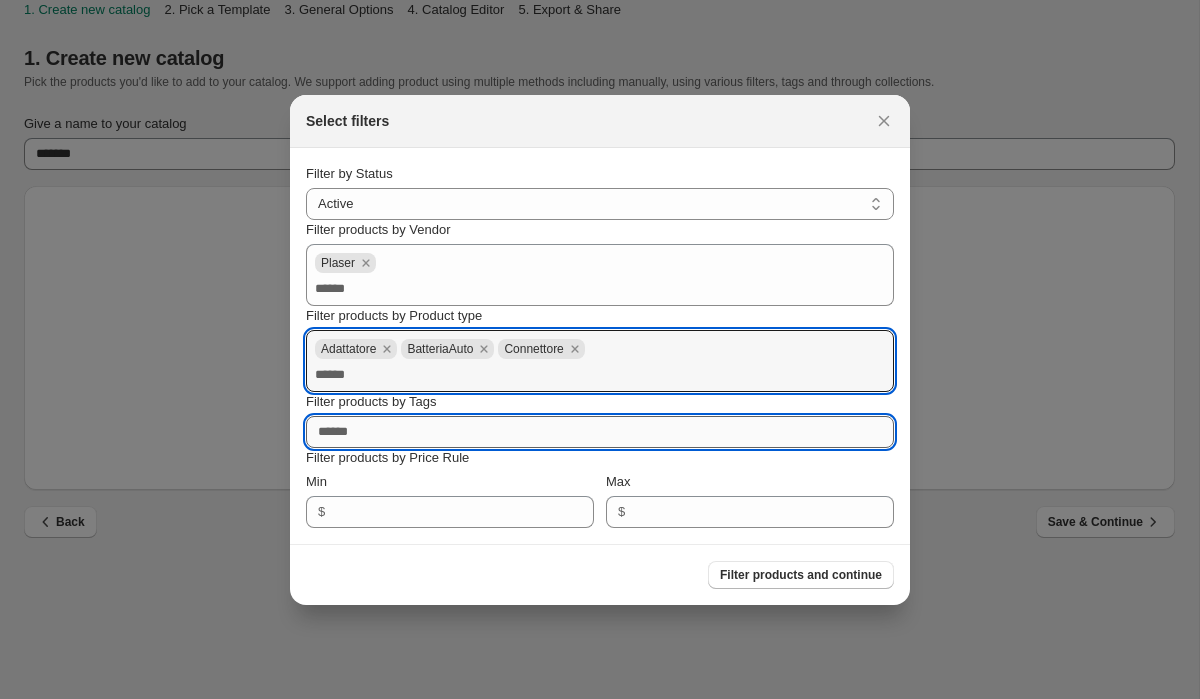 click on "Filter products by Tags" at bounding box center [600, 432] 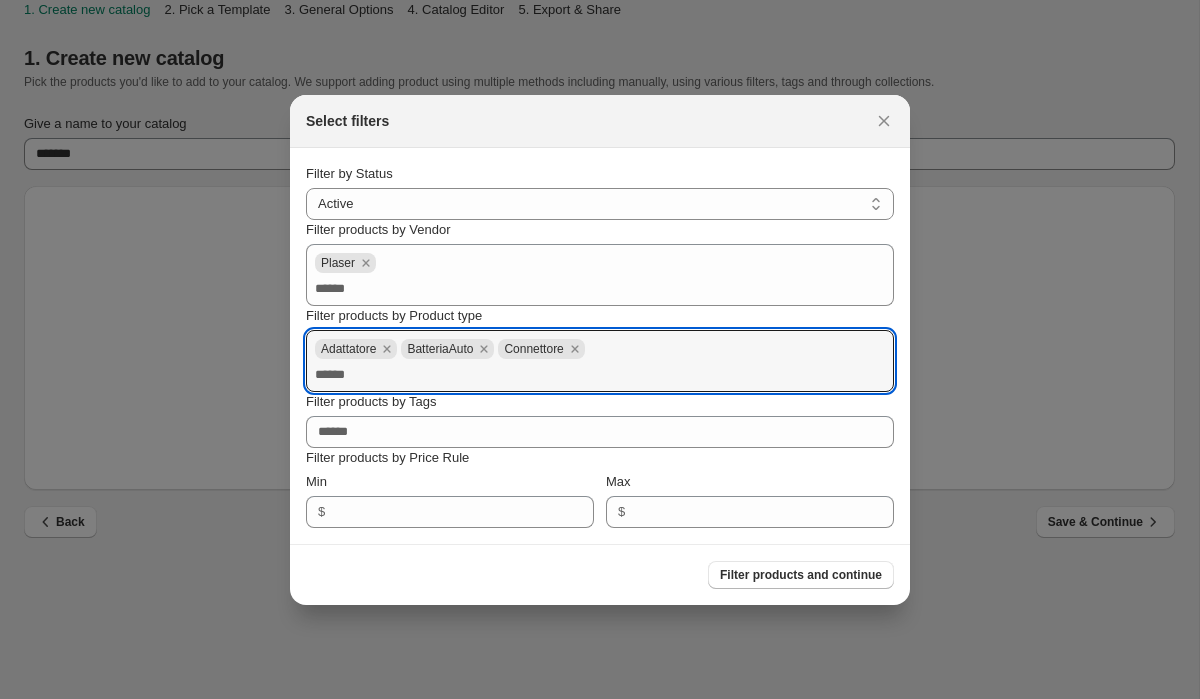 click on "**********" at bounding box center (600, 346) 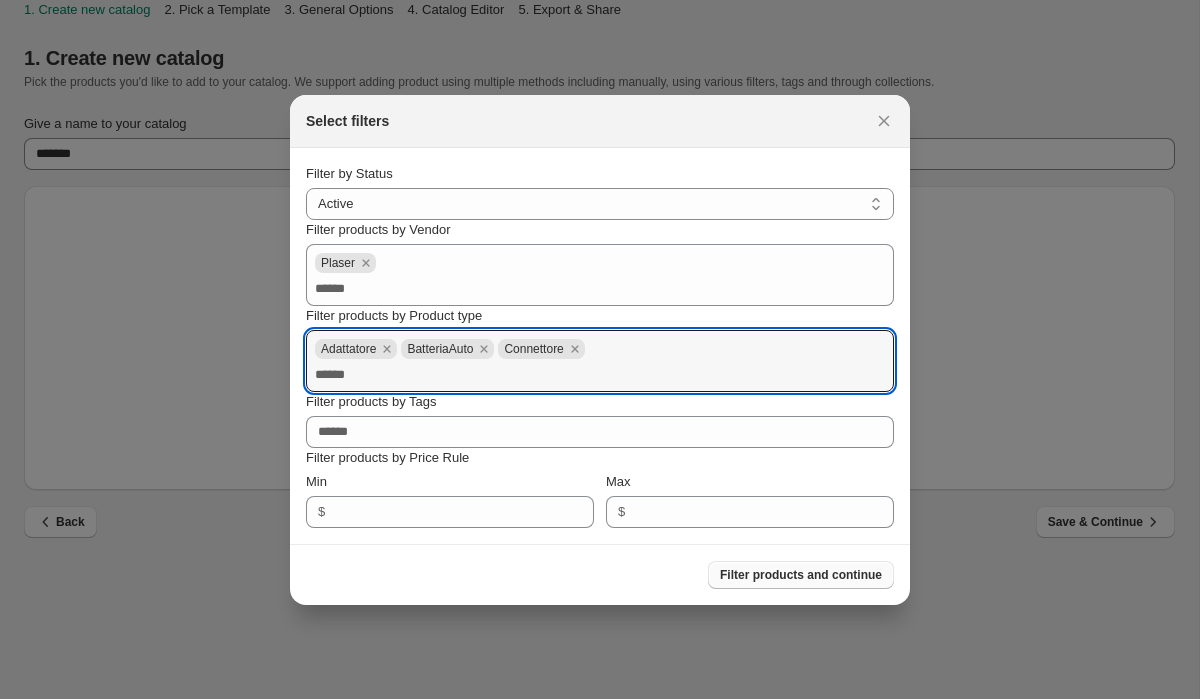 click on "Filter products and continue" at bounding box center (801, 575) 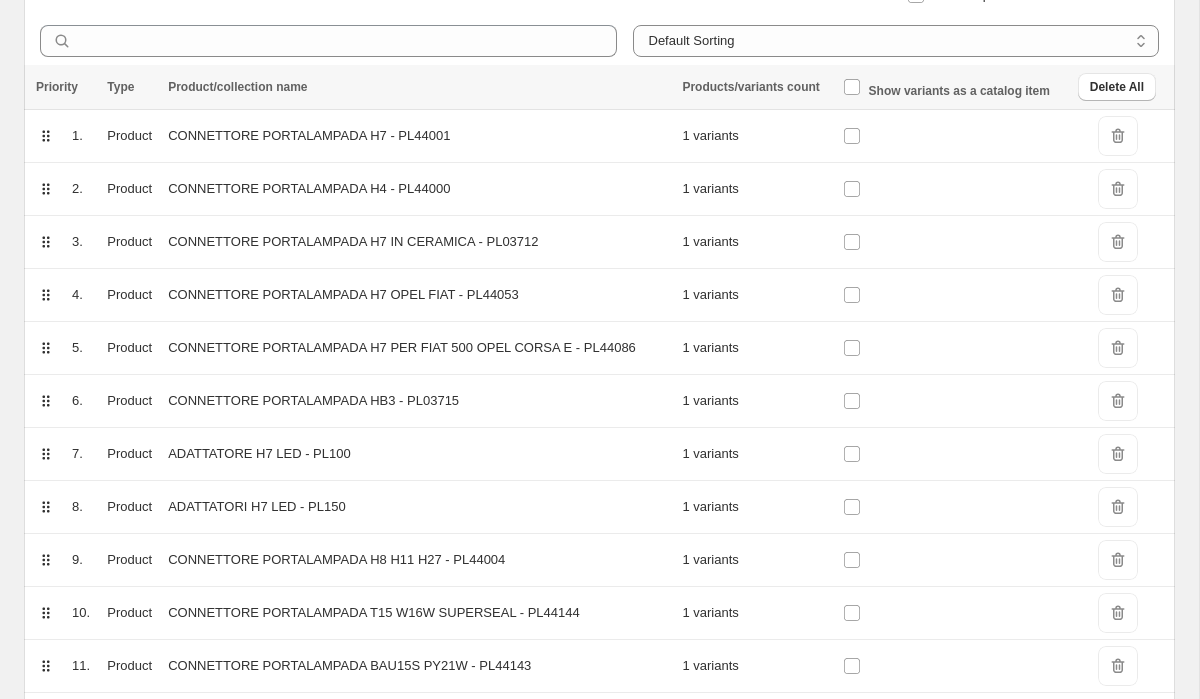 scroll, scrollTop: 598, scrollLeft: 0, axis: vertical 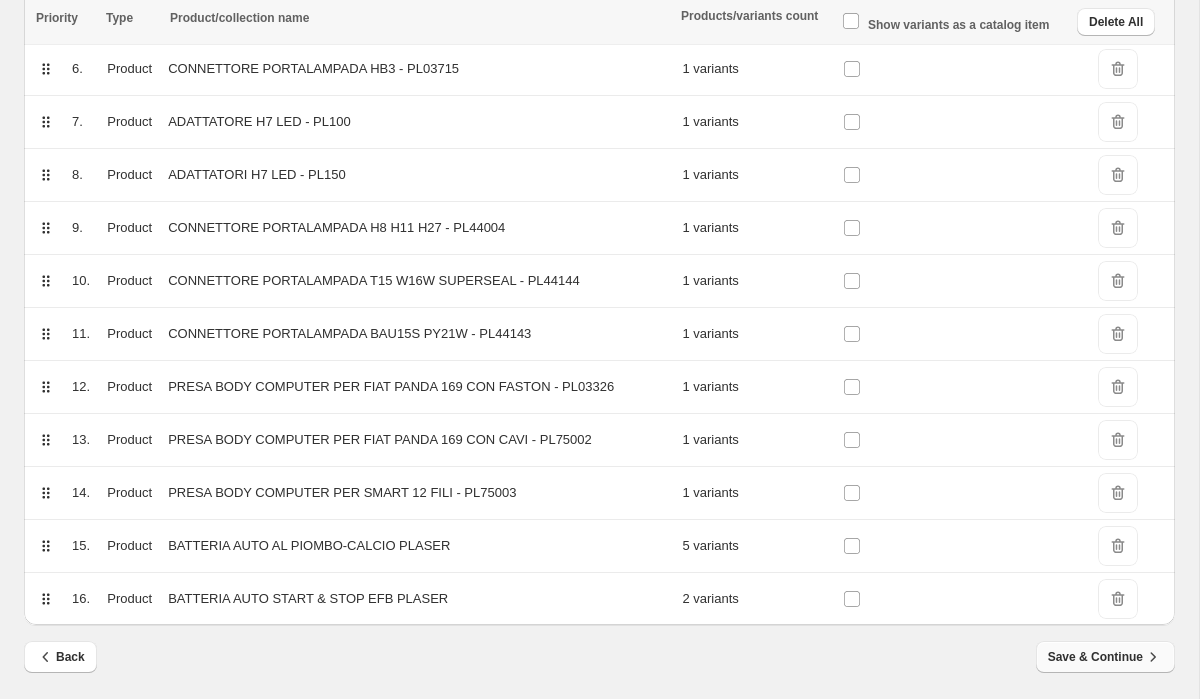 click on "Save & Continue" at bounding box center [1105, 657] 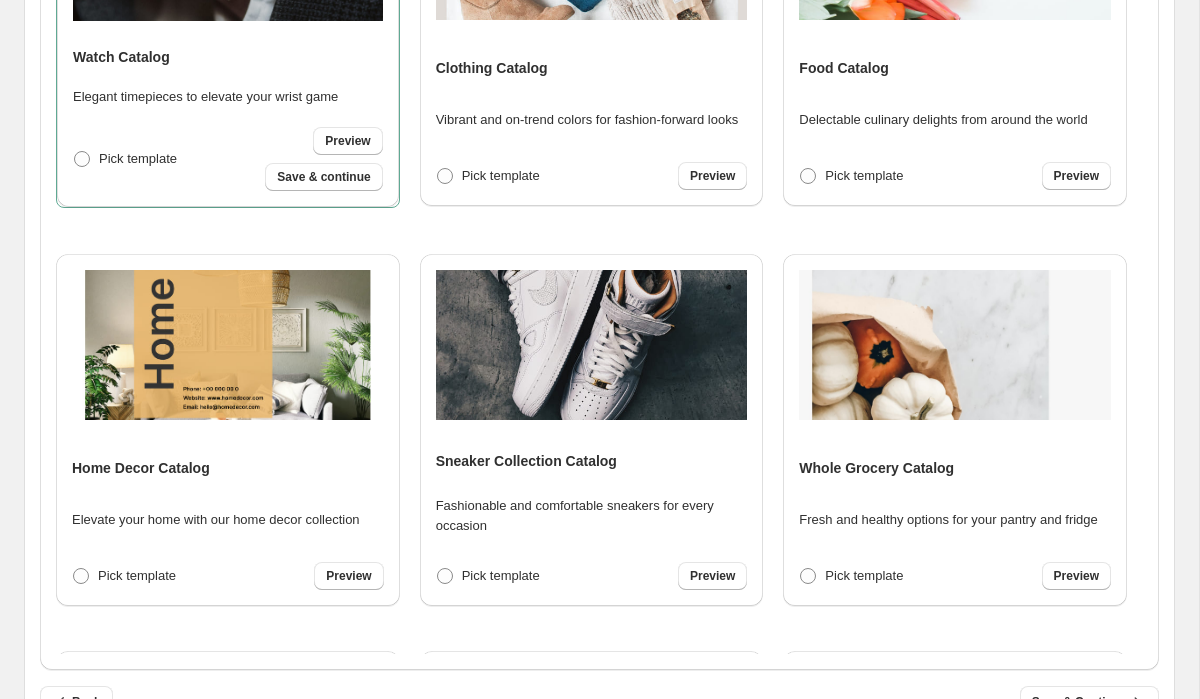 scroll, scrollTop: 0, scrollLeft: 0, axis: both 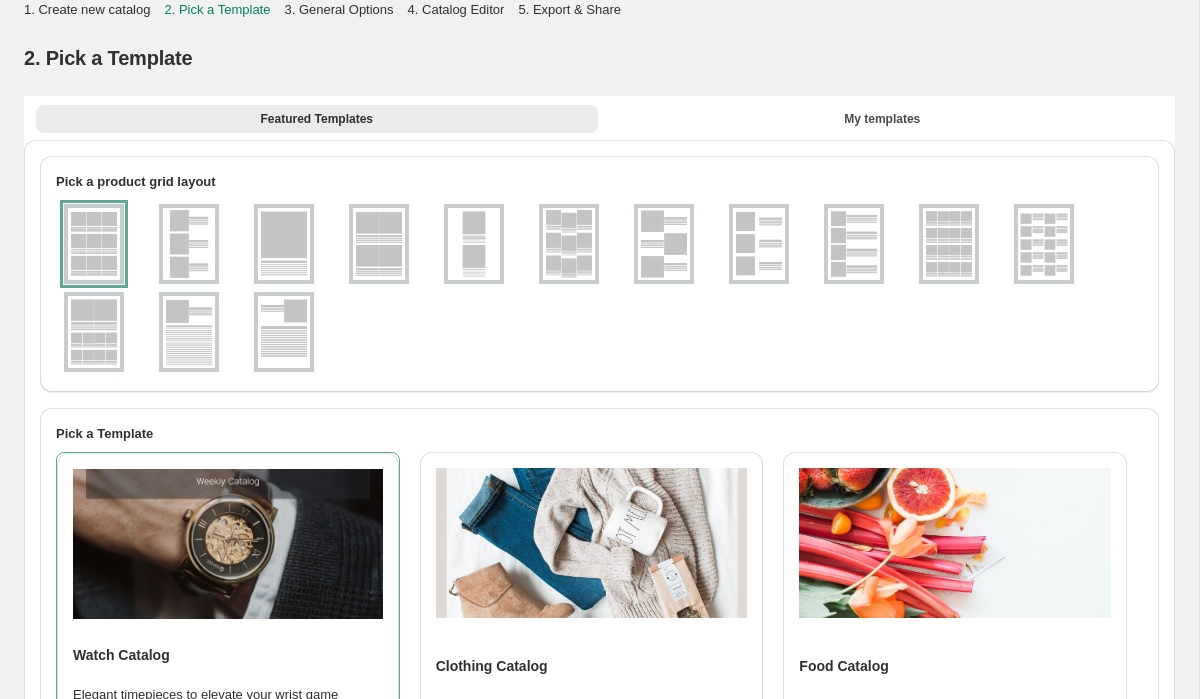 click at bounding box center (94, 332) 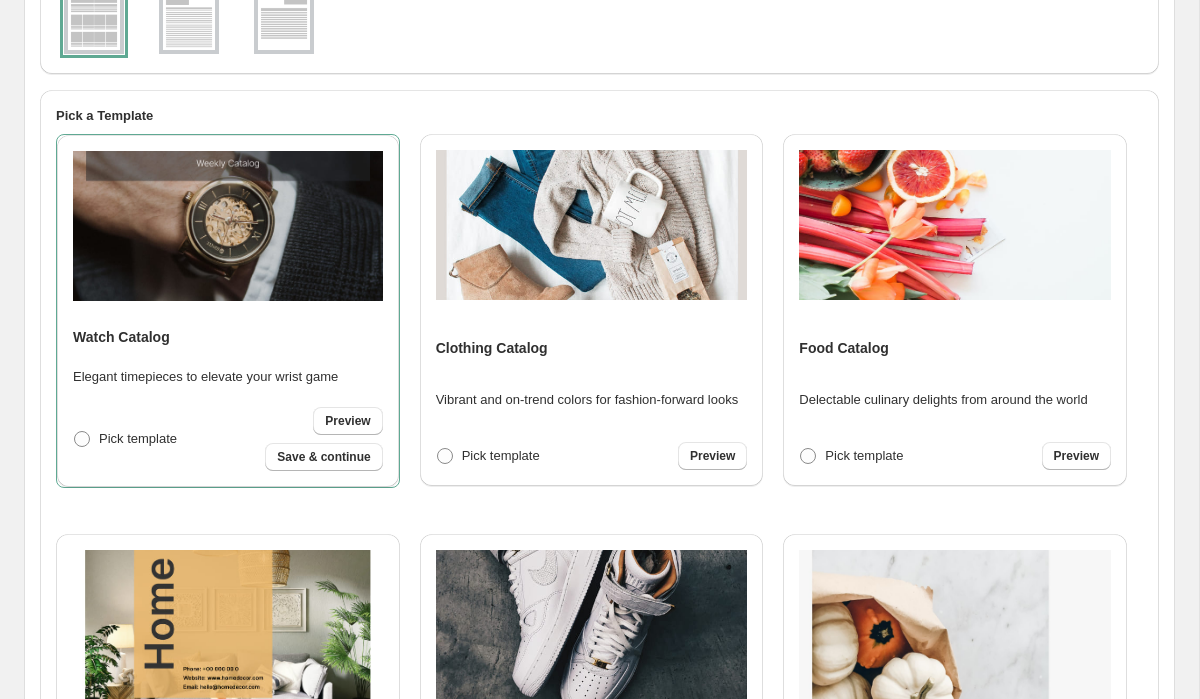 scroll, scrollTop: 323, scrollLeft: 0, axis: vertical 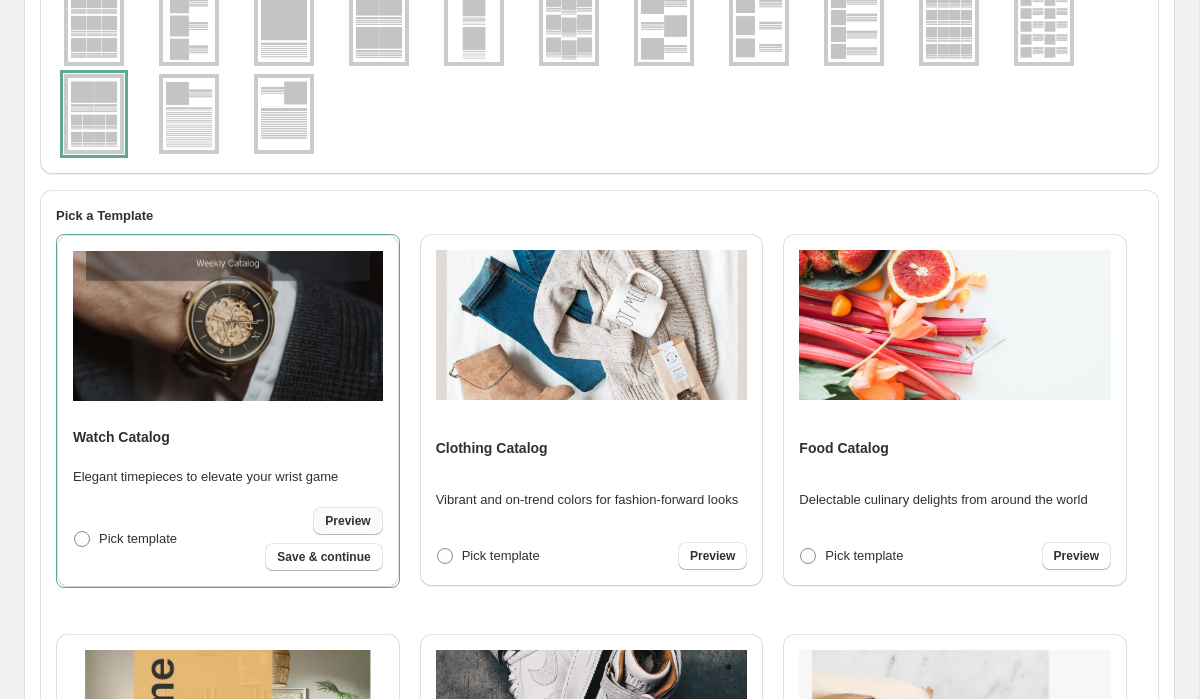 click on "Preview" at bounding box center [347, 521] 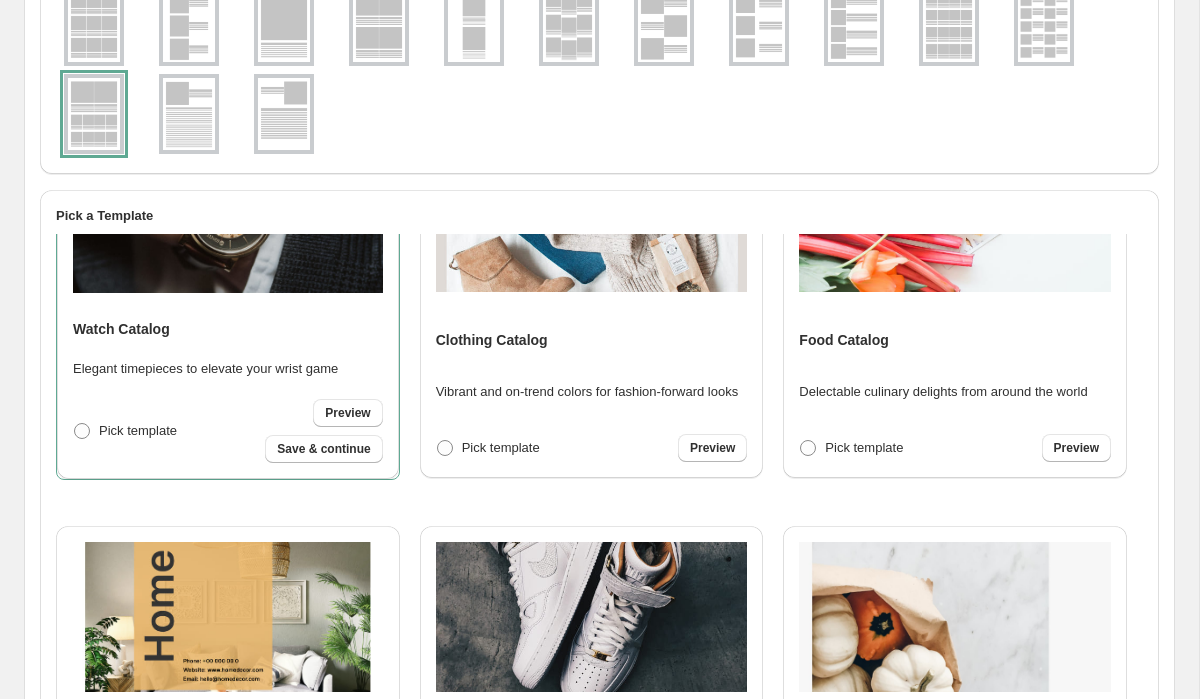 scroll, scrollTop: 0, scrollLeft: 0, axis: both 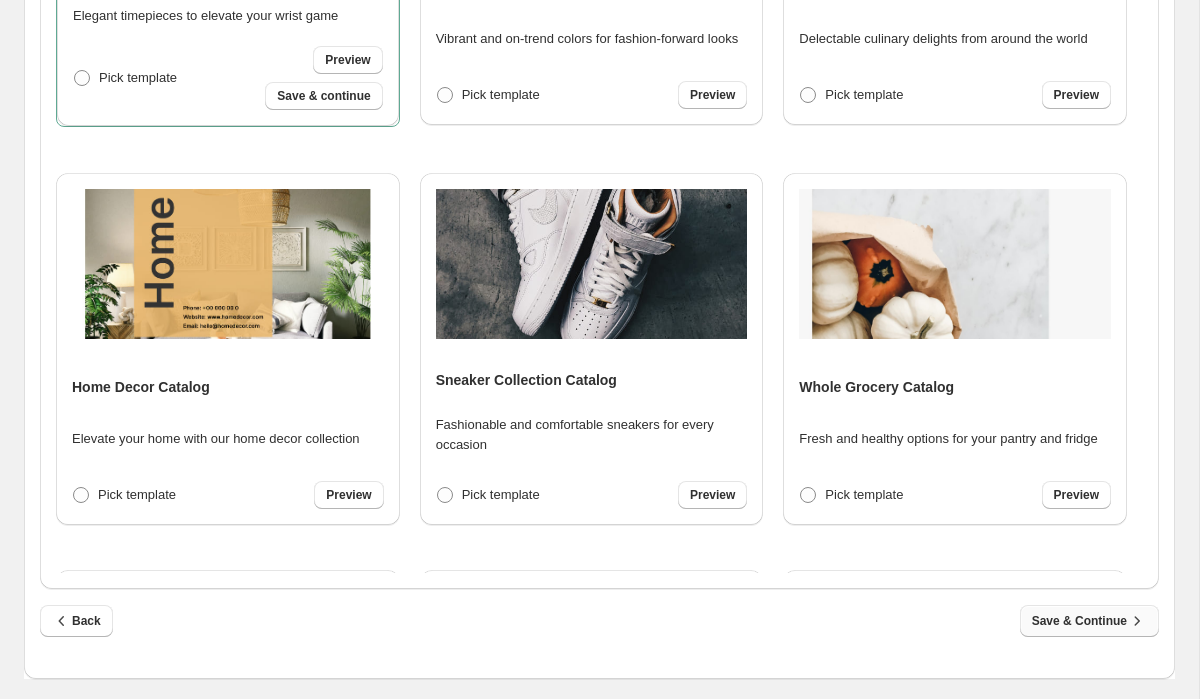click on "Save & Continue" at bounding box center (1089, 621) 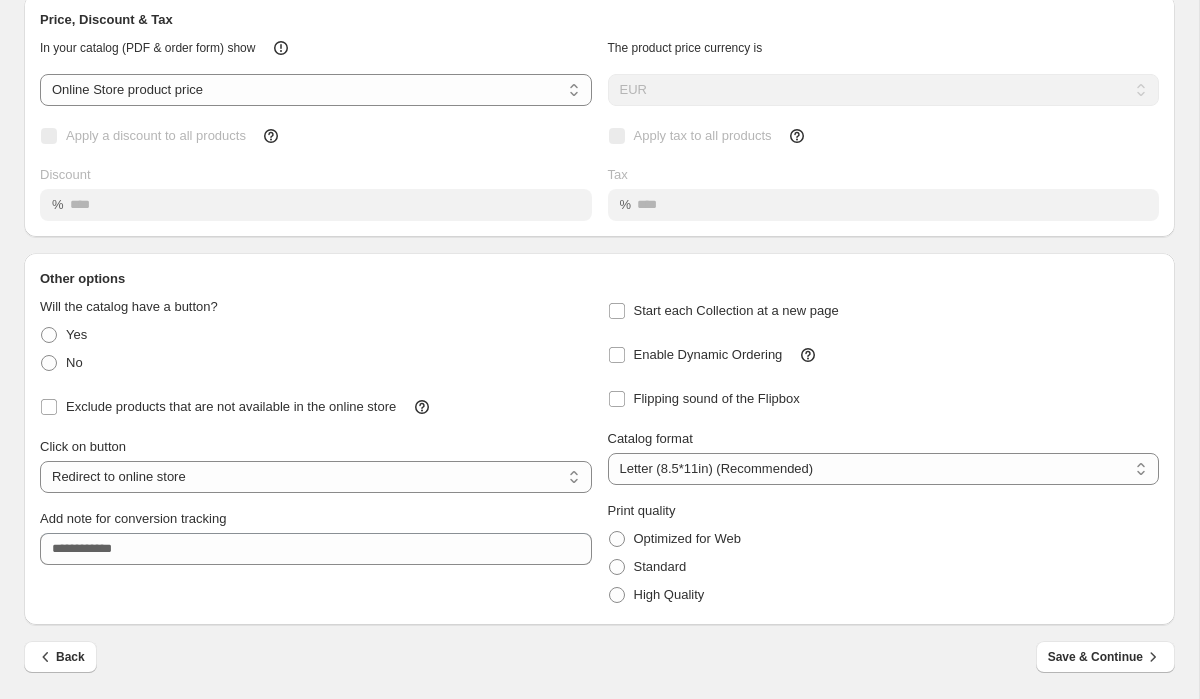 scroll, scrollTop: 0, scrollLeft: 0, axis: both 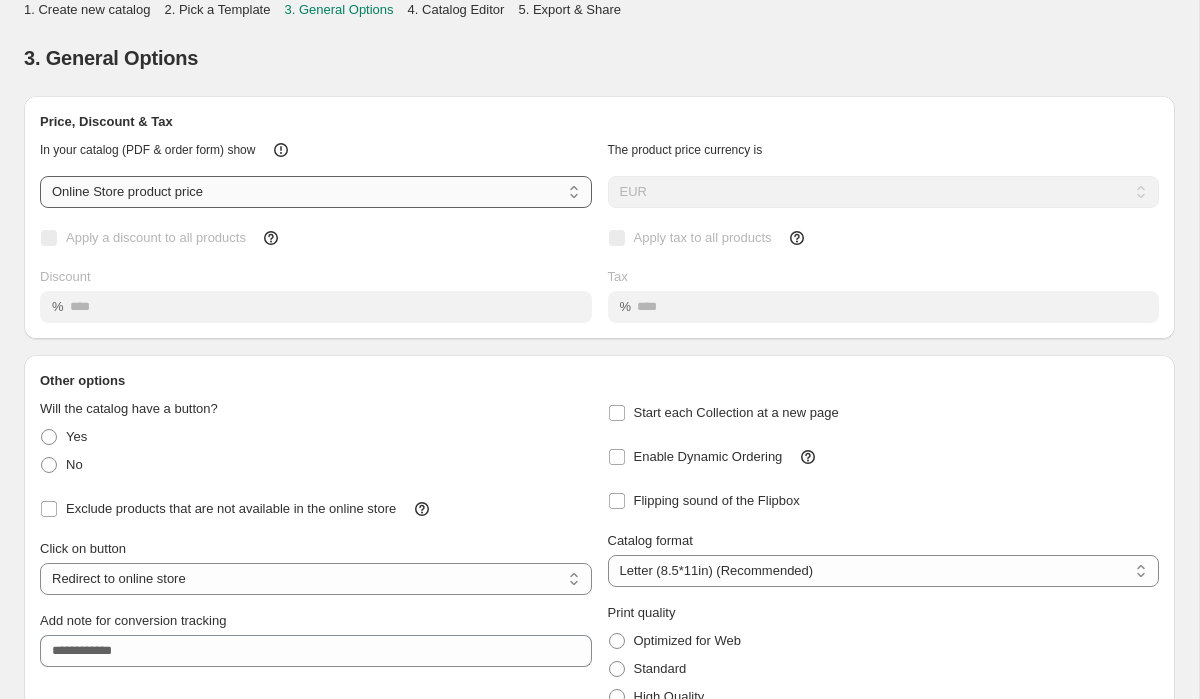 click on "**********" at bounding box center (316, 192) 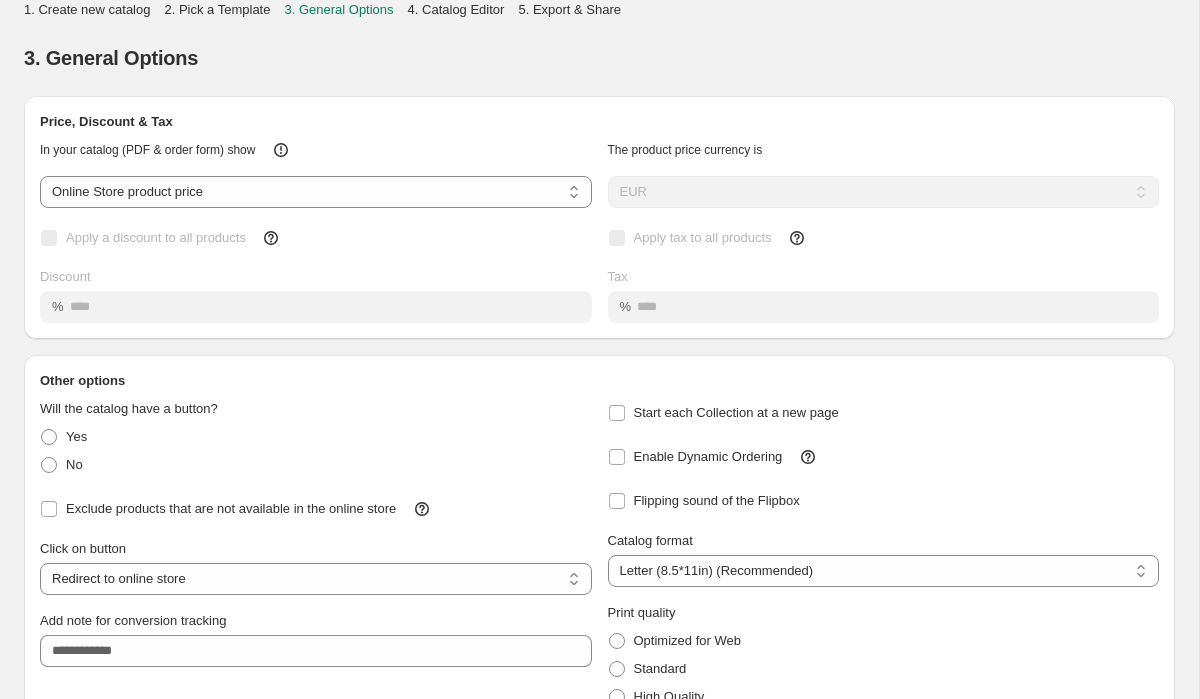 scroll, scrollTop: 103, scrollLeft: 0, axis: vertical 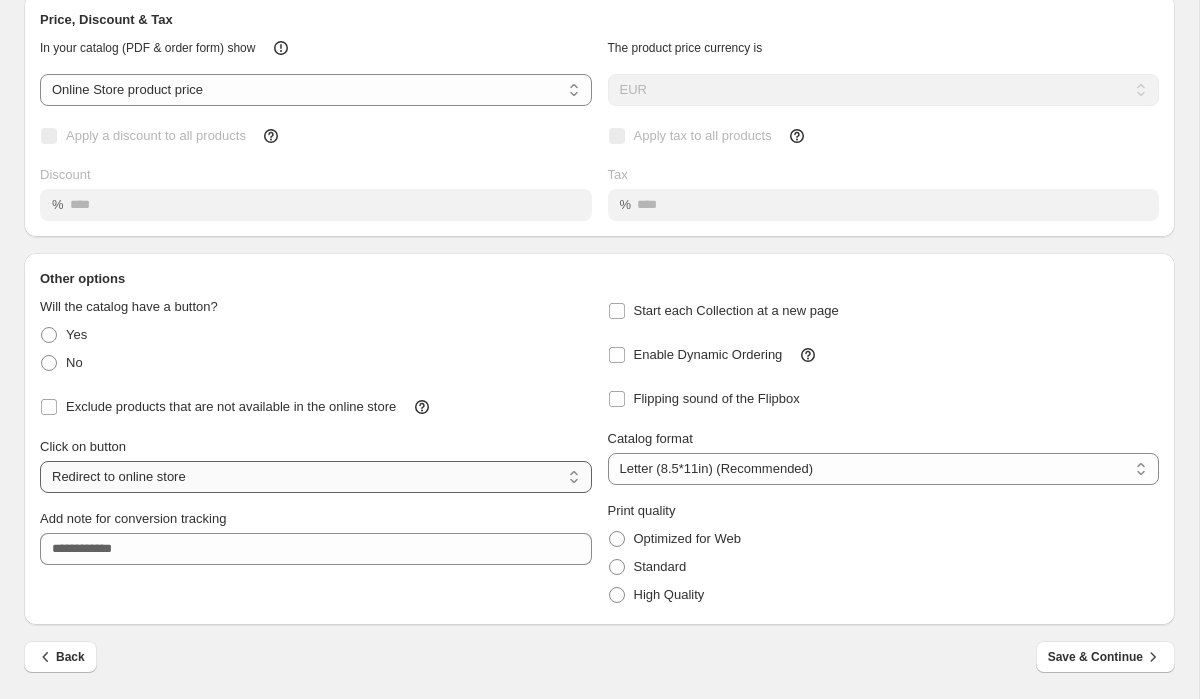 click on "**********" at bounding box center (316, 477) 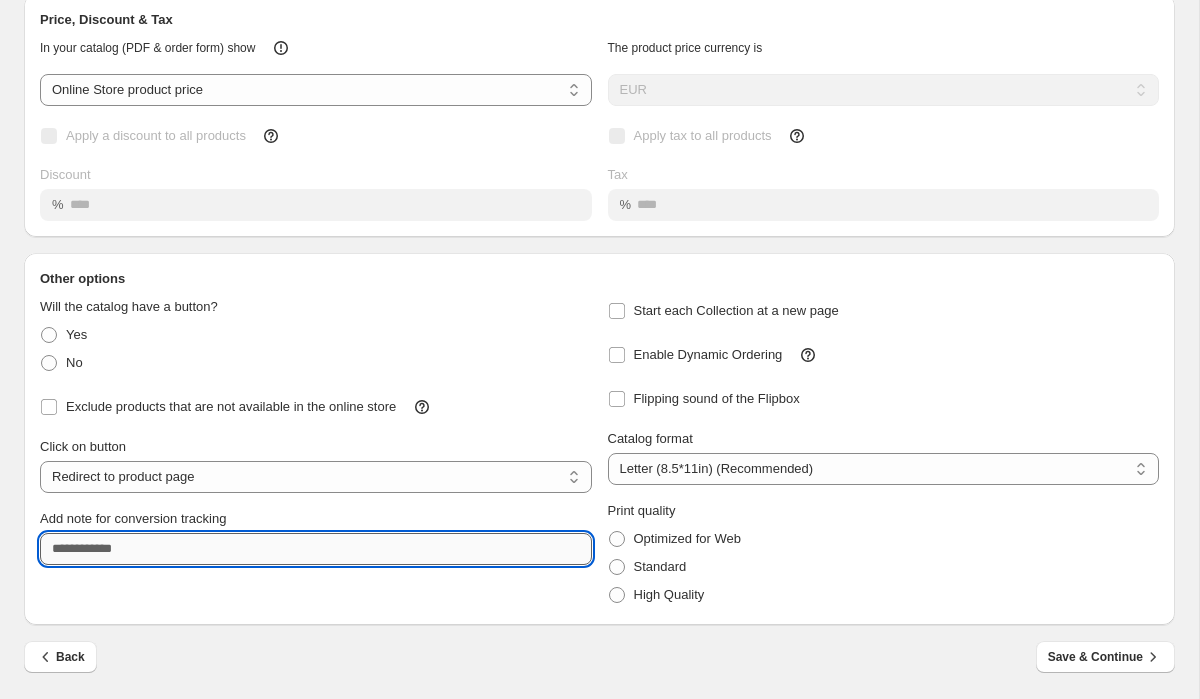 click on "Add note for conversion tracking" at bounding box center (316, 549) 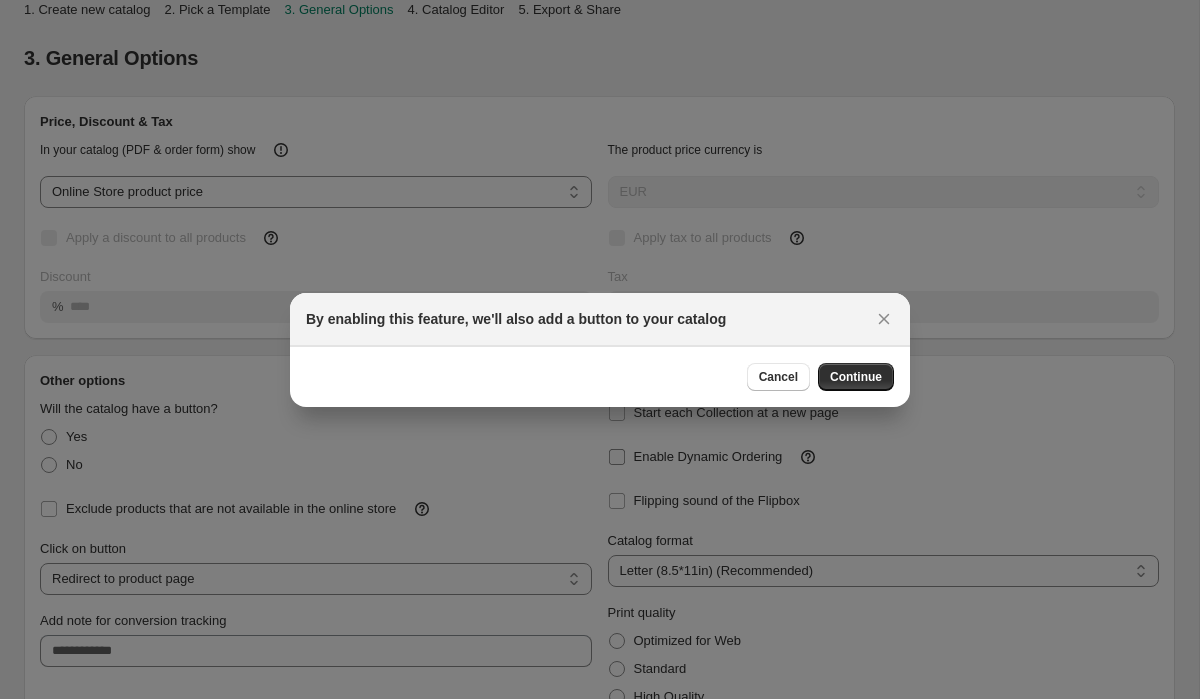 scroll, scrollTop: 0, scrollLeft: 0, axis: both 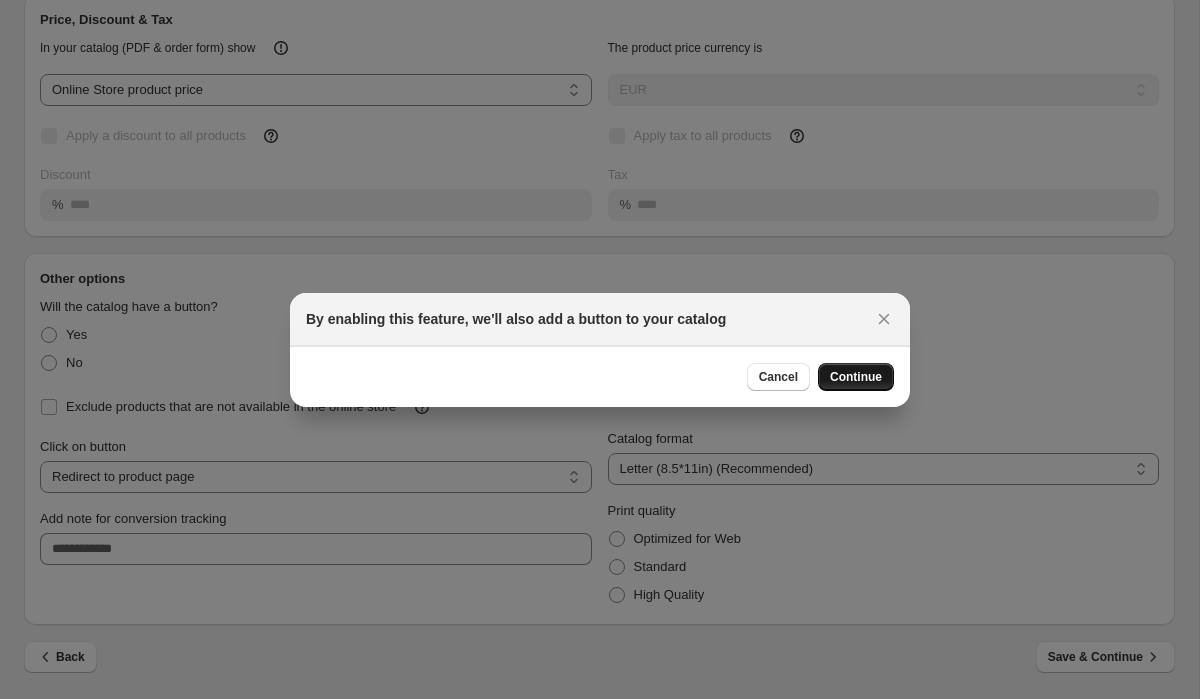 click on "Continue" at bounding box center (856, 377) 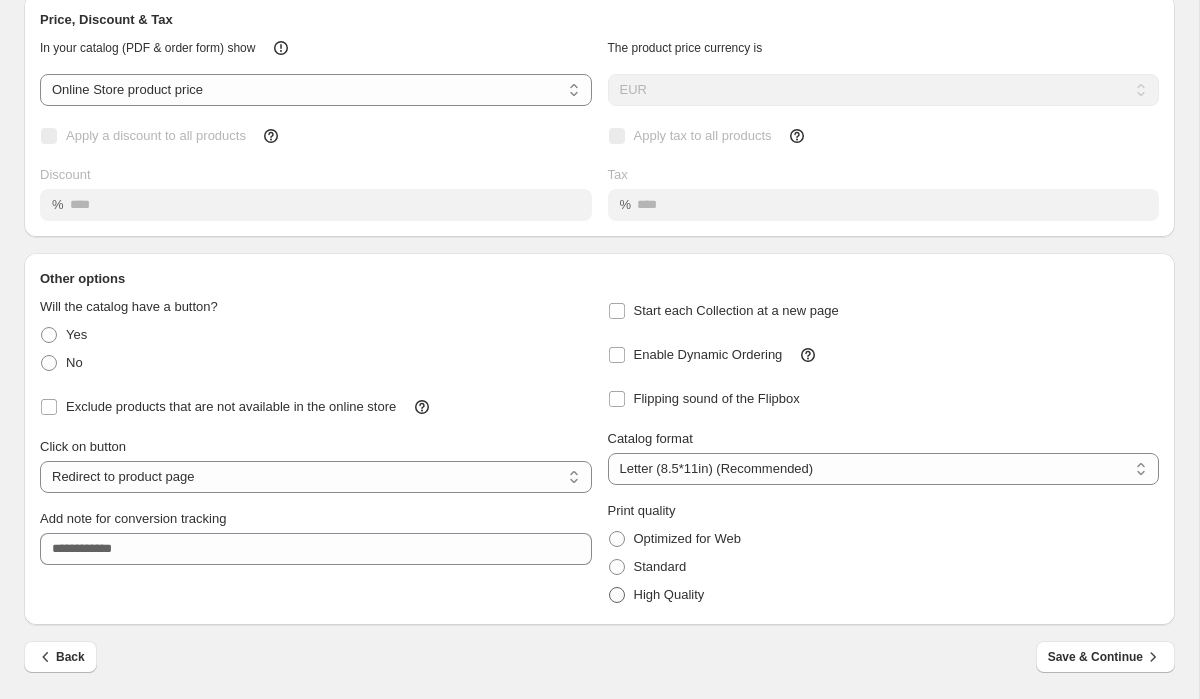 click at bounding box center (617, 595) 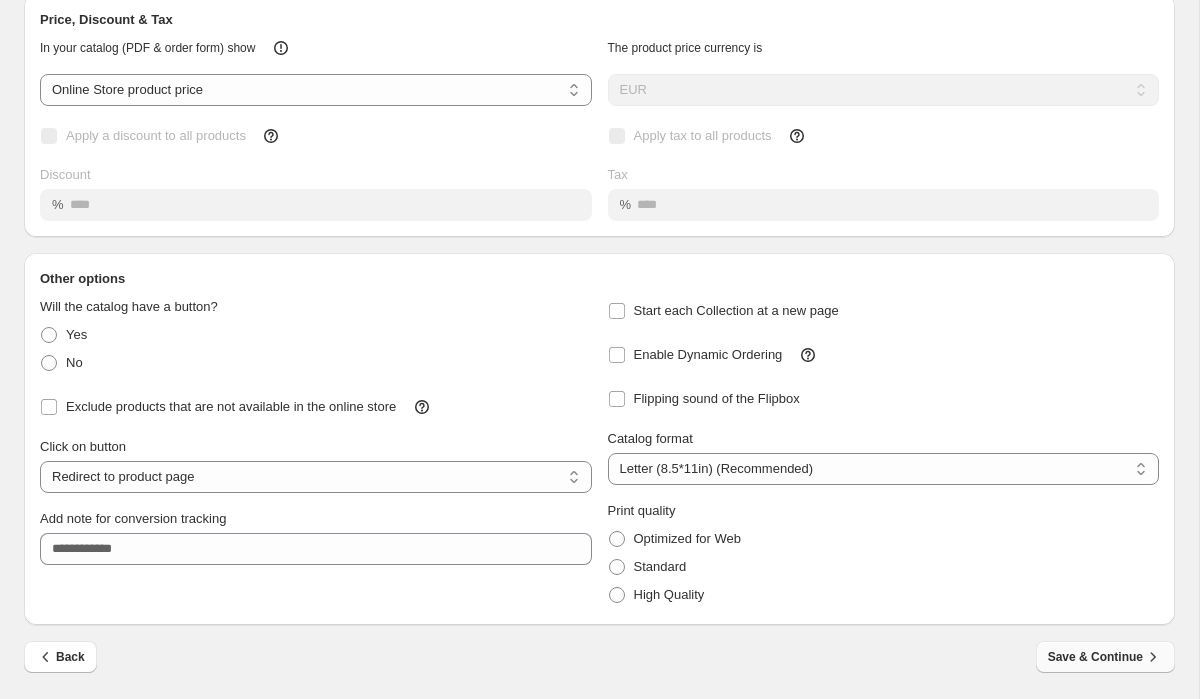 click on "Save & Continue" at bounding box center (1105, 657) 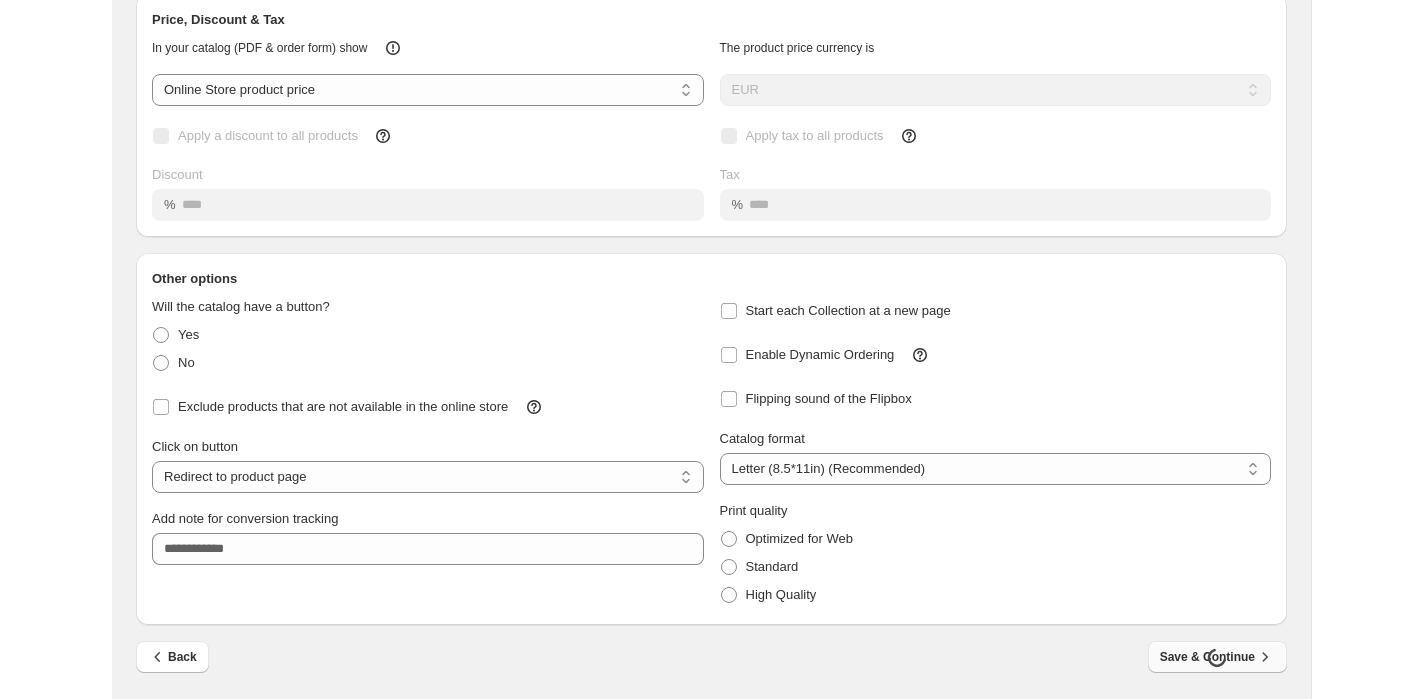 scroll, scrollTop: 0, scrollLeft: 0, axis: both 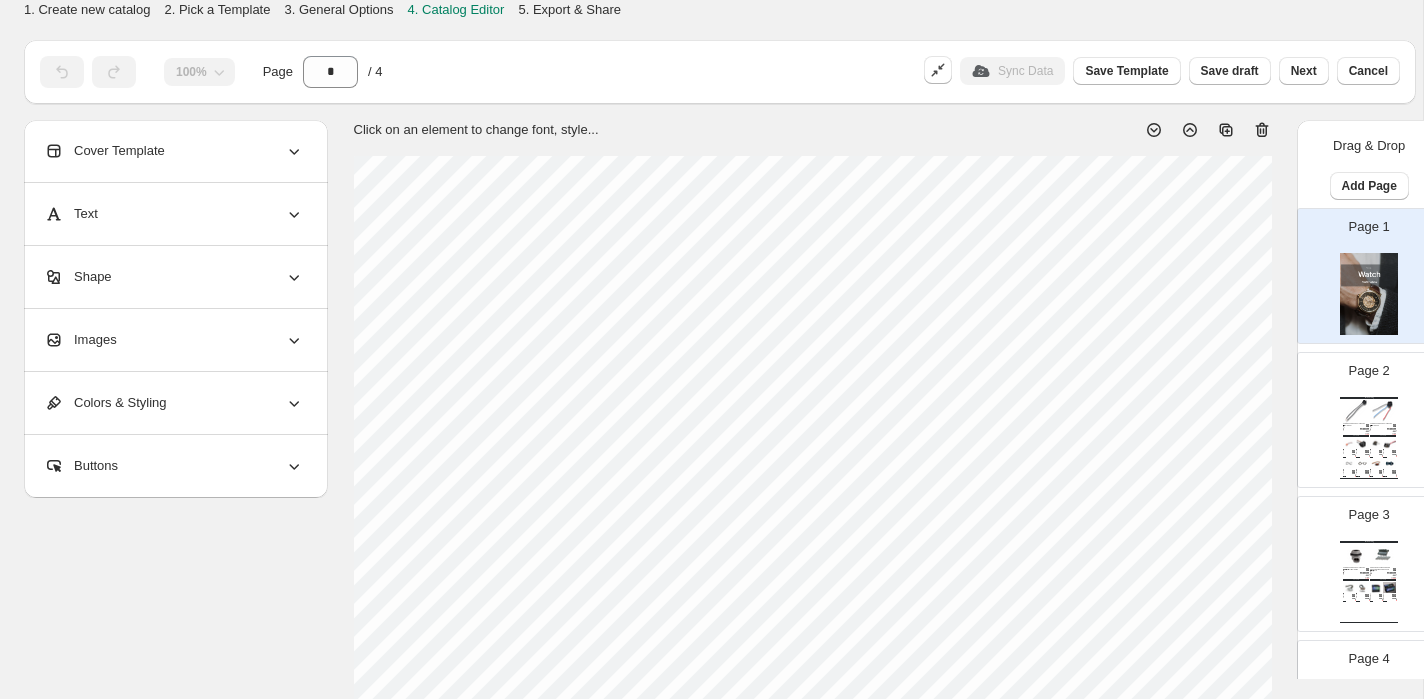 click on "SKU:" at bounding box center (1379, 427) 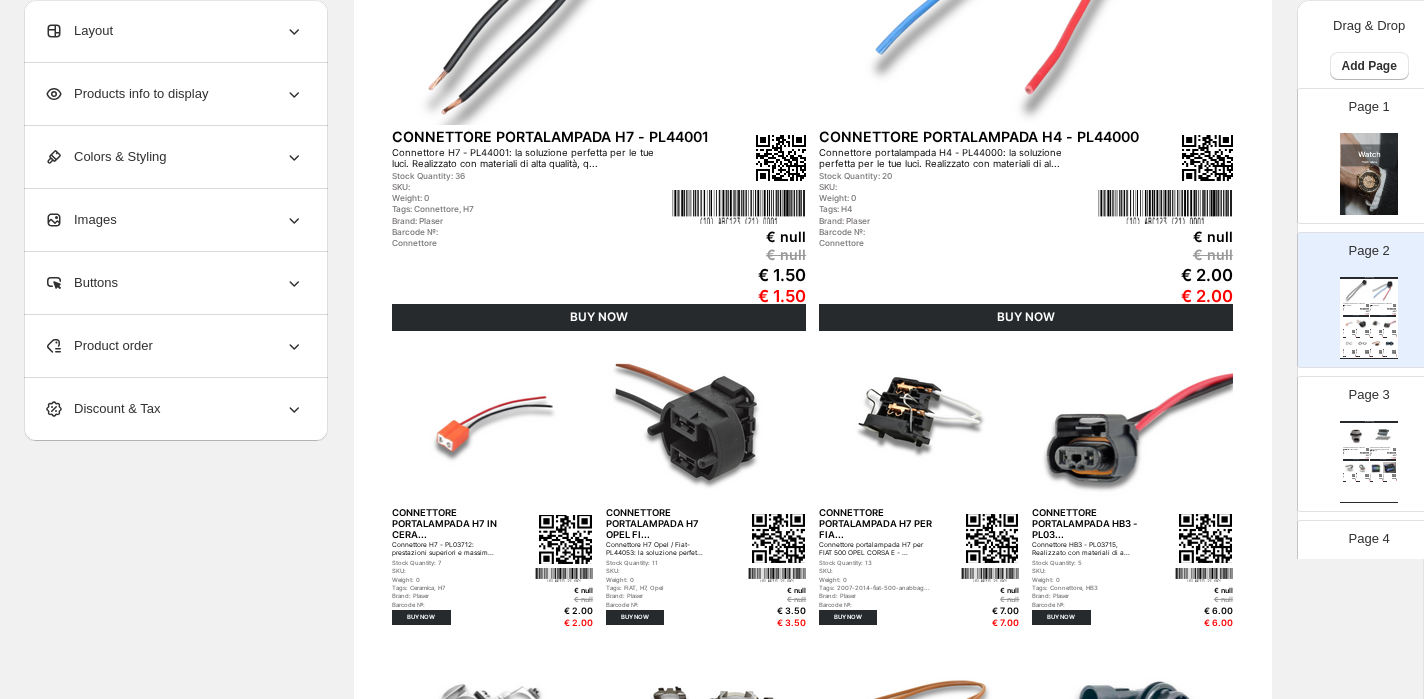 scroll, scrollTop: 410, scrollLeft: 0, axis: vertical 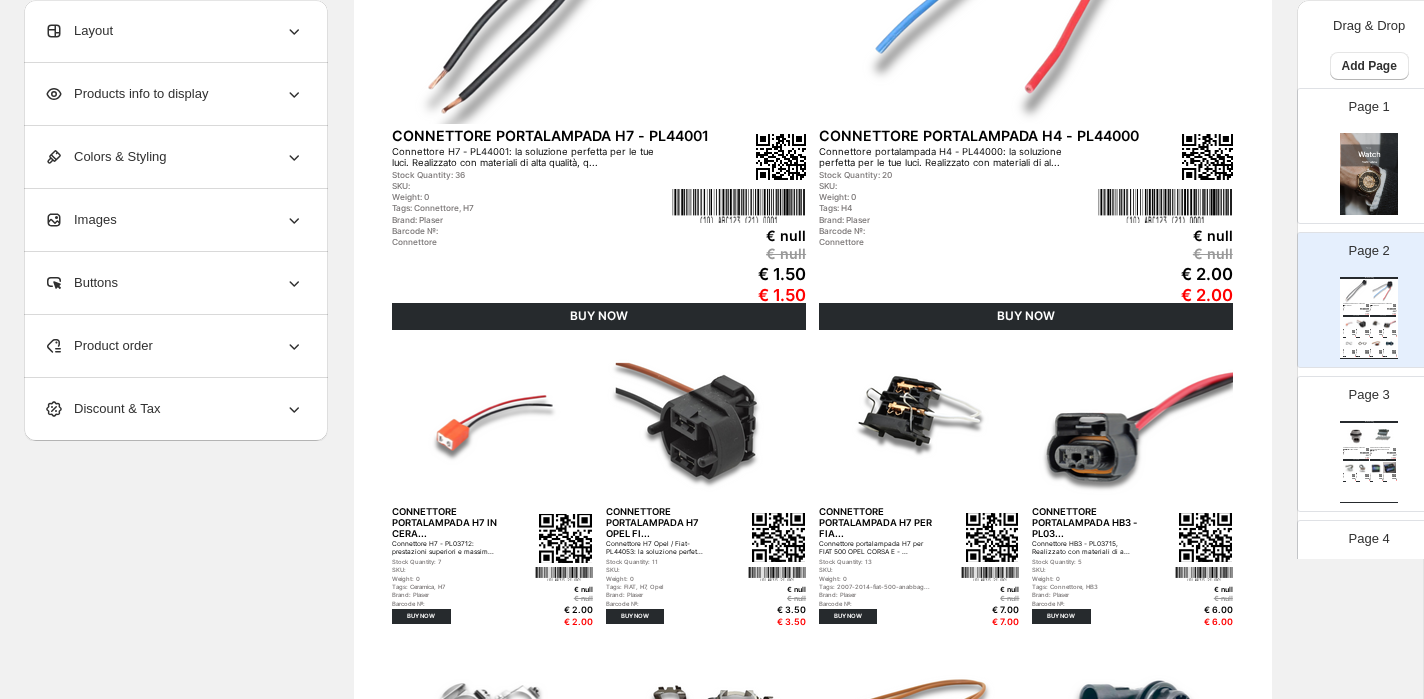 click on "BUY NOW" at bounding box center [1356, 460] 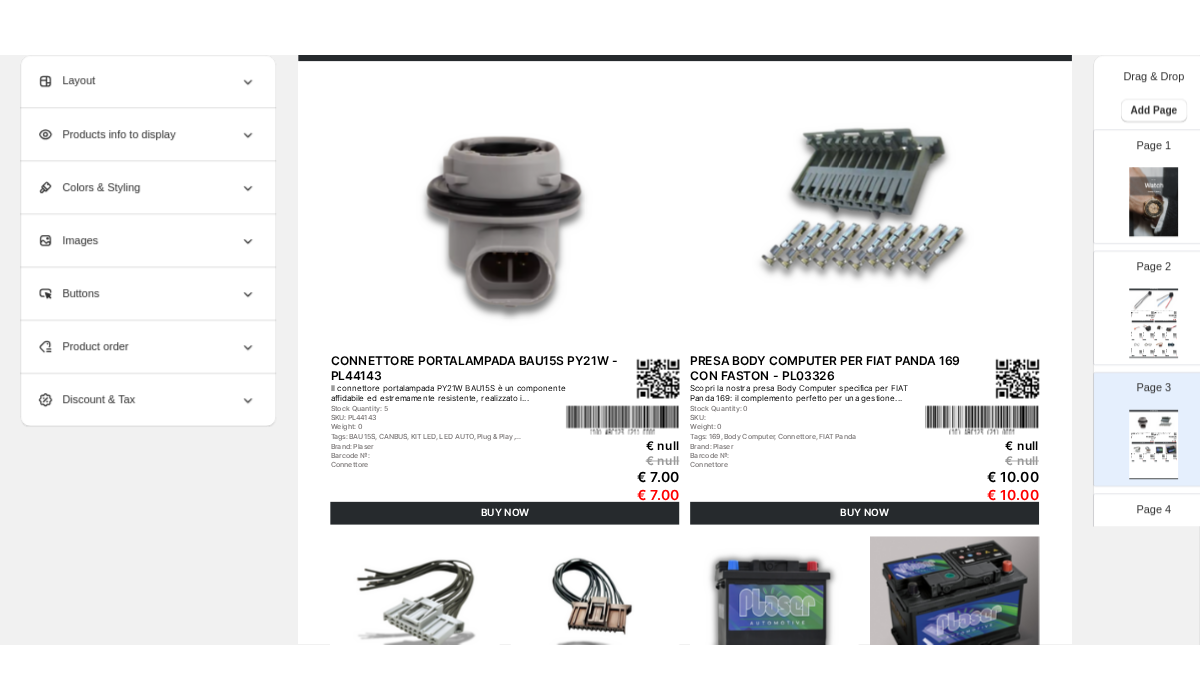 scroll, scrollTop: 0, scrollLeft: 0, axis: both 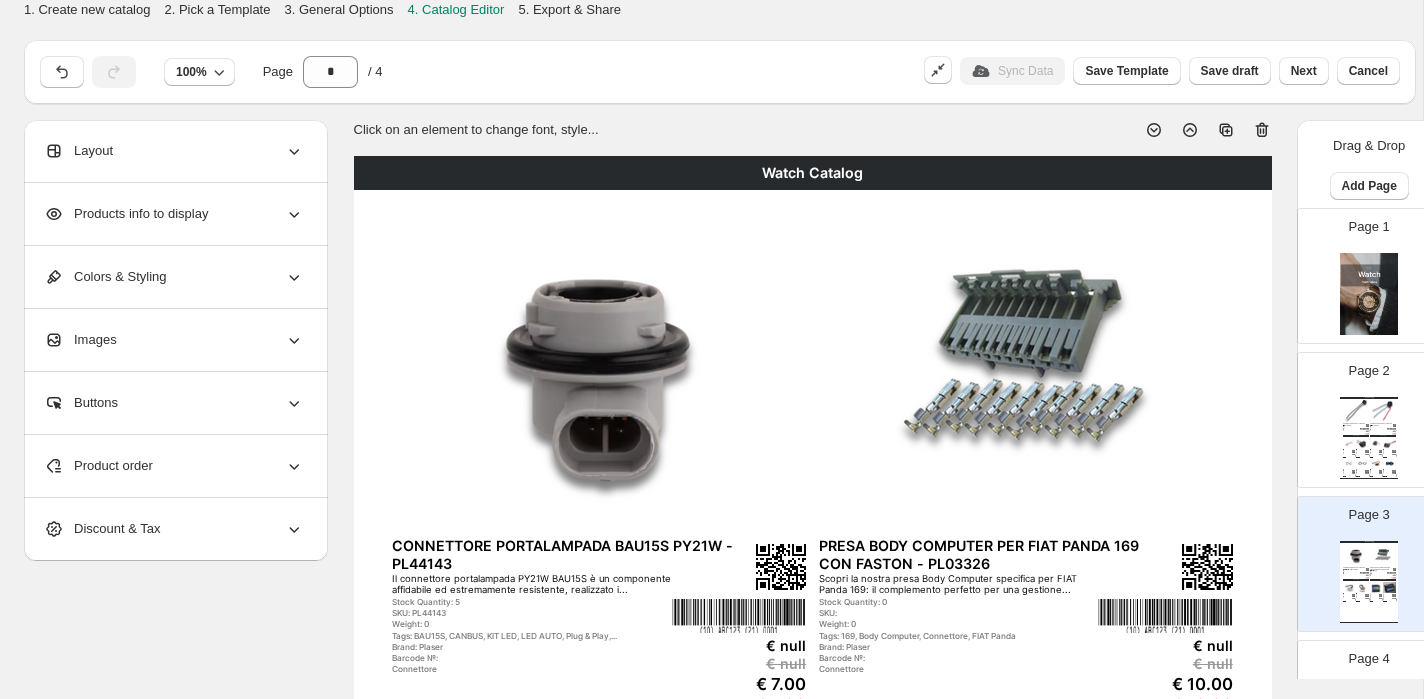 click on "3. General Options" at bounding box center (338, 9) 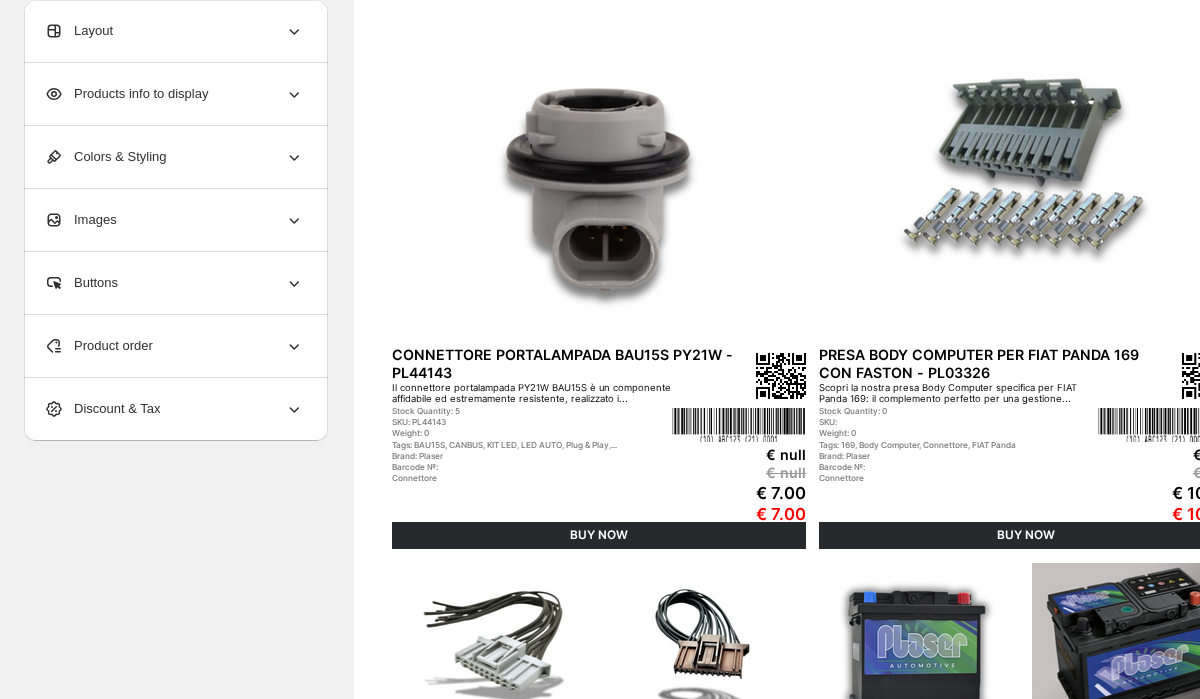 scroll, scrollTop: 0, scrollLeft: 0, axis: both 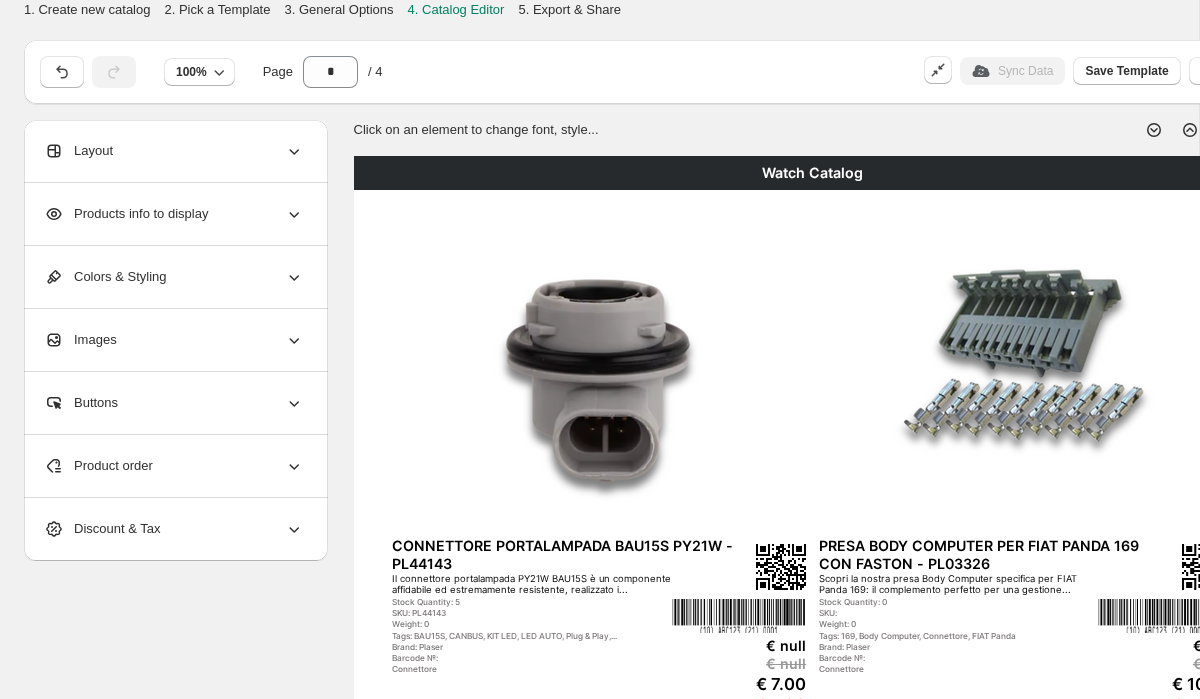 click on "1. Create new catalog" at bounding box center [87, 9] 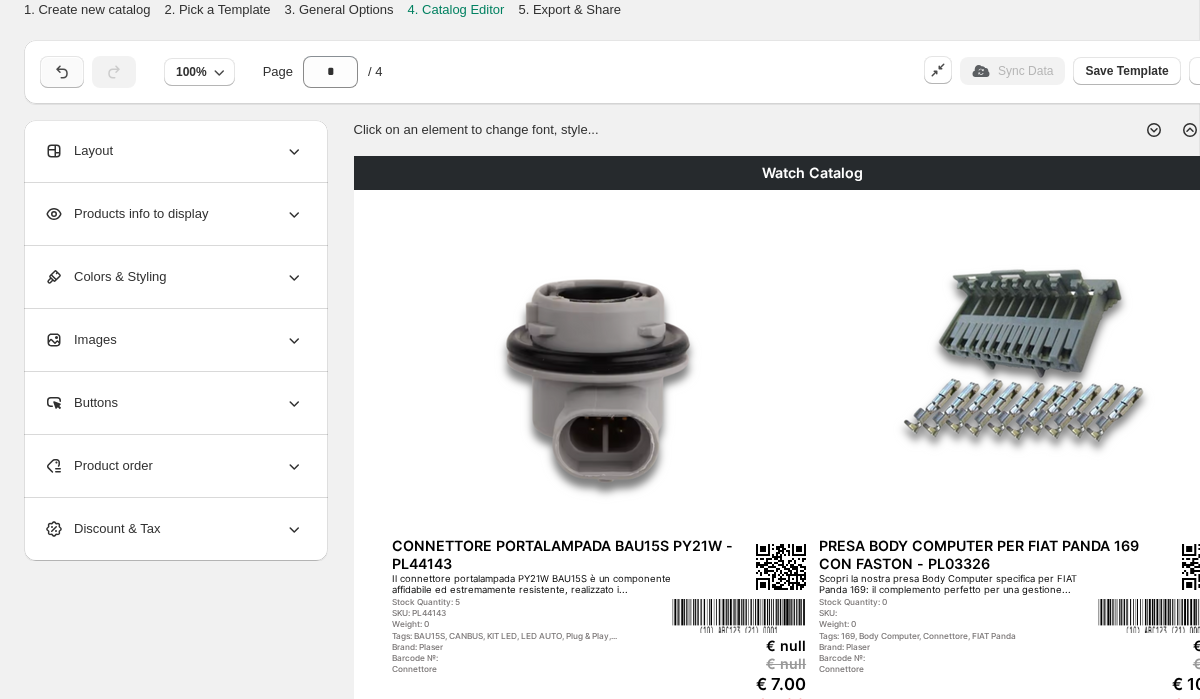 click 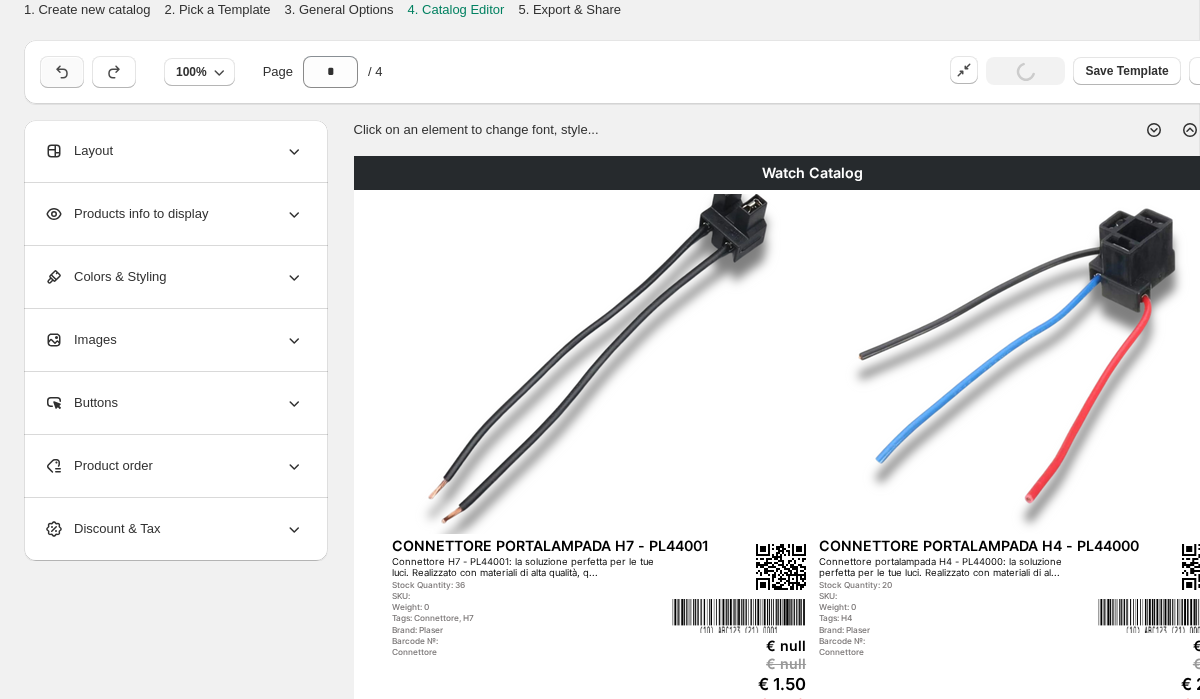 click 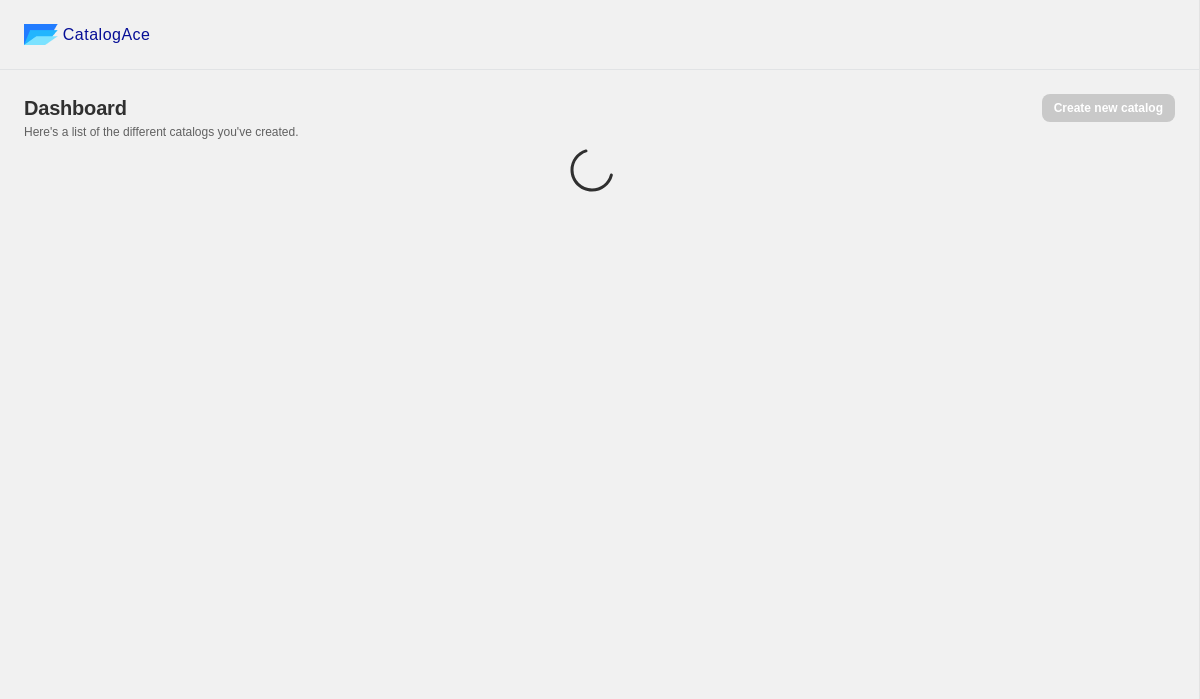 scroll, scrollTop: 0, scrollLeft: 0, axis: both 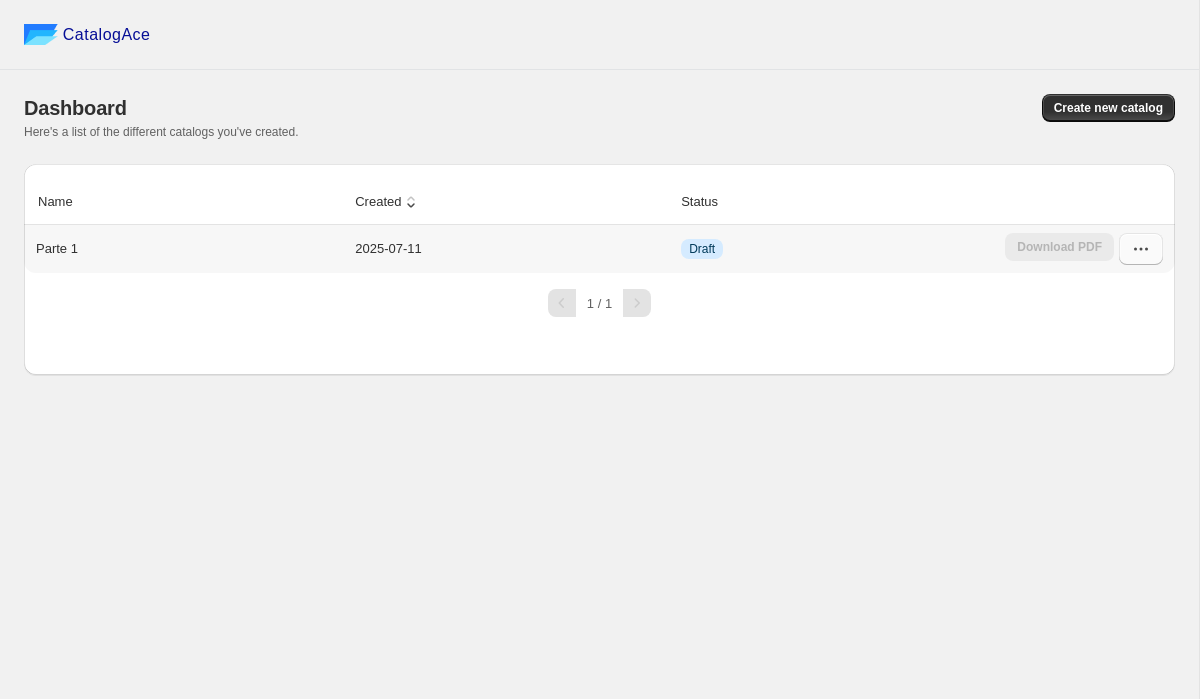 click 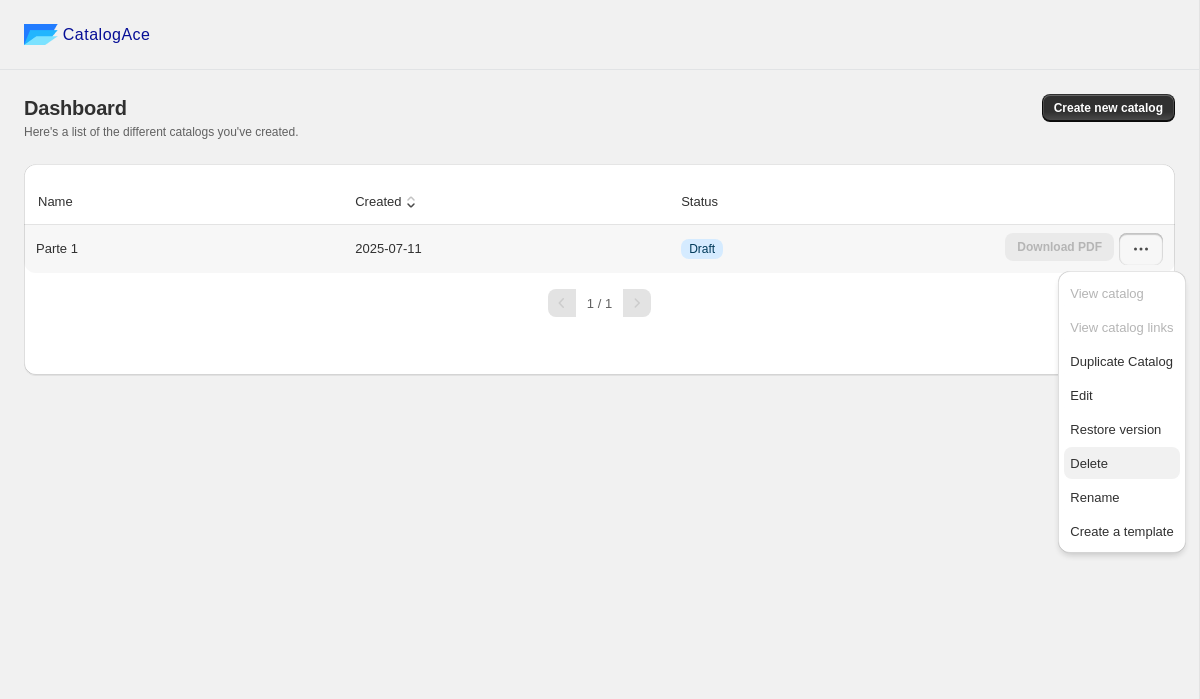 click on "Delete" at bounding box center (1089, 463) 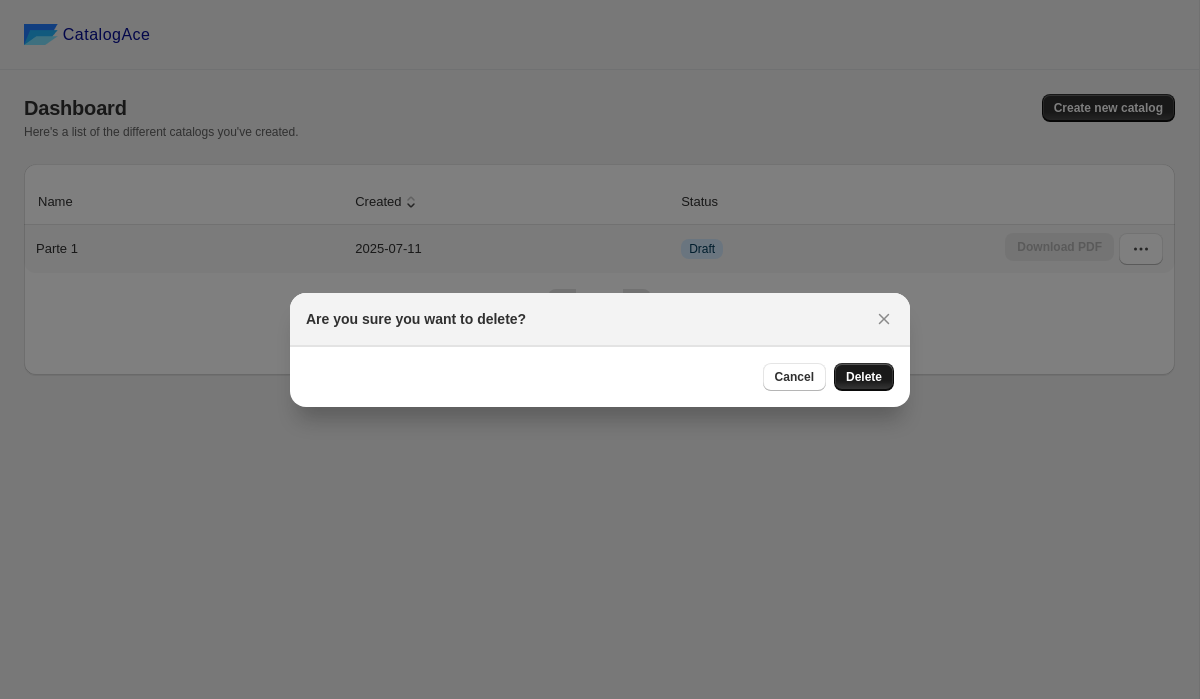 click on "Delete" at bounding box center (864, 377) 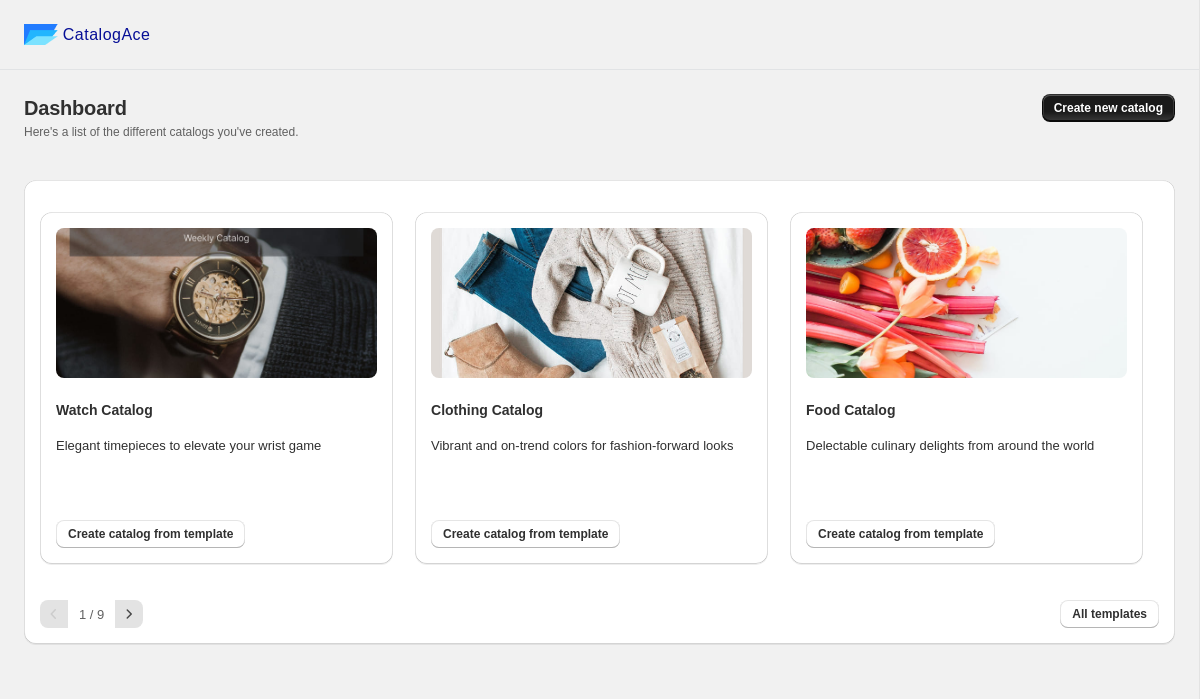 click on "Create new catalog" at bounding box center [1108, 108] 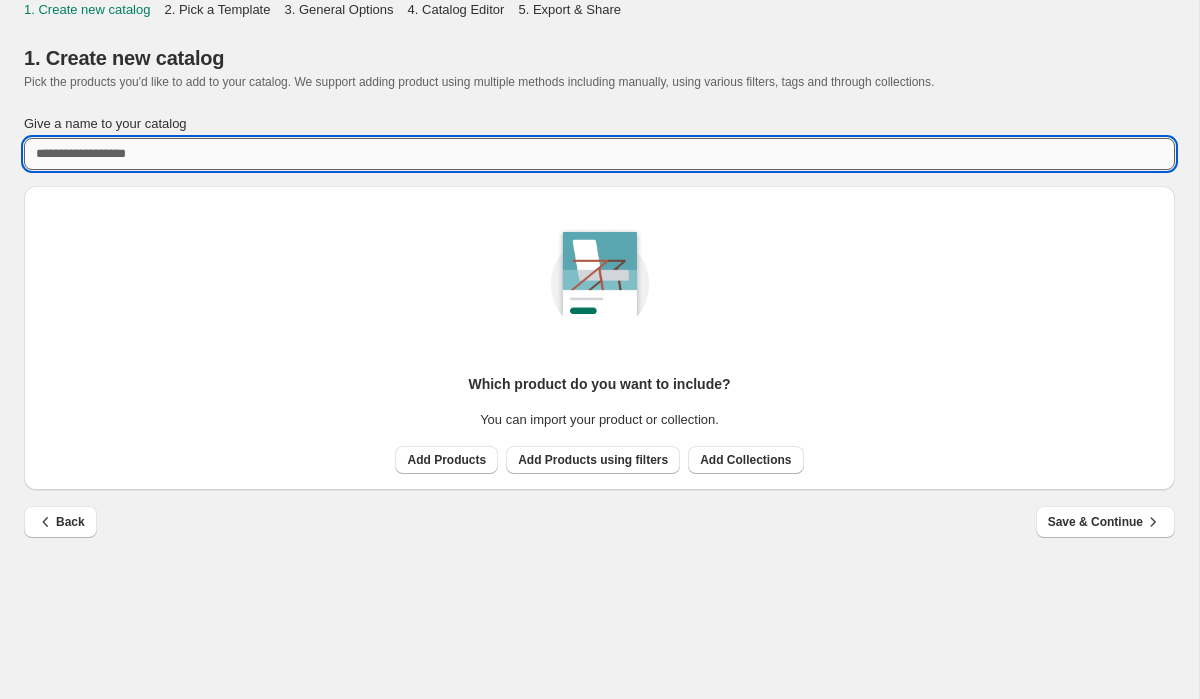 click on "Give a name to your catalog" at bounding box center (599, 154) 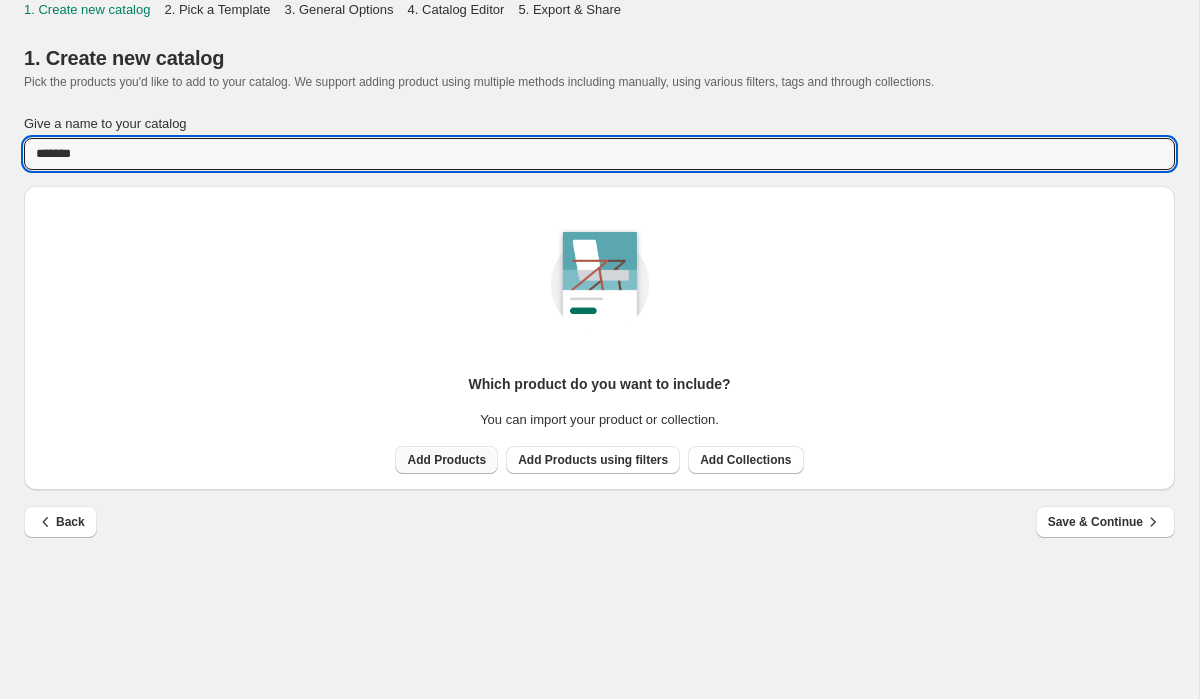 type on "*******" 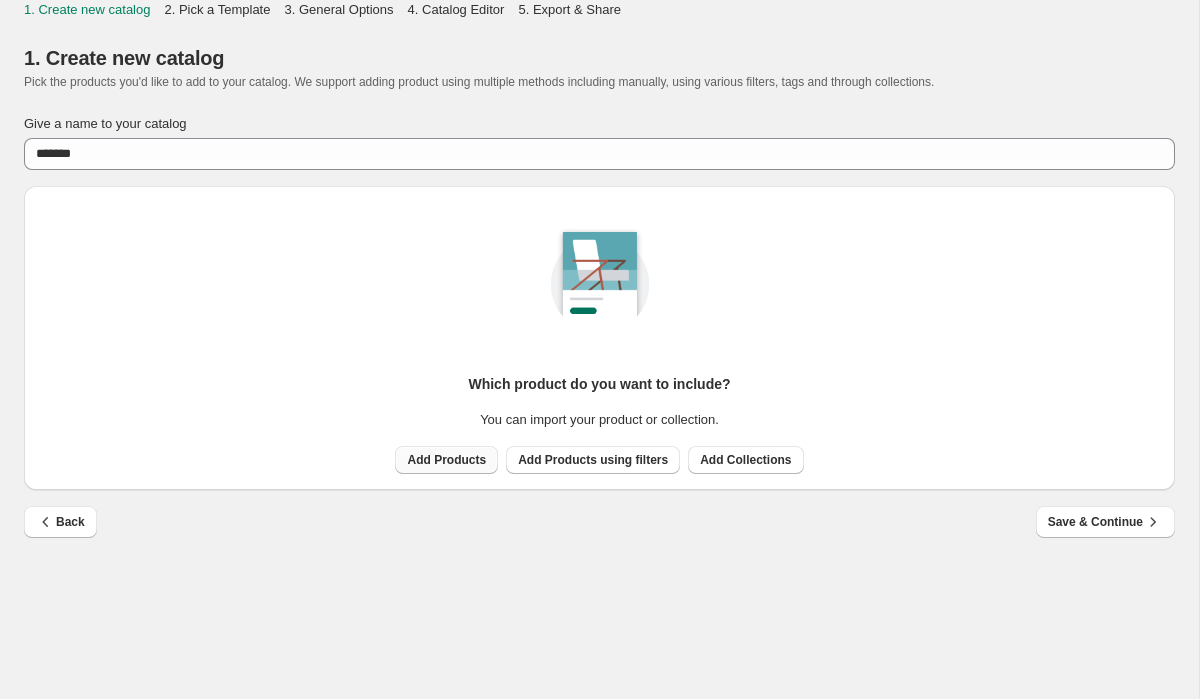 click on "Add Products" at bounding box center (446, 460) 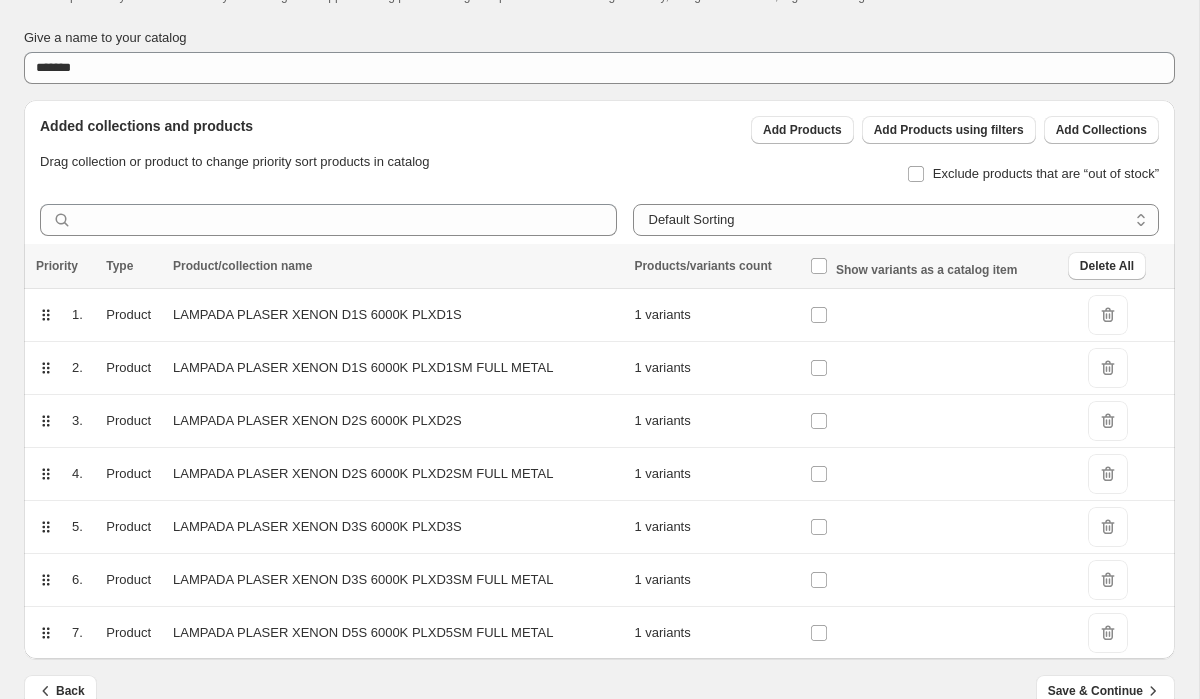 scroll, scrollTop: 121, scrollLeft: 0, axis: vertical 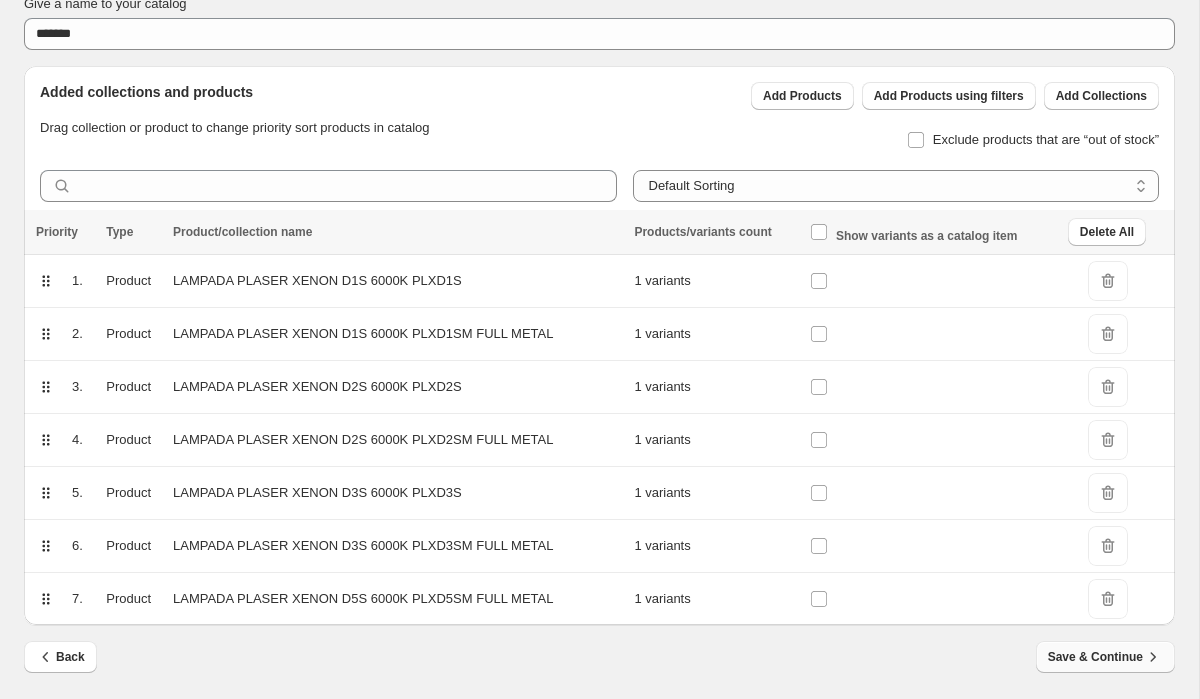 click on "Save & Continue" at bounding box center (1105, 657) 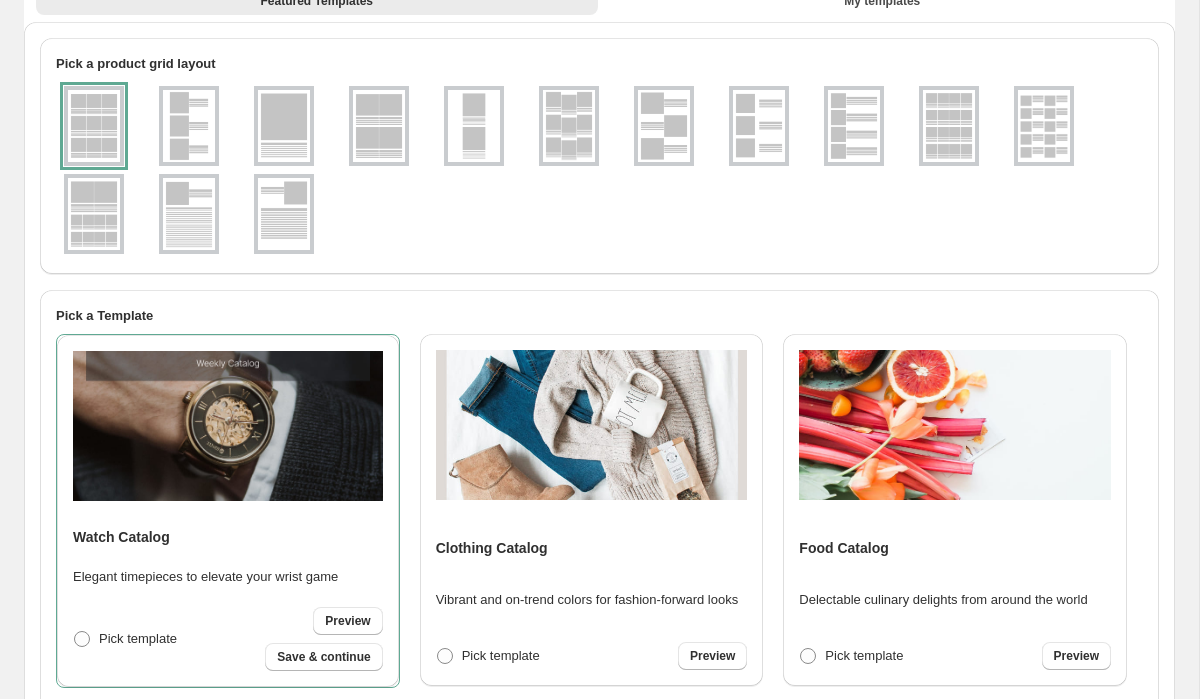 scroll, scrollTop: 0, scrollLeft: 0, axis: both 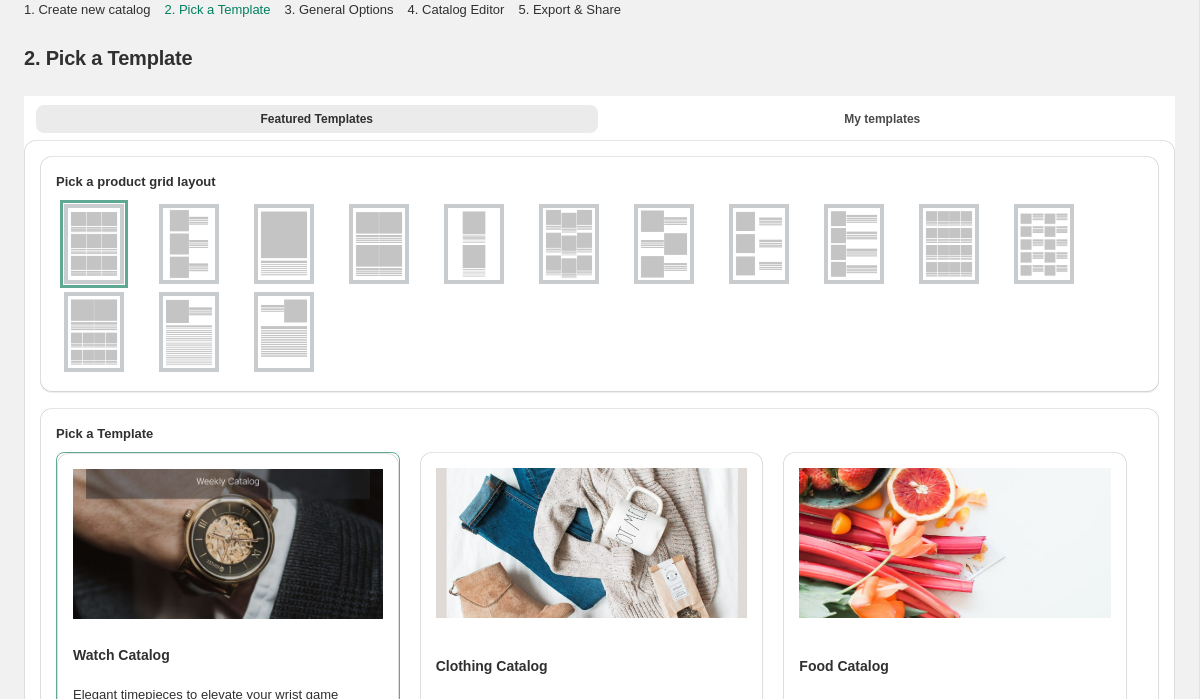 click at bounding box center (759, 244) 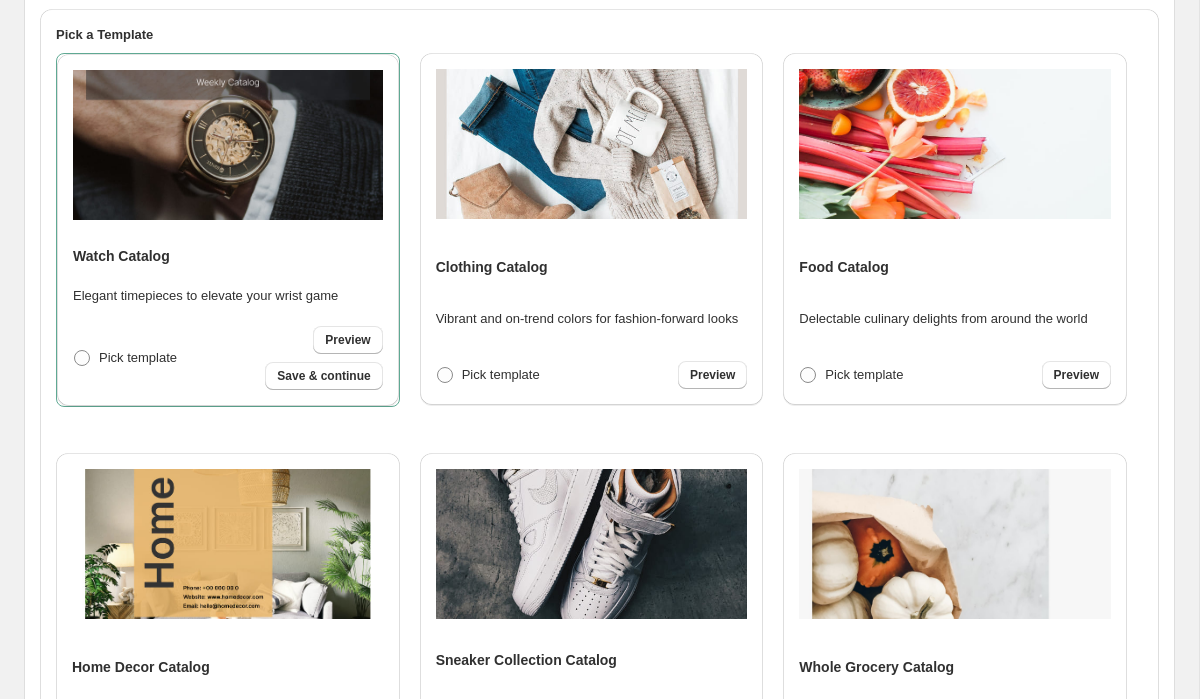 scroll, scrollTop: 430, scrollLeft: 0, axis: vertical 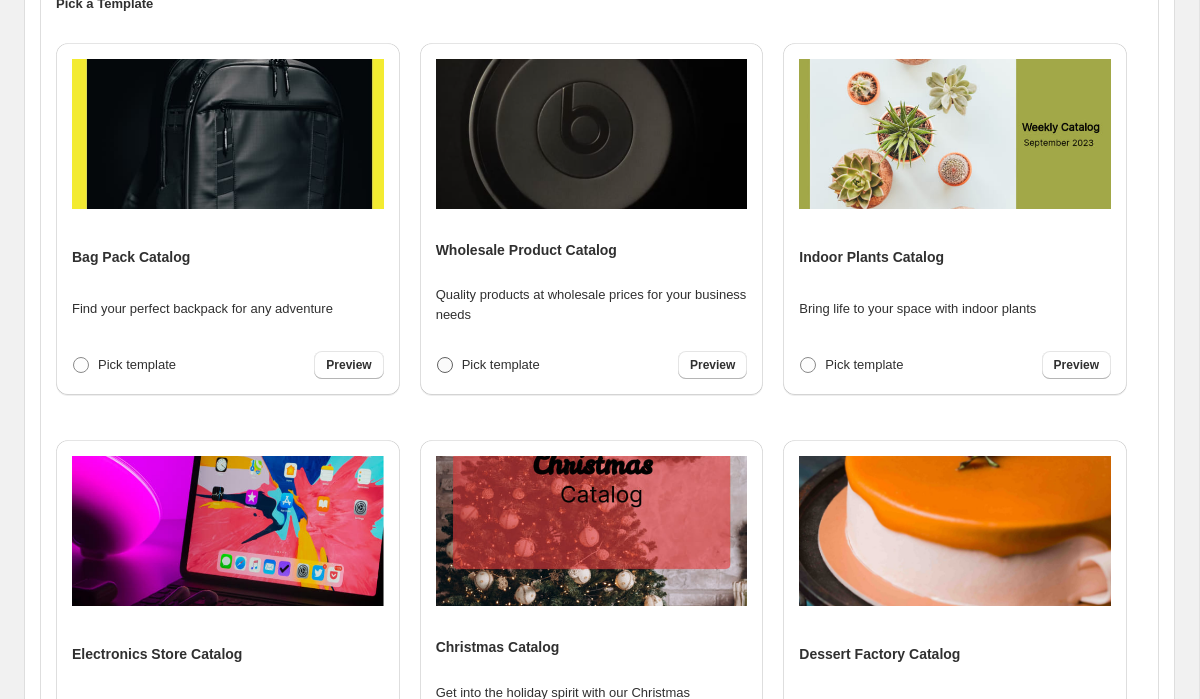 click on "Pick template" at bounding box center (501, 364) 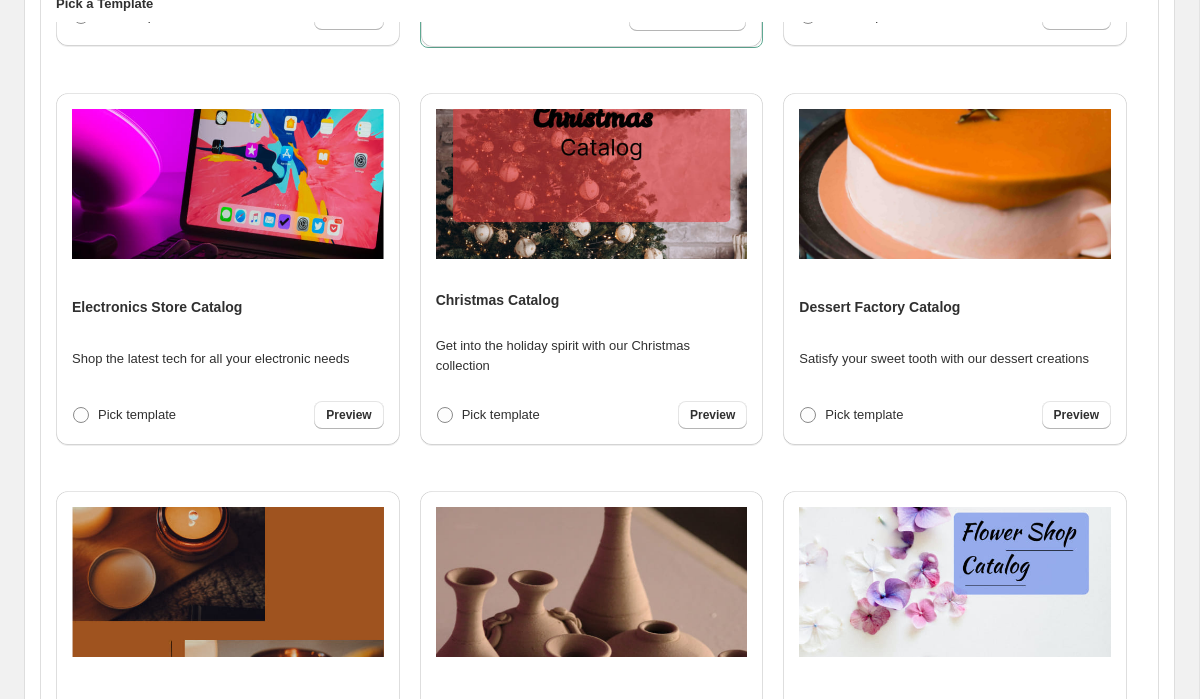scroll, scrollTop: 2780, scrollLeft: 0, axis: vertical 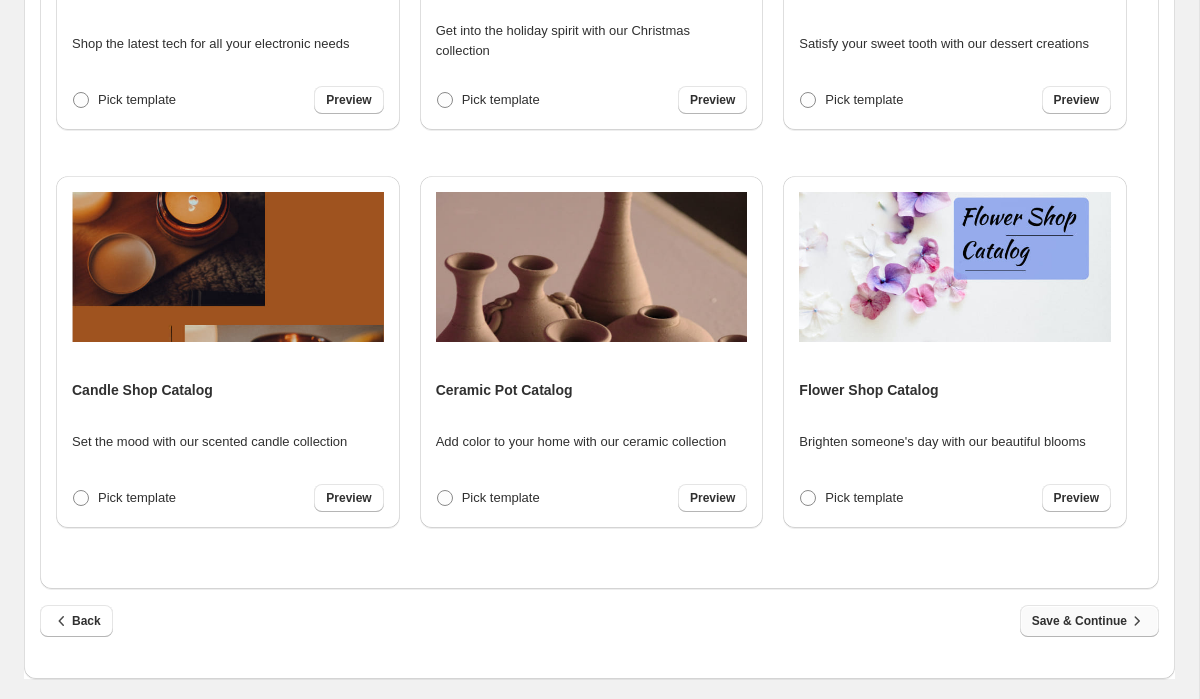 click on "Save & Continue" at bounding box center [1089, 621] 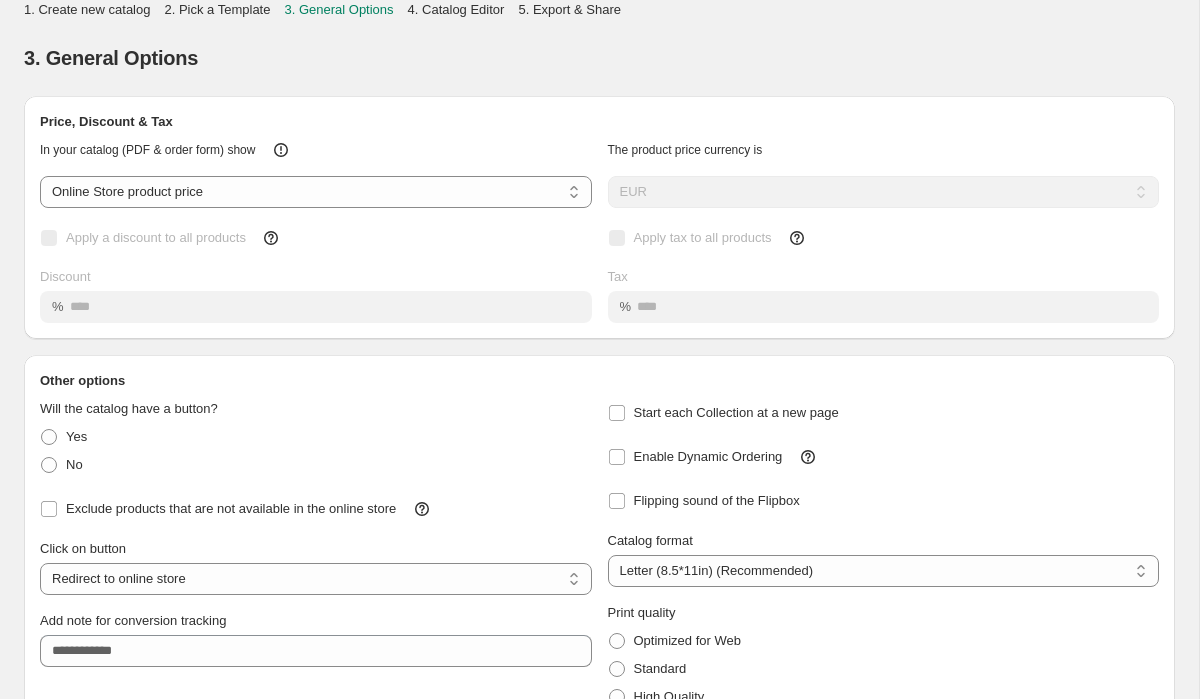 scroll, scrollTop: 103, scrollLeft: 0, axis: vertical 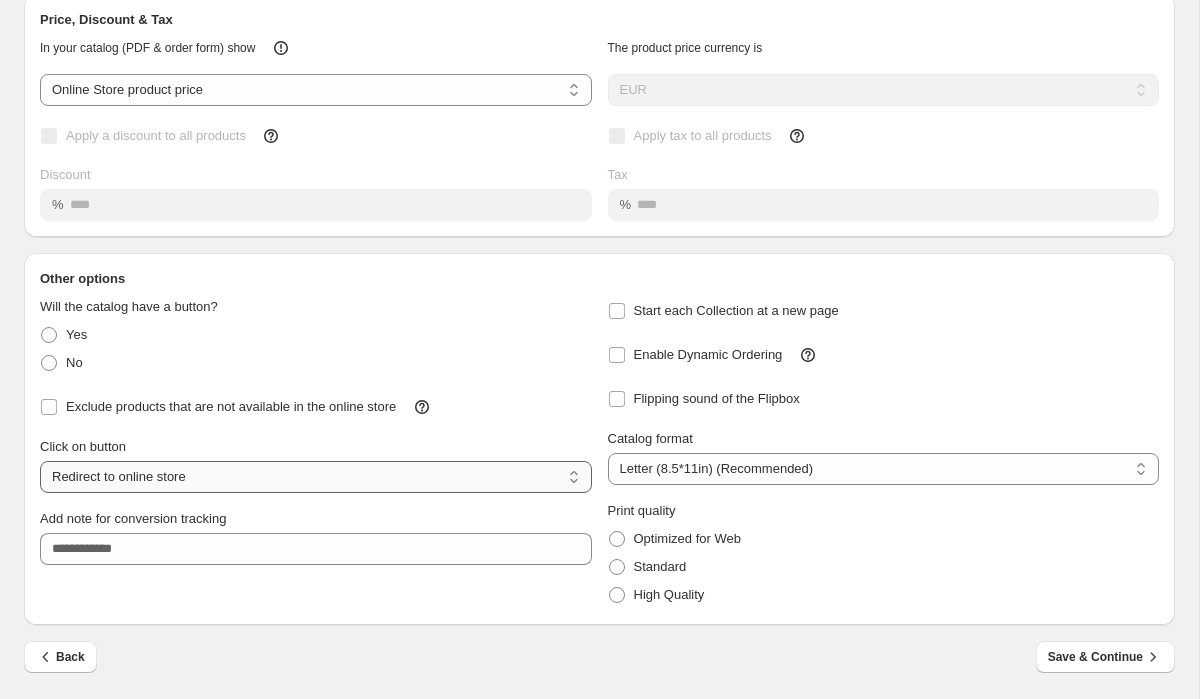 click on "**********" at bounding box center (316, 477) 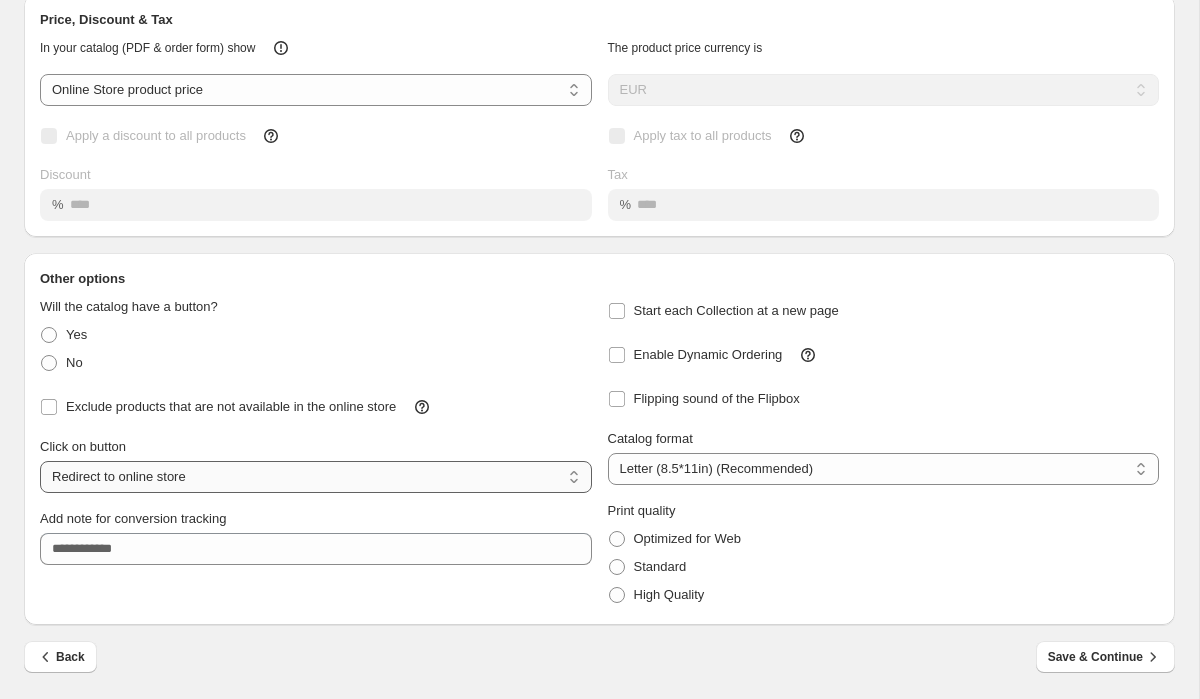select on "**********" 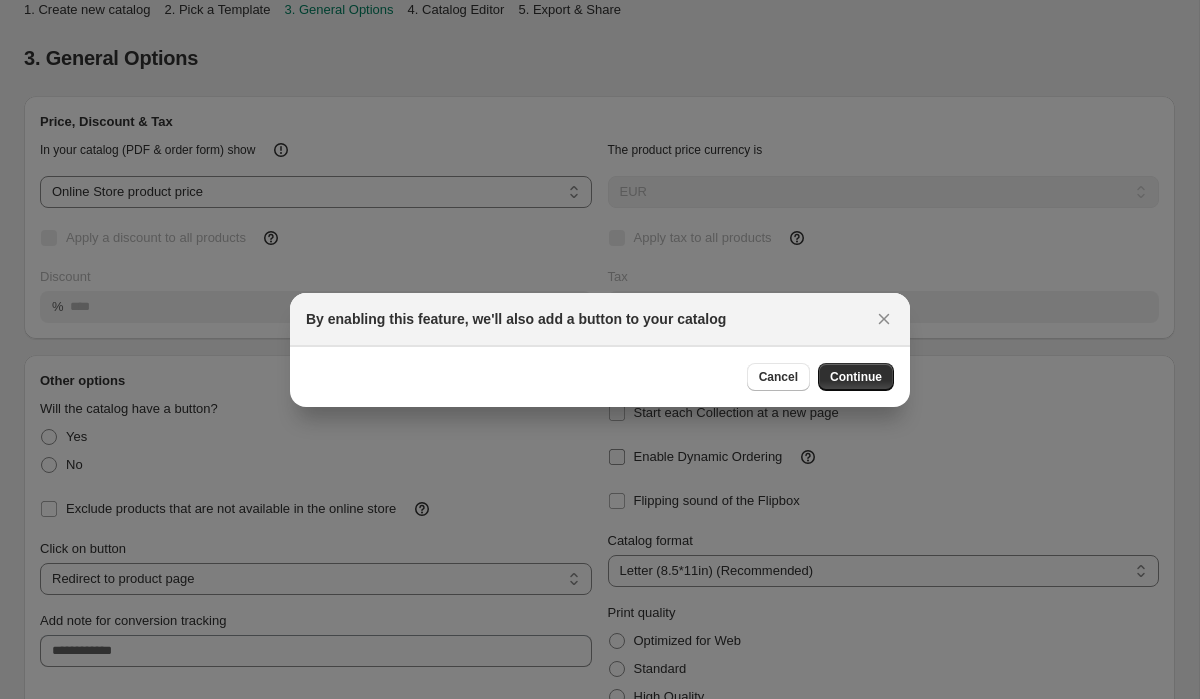 scroll, scrollTop: 0, scrollLeft: 0, axis: both 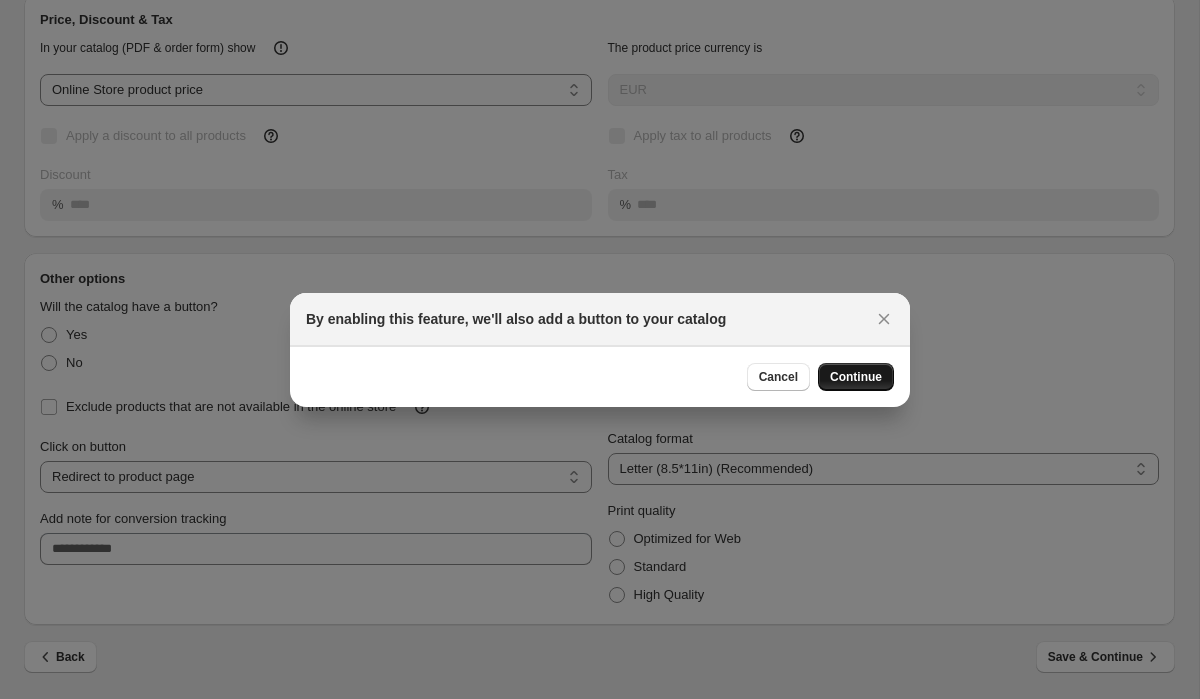 click on "Continue" at bounding box center (856, 377) 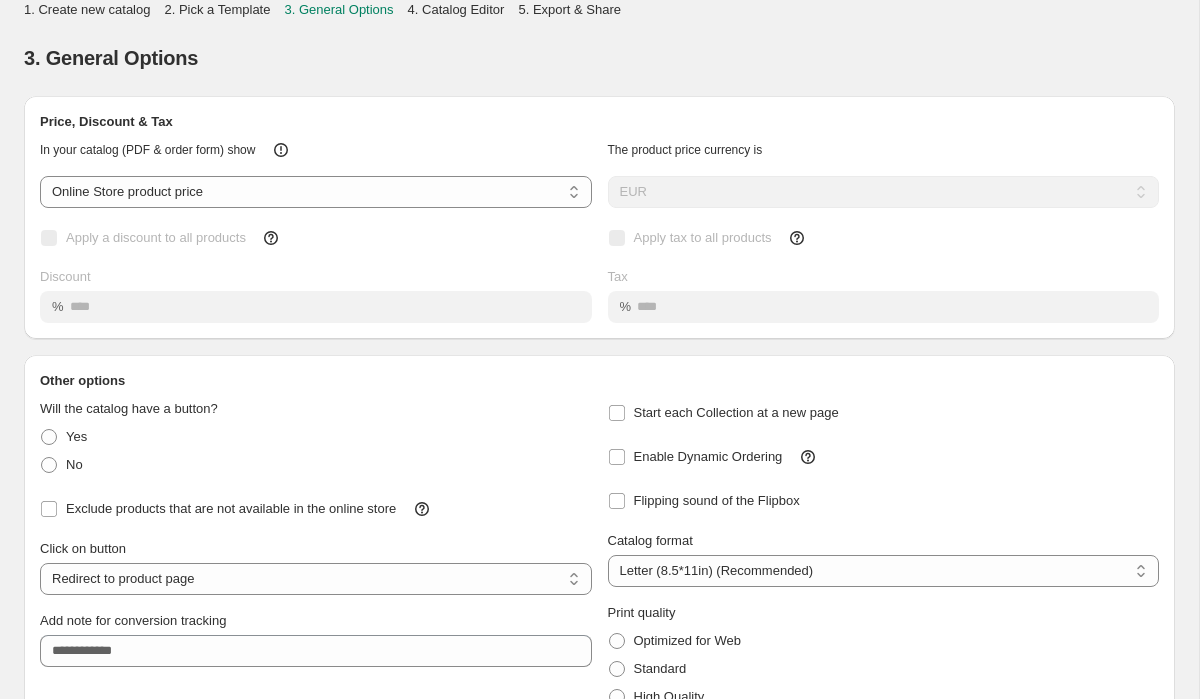 scroll, scrollTop: 103, scrollLeft: 0, axis: vertical 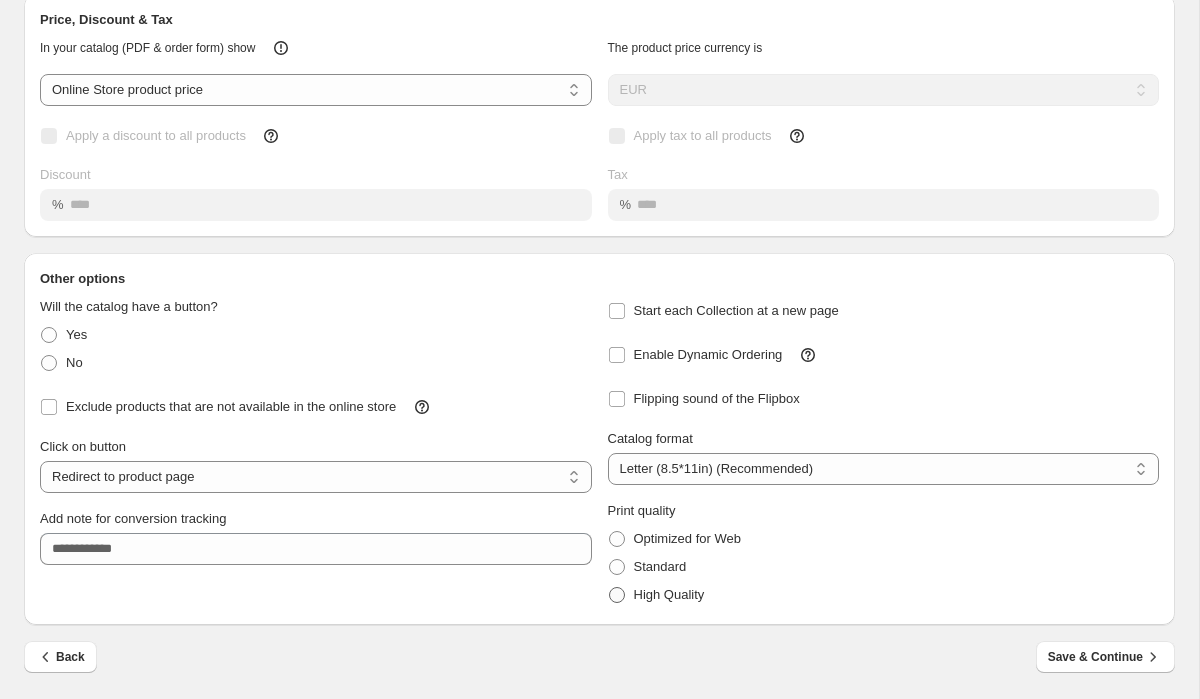 click on "High Quality" at bounding box center [669, 594] 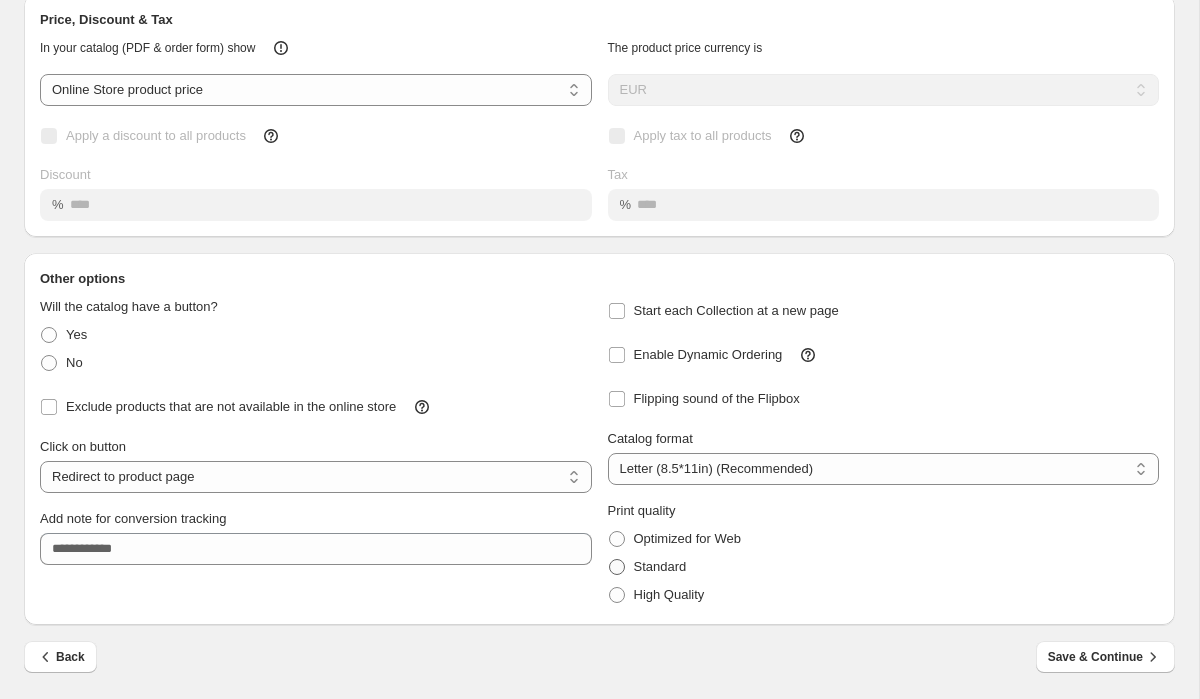 click on "Standard" at bounding box center [660, 566] 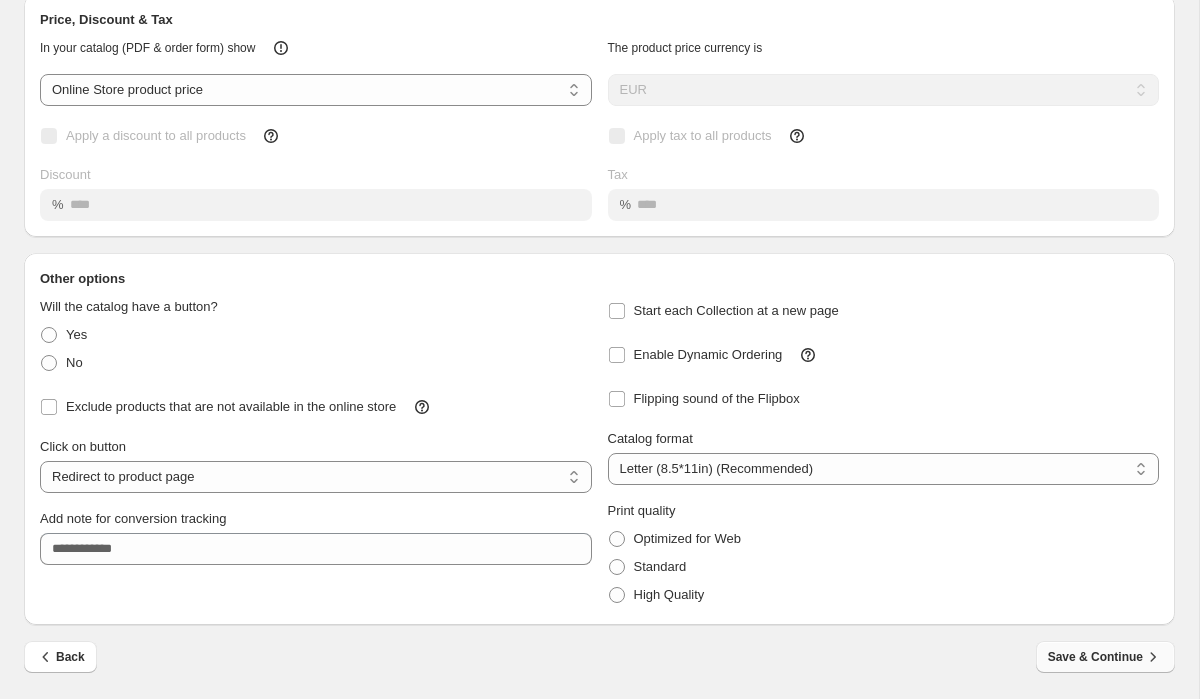 click on "Save & Continue" at bounding box center [1105, 657] 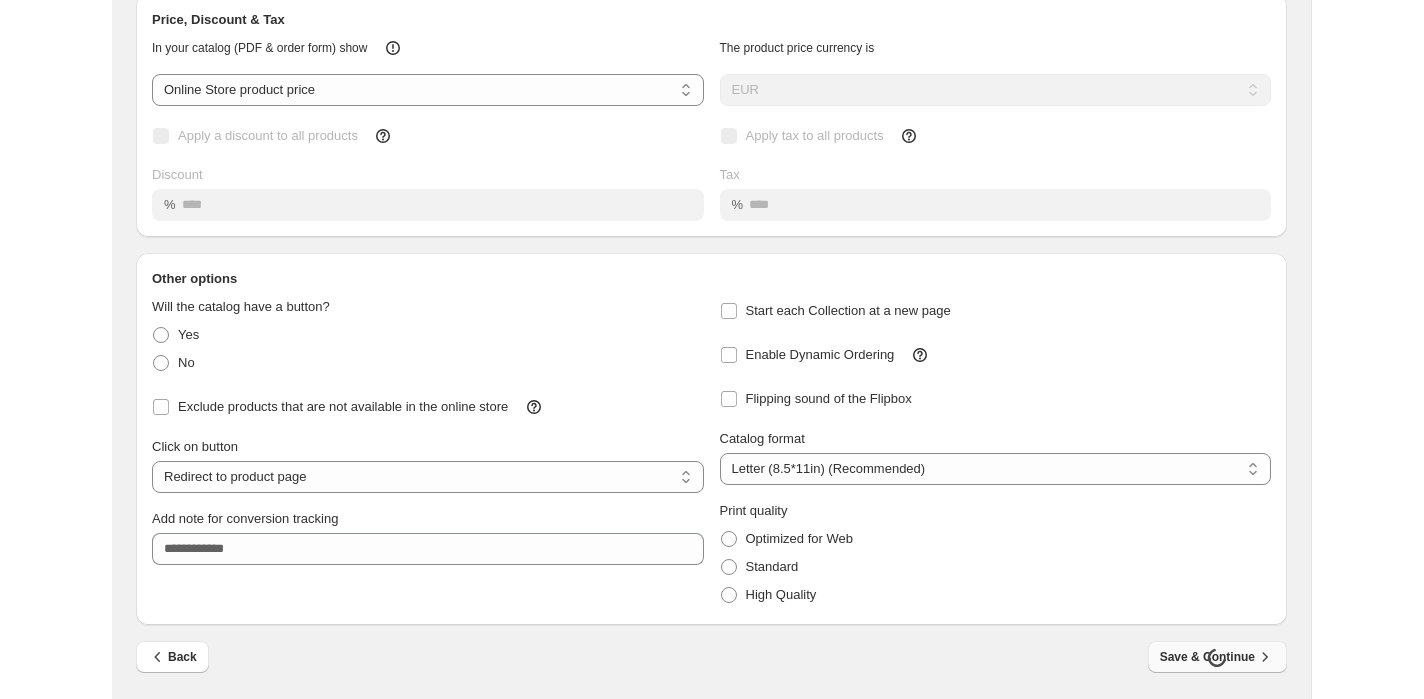 scroll, scrollTop: 0, scrollLeft: 0, axis: both 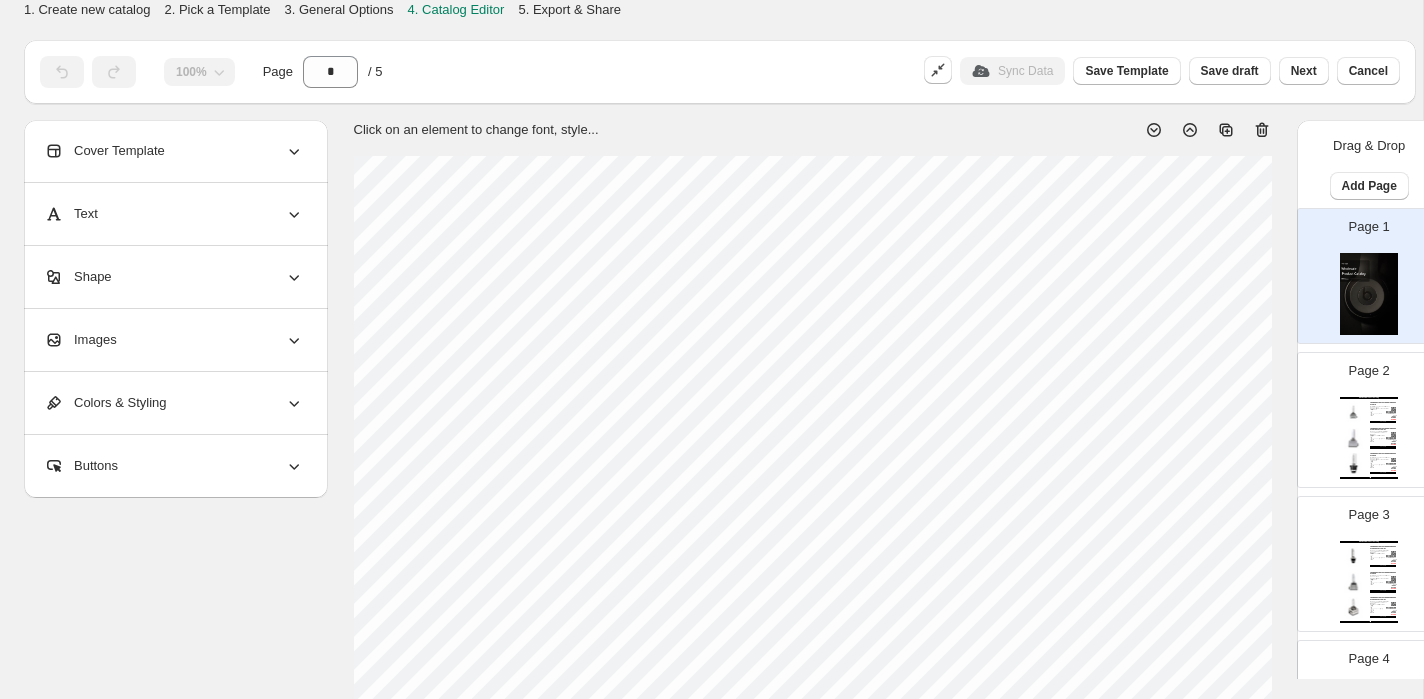 click on "3. General Options" at bounding box center [338, 9] 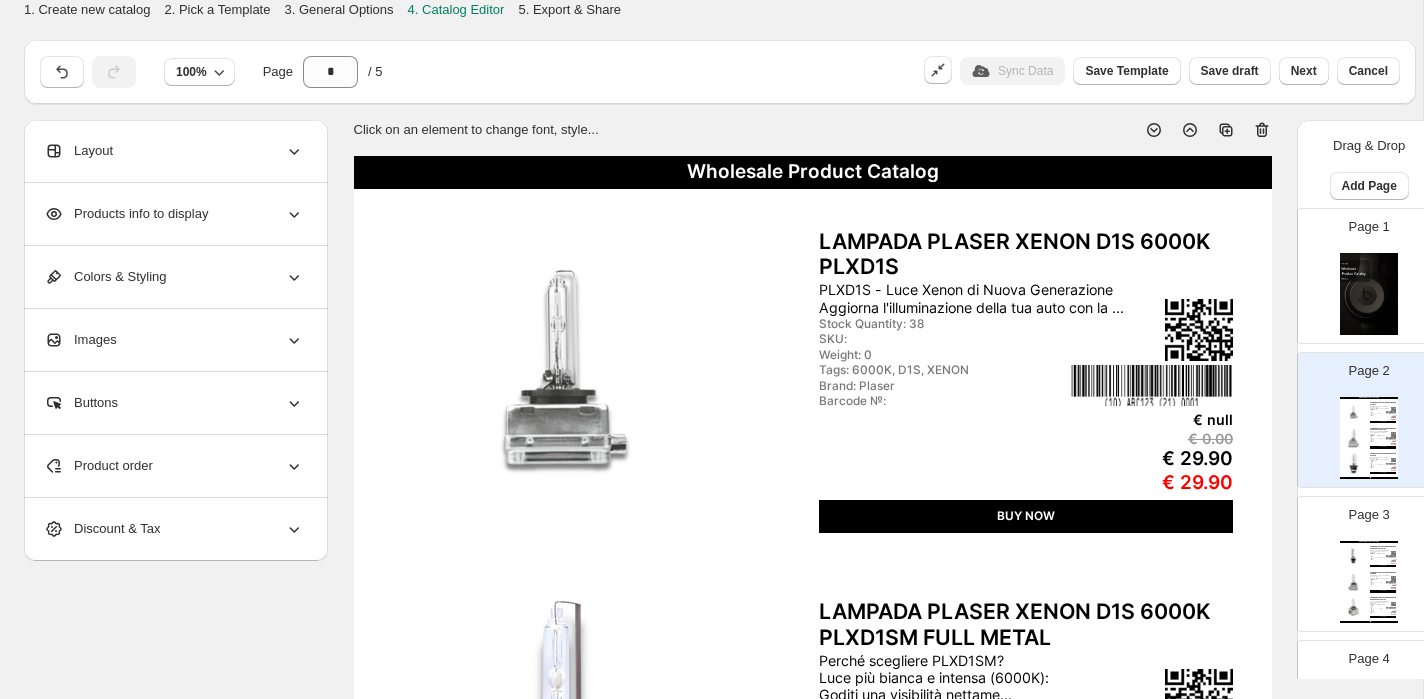 click 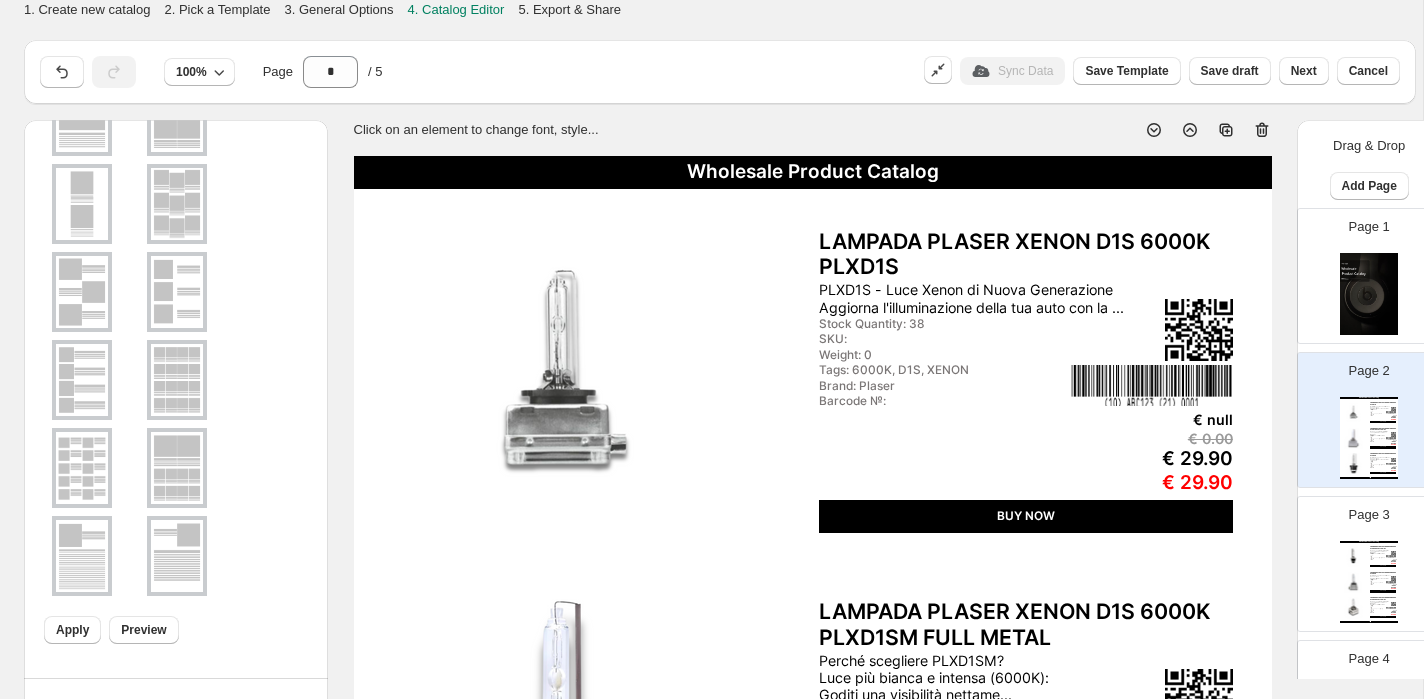 scroll, scrollTop: 0, scrollLeft: 0, axis: both 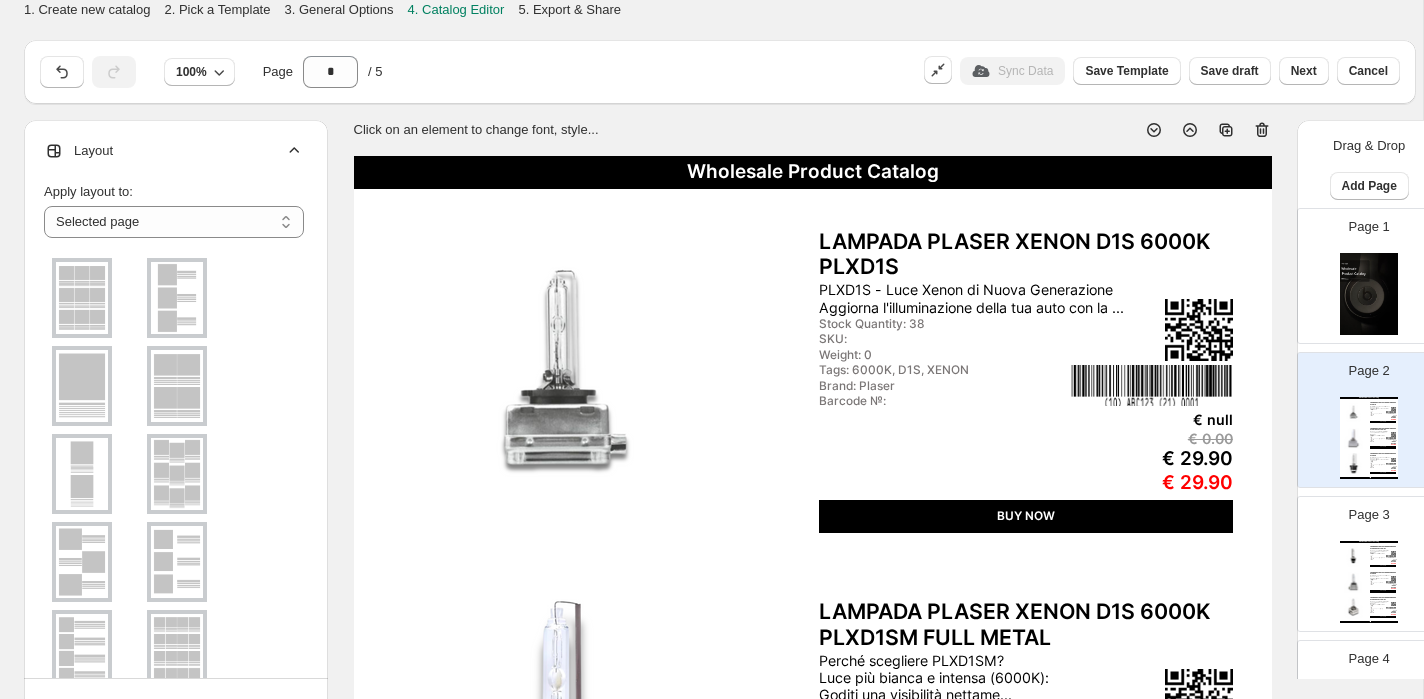 click 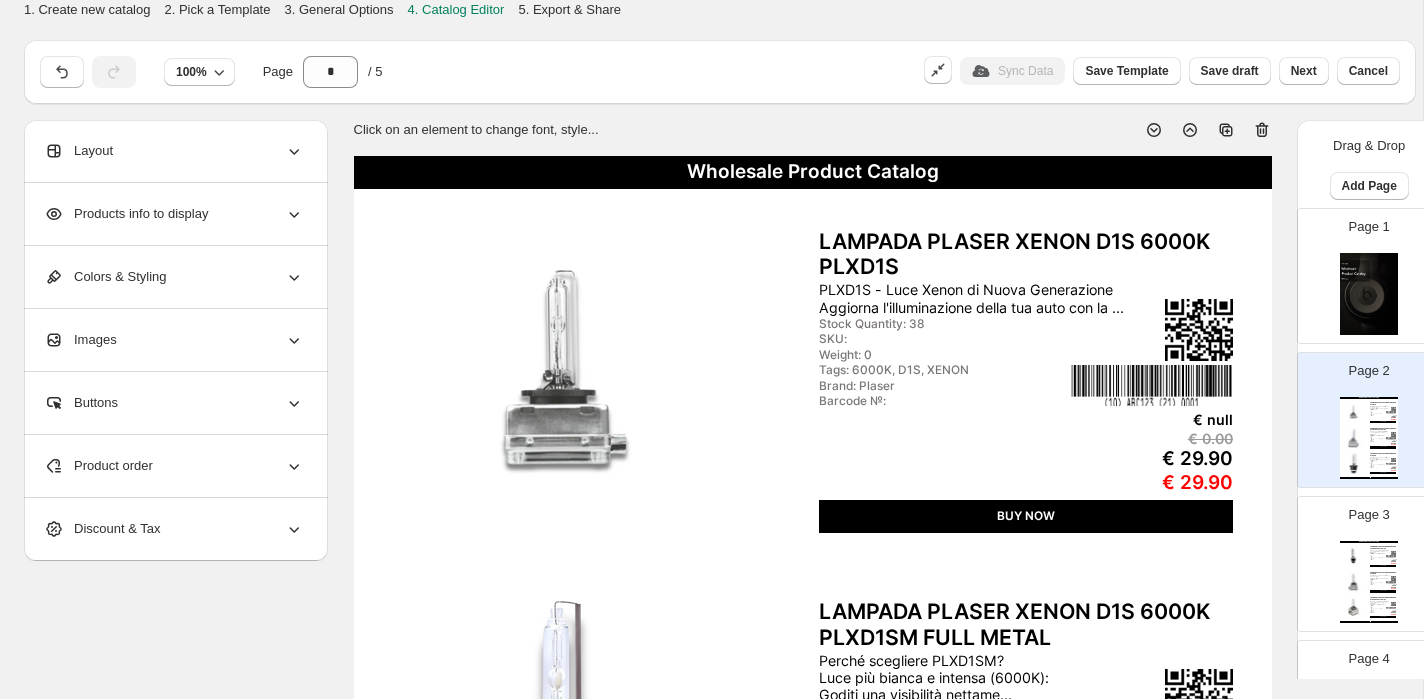 click 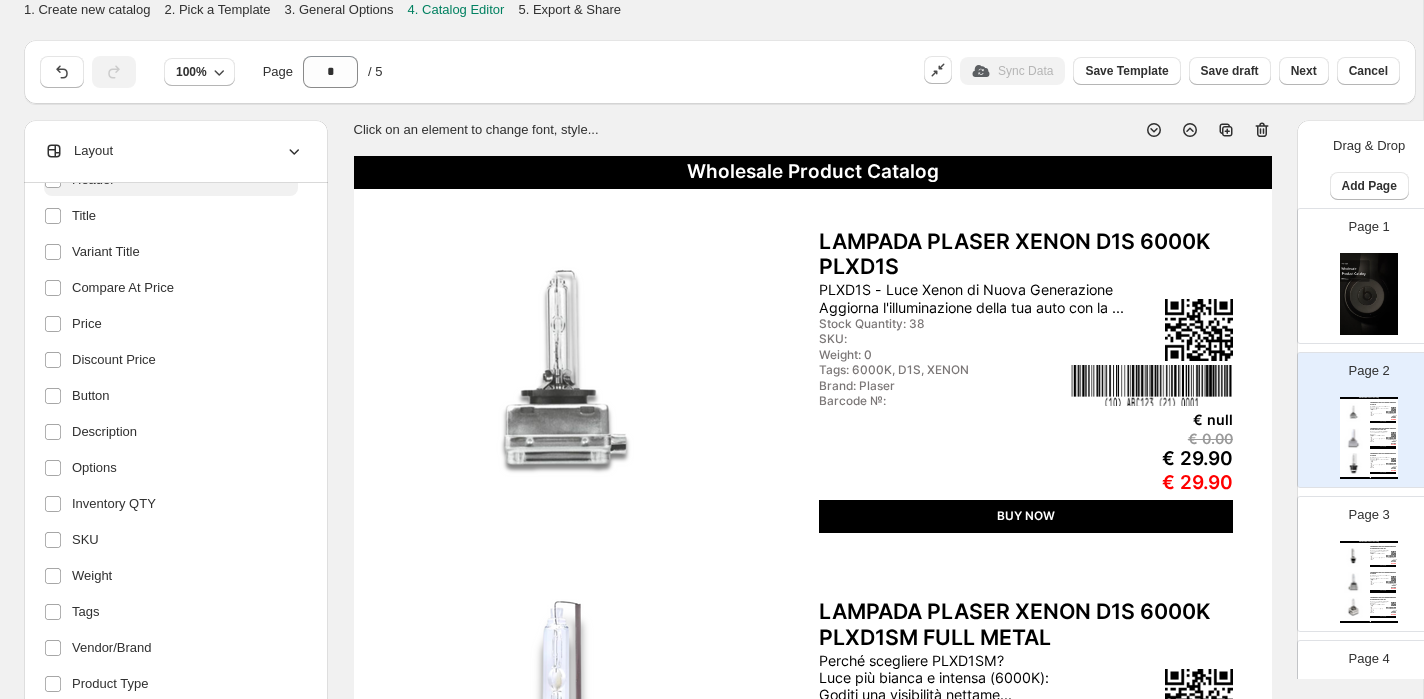 scroll, scrollTop: 169, scrollLeft: 0, axis: vertical 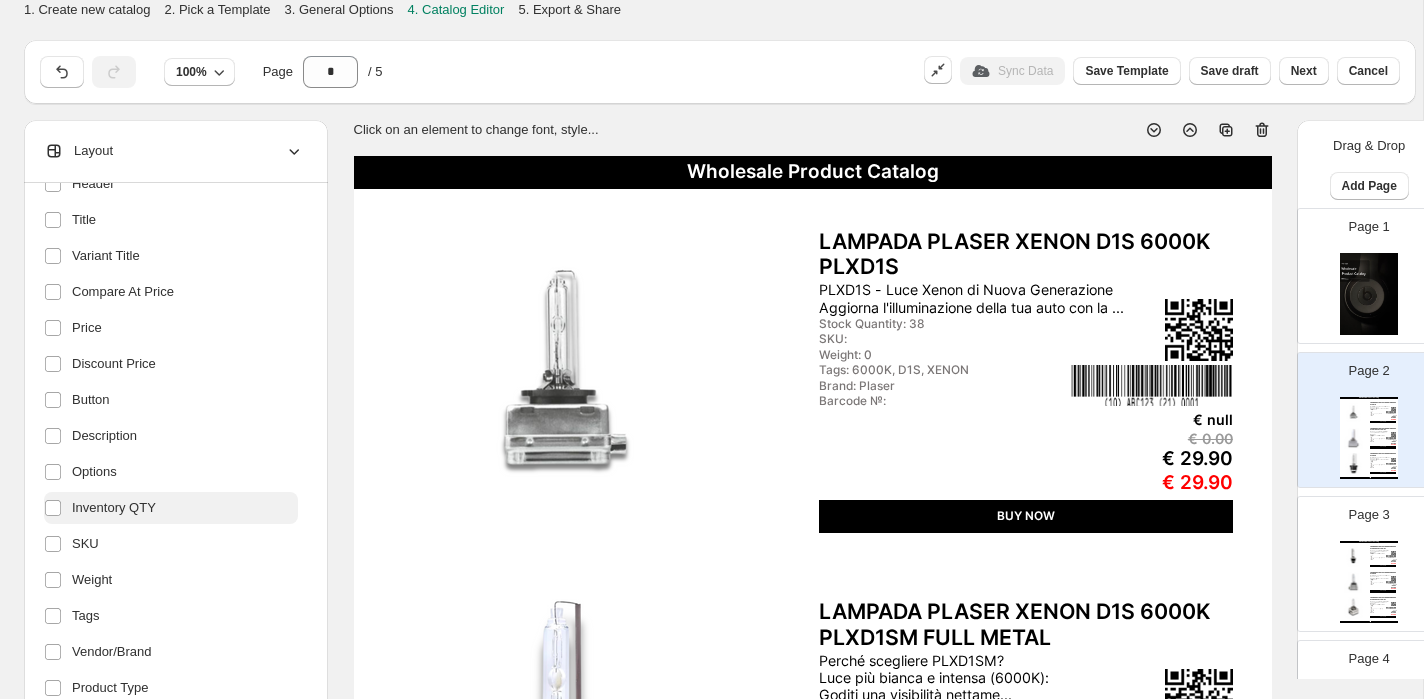 click on "Inventory QTY" at bounding box center [114, 508] 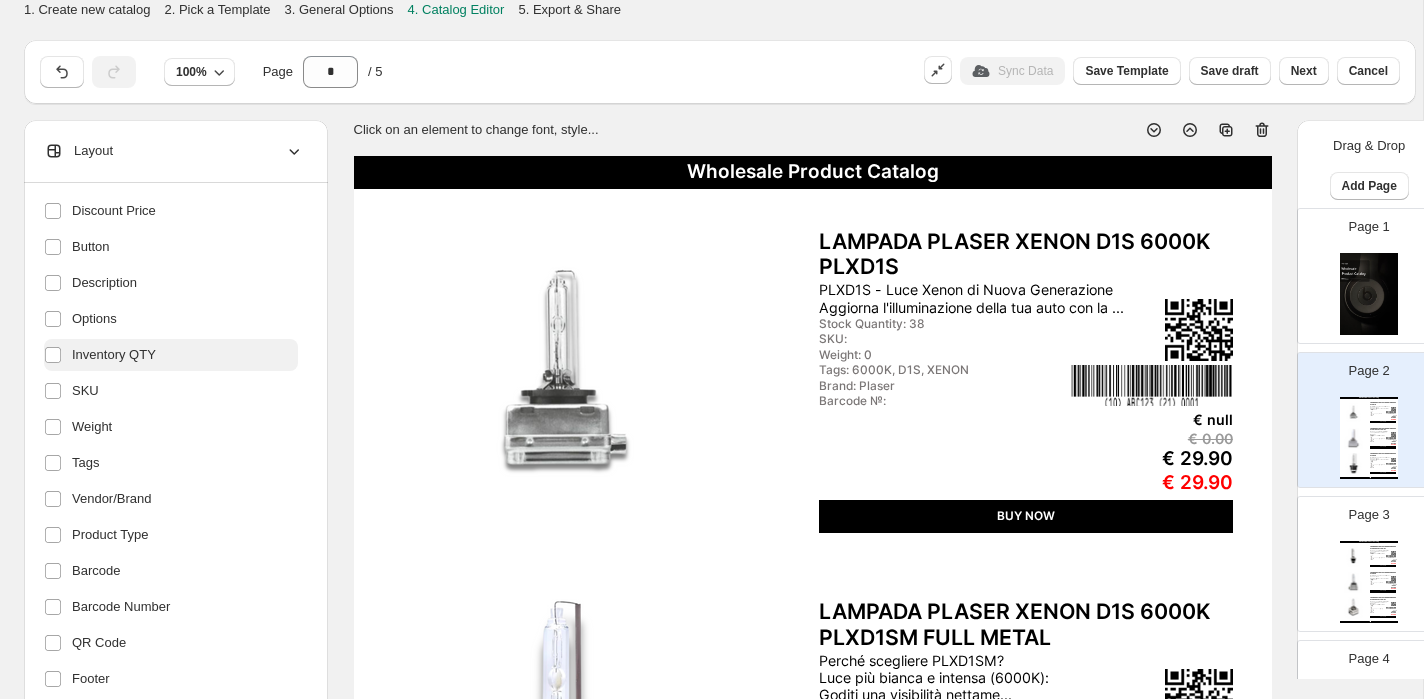 scroll, scrollTop: 390, scrollLeft: 0, axis: vertical 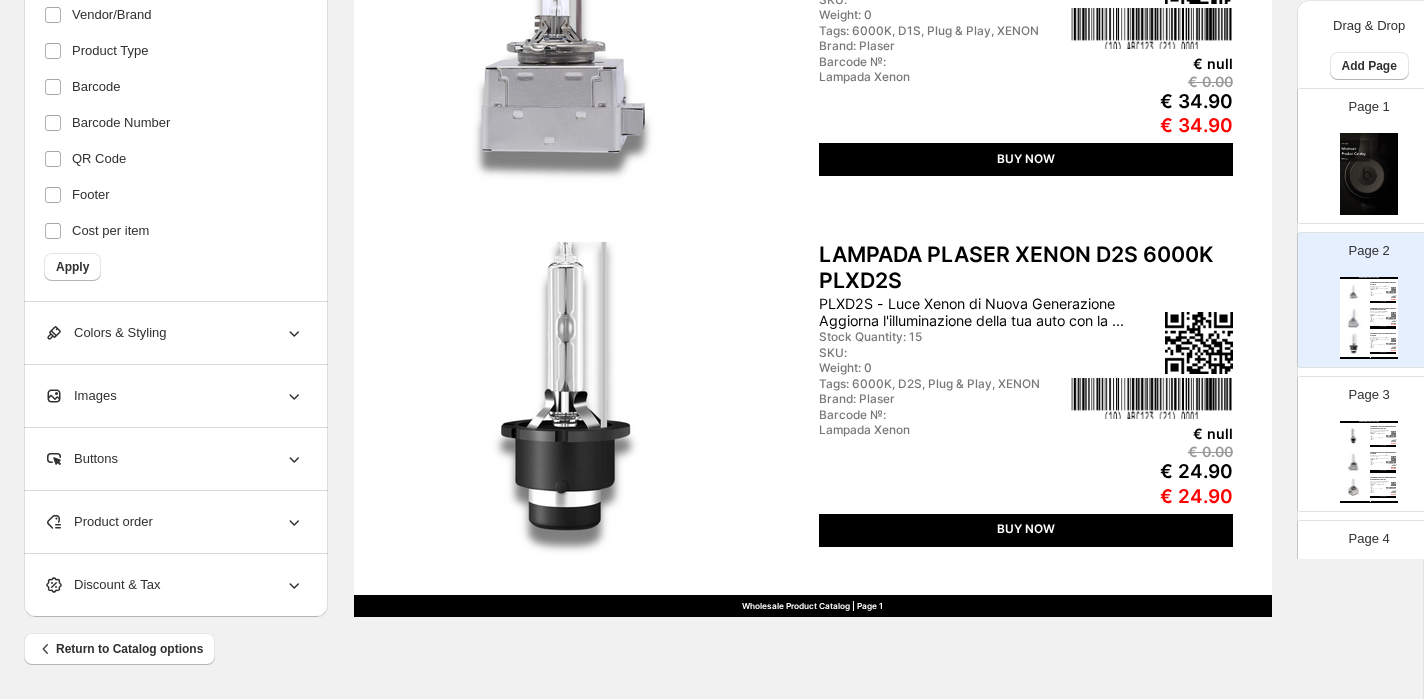 click on "Discount & Tax" at bounding box center (174, 585) 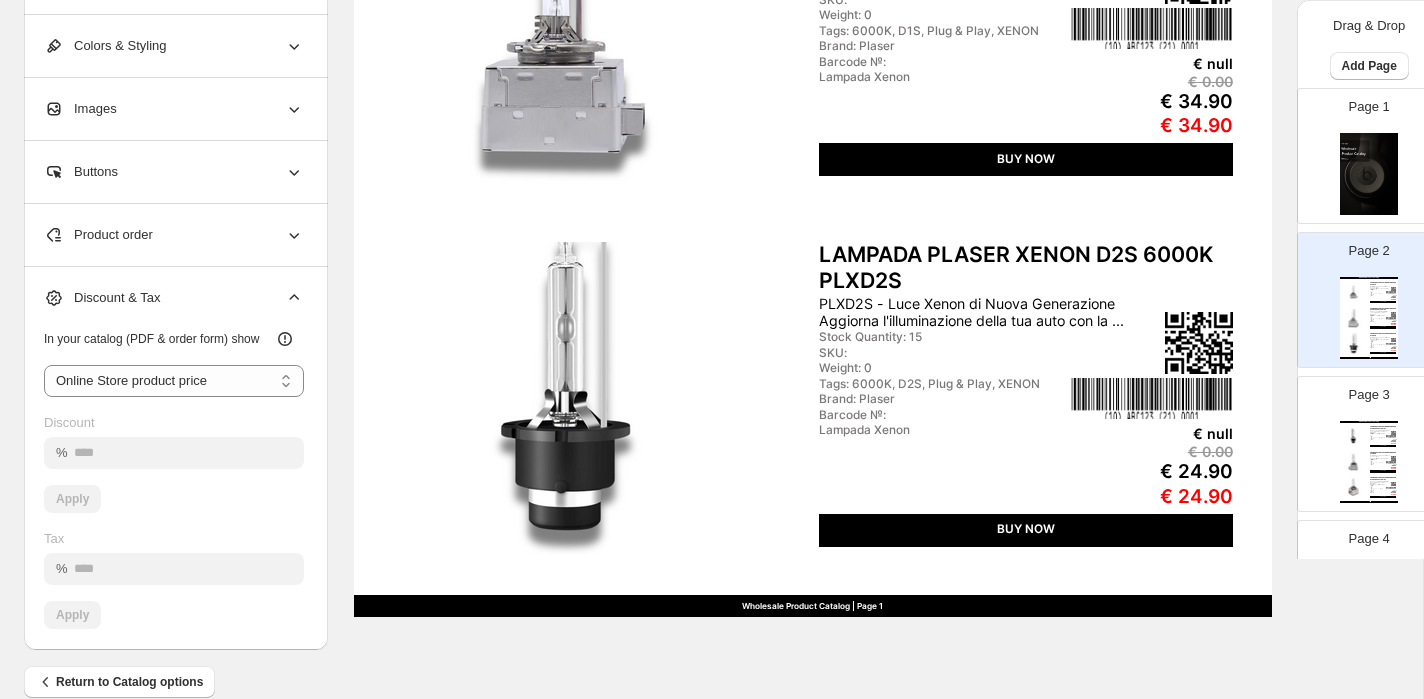 click 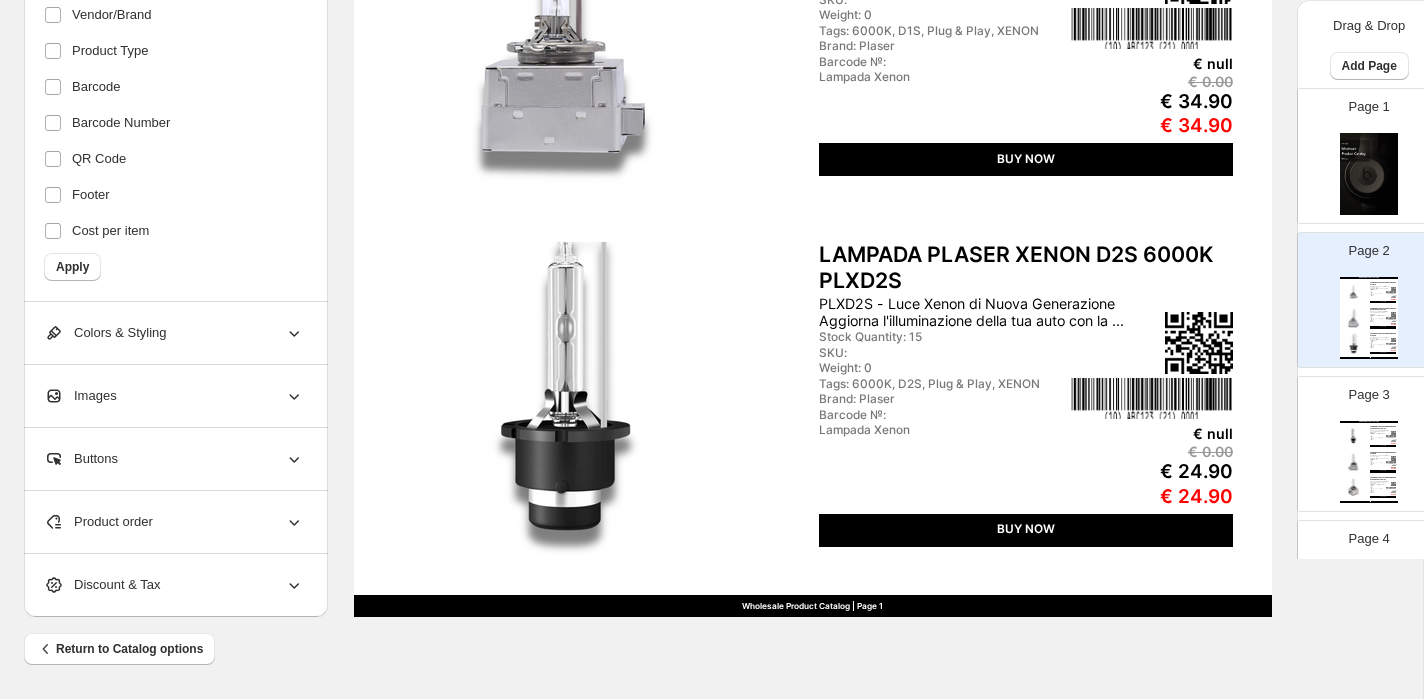 click 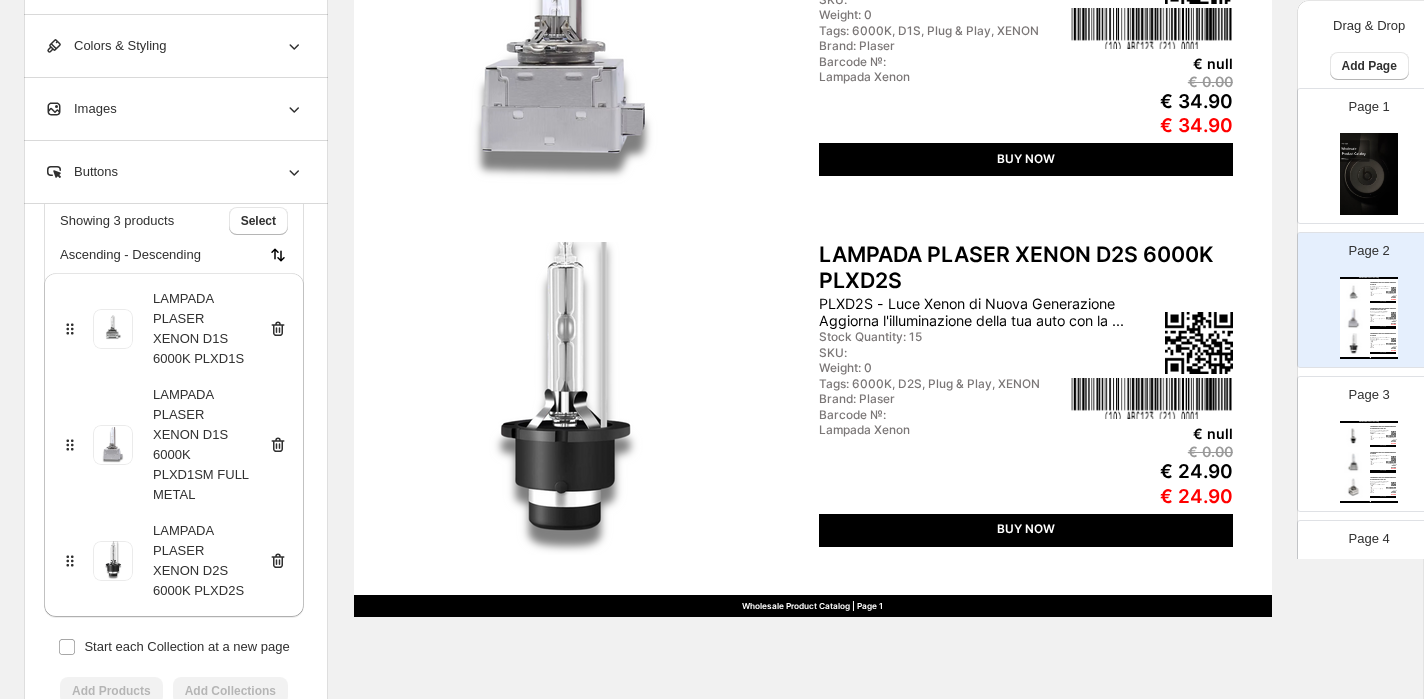 scroll, scrollTop: 0, scrollLeft: 0, axis: both 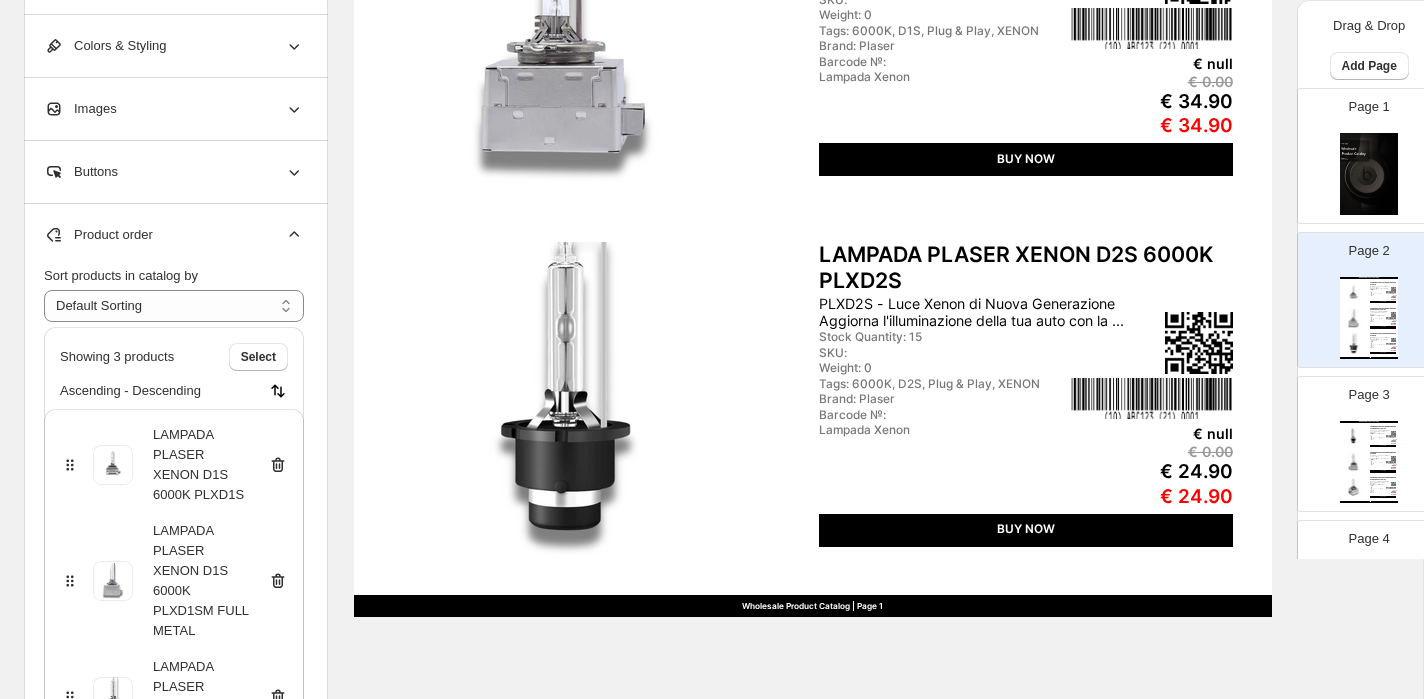 click 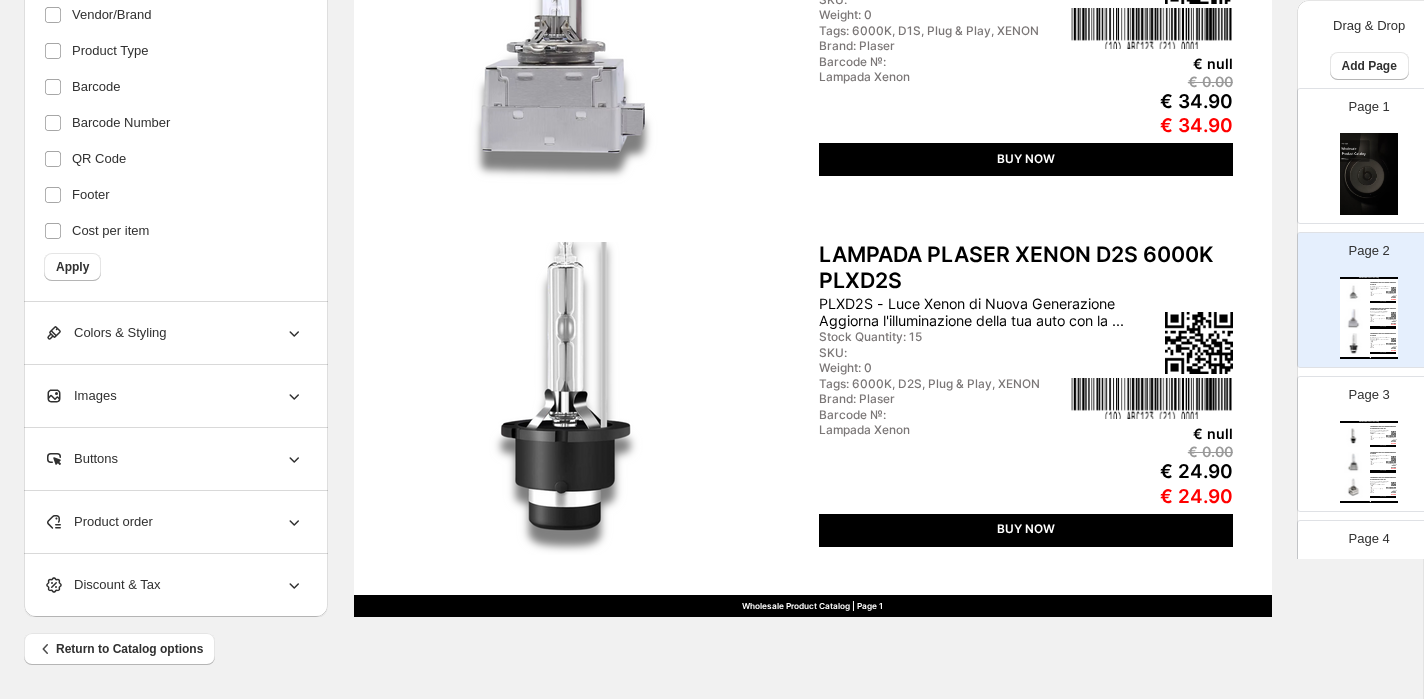 click 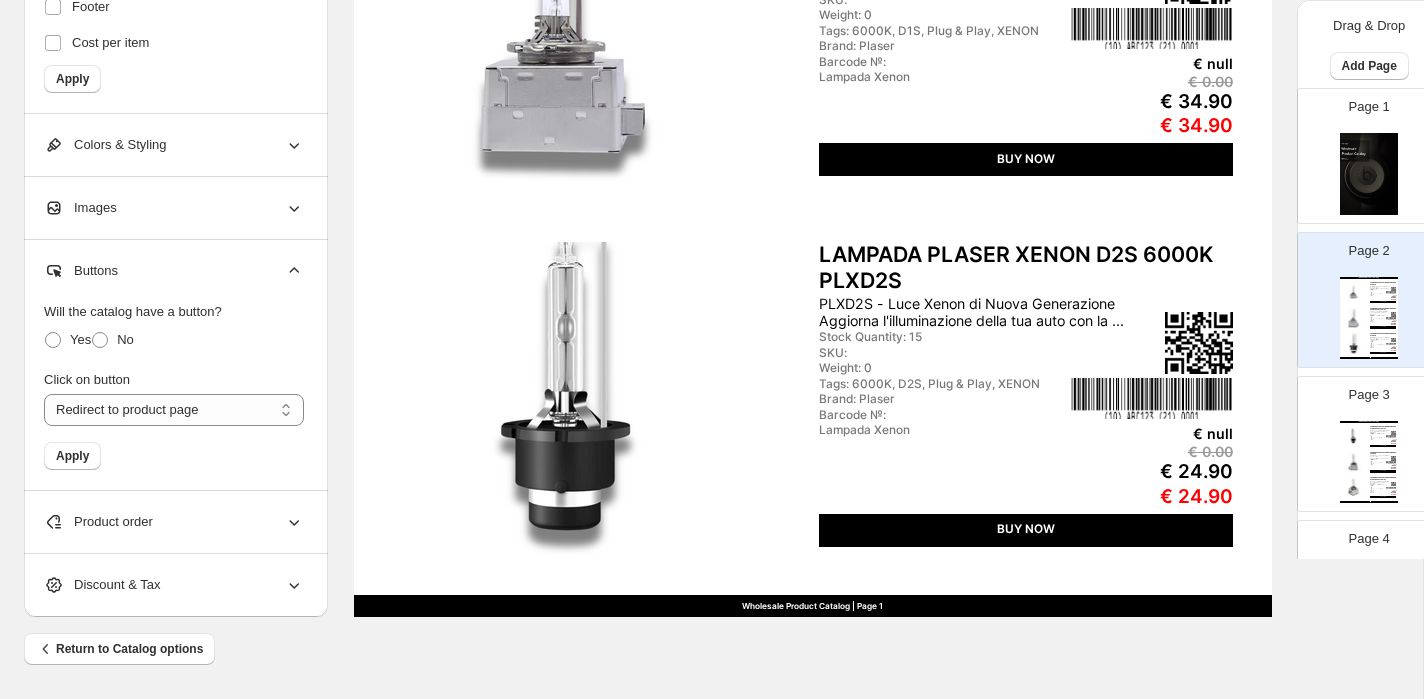 click 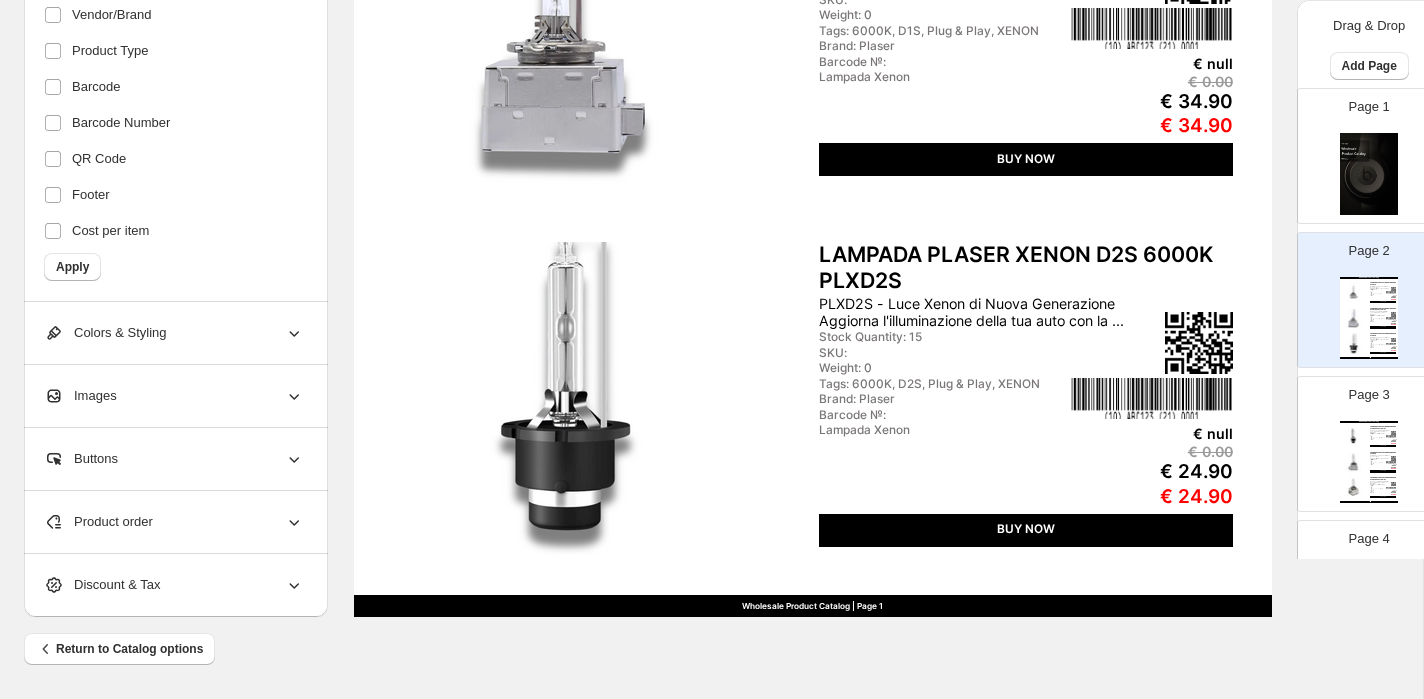 click 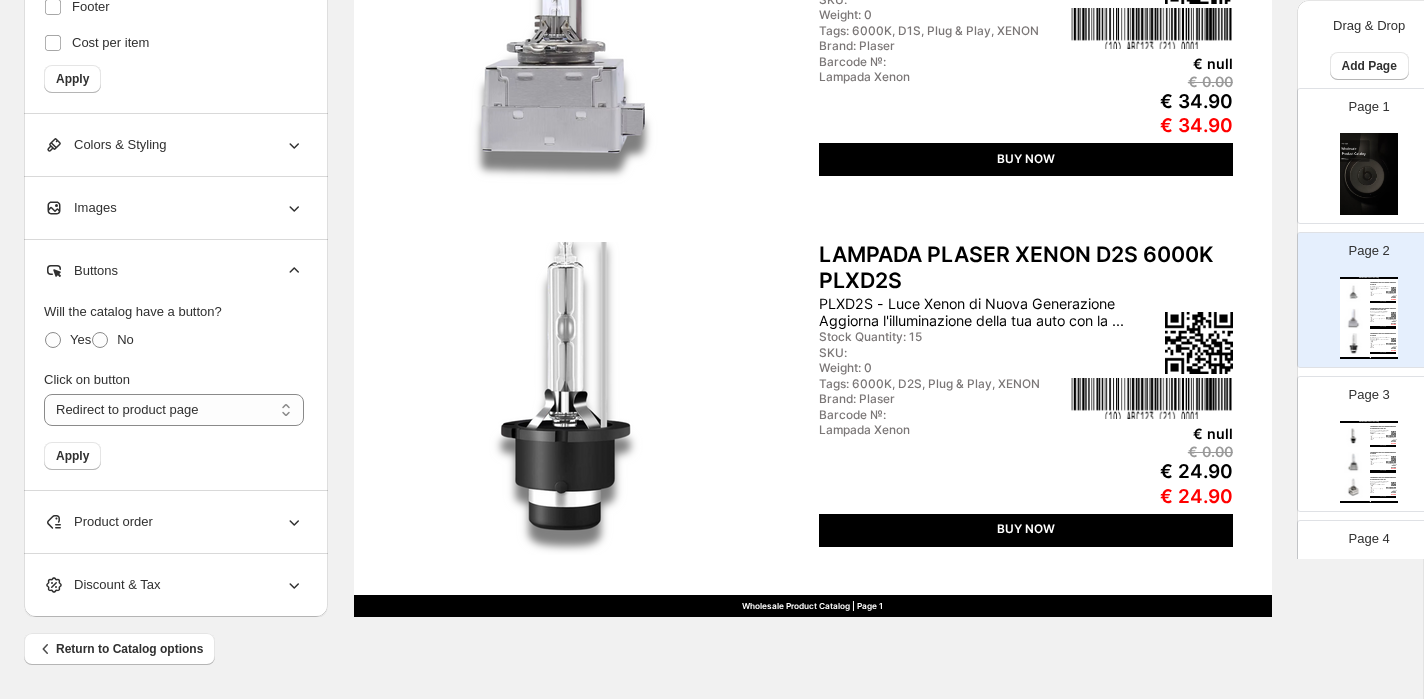 click 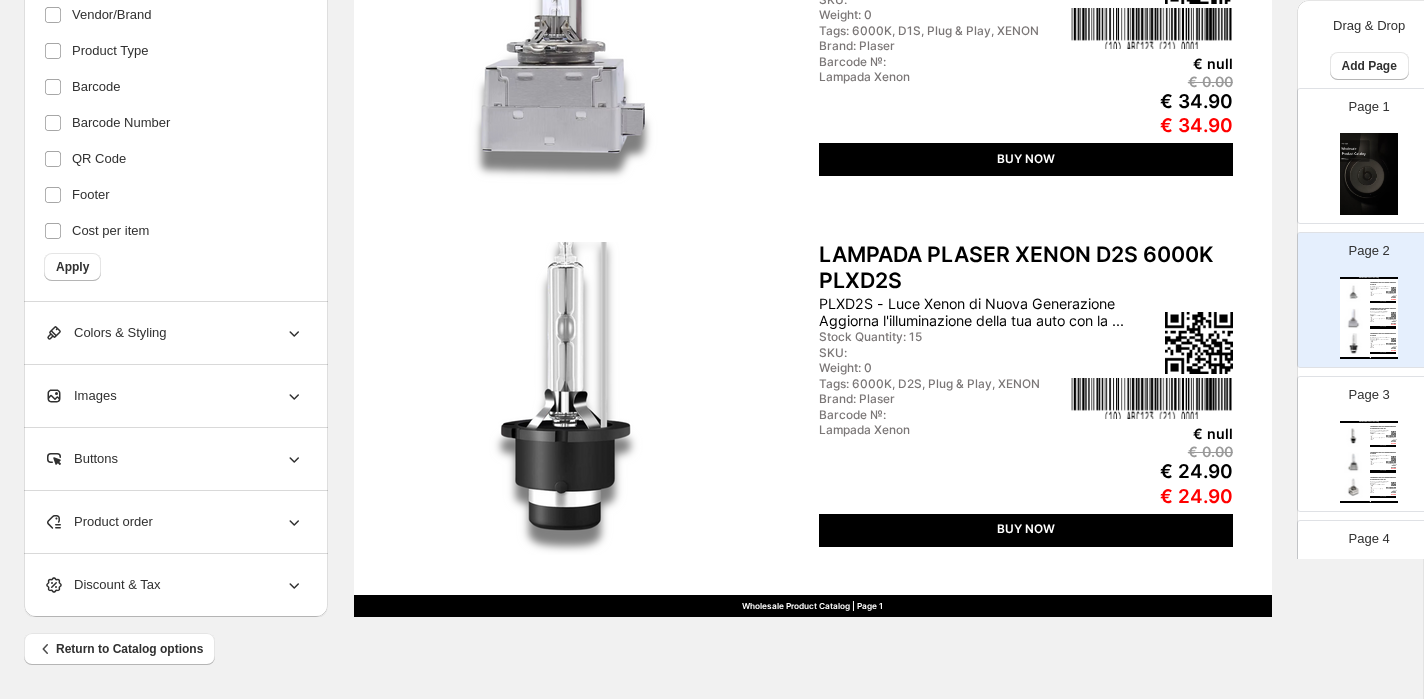 click 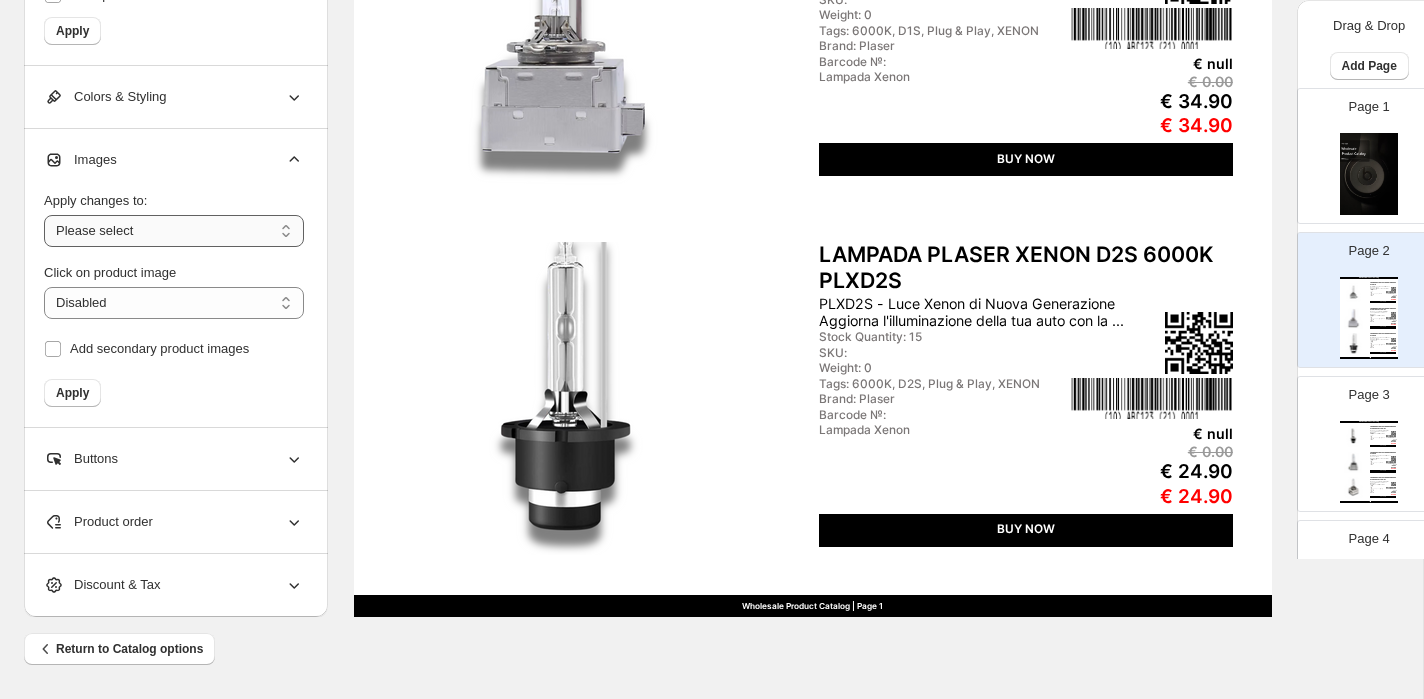 click on "**********" at bounding box center (174, 231) 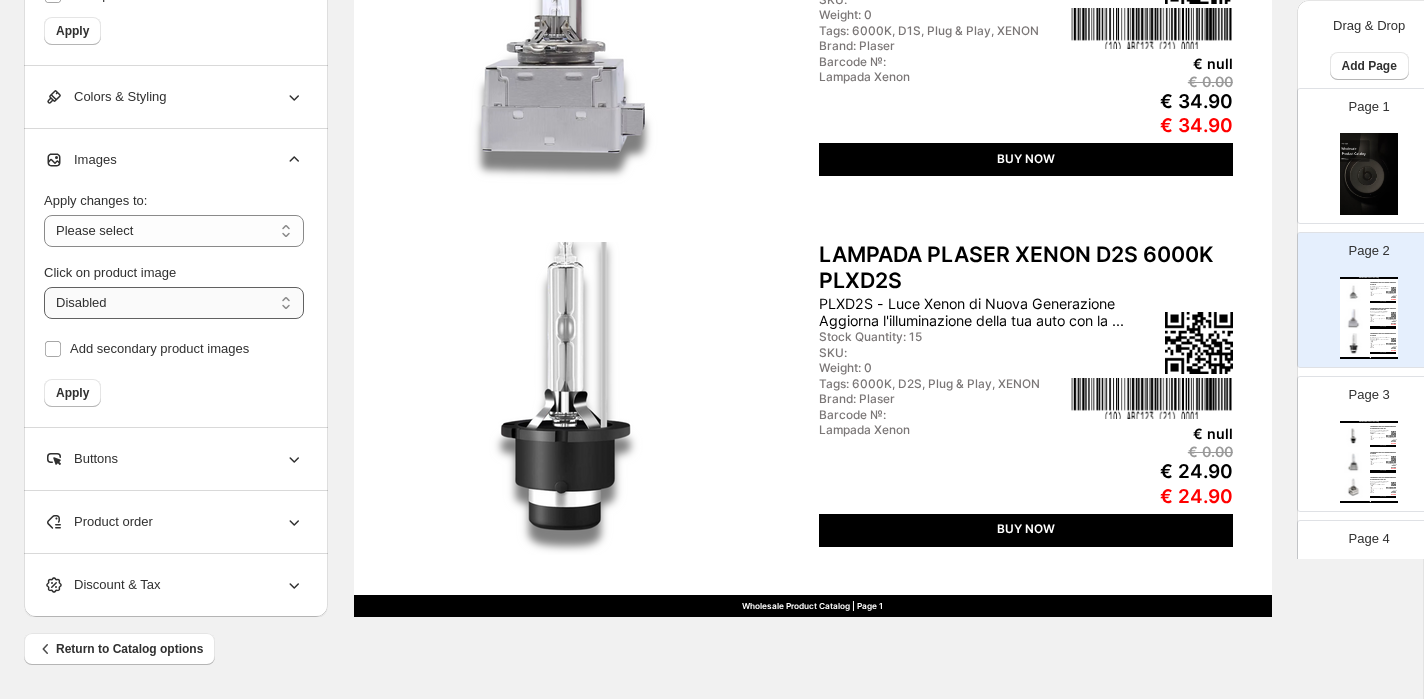 click on "**********" at bounding box center [174, 303] 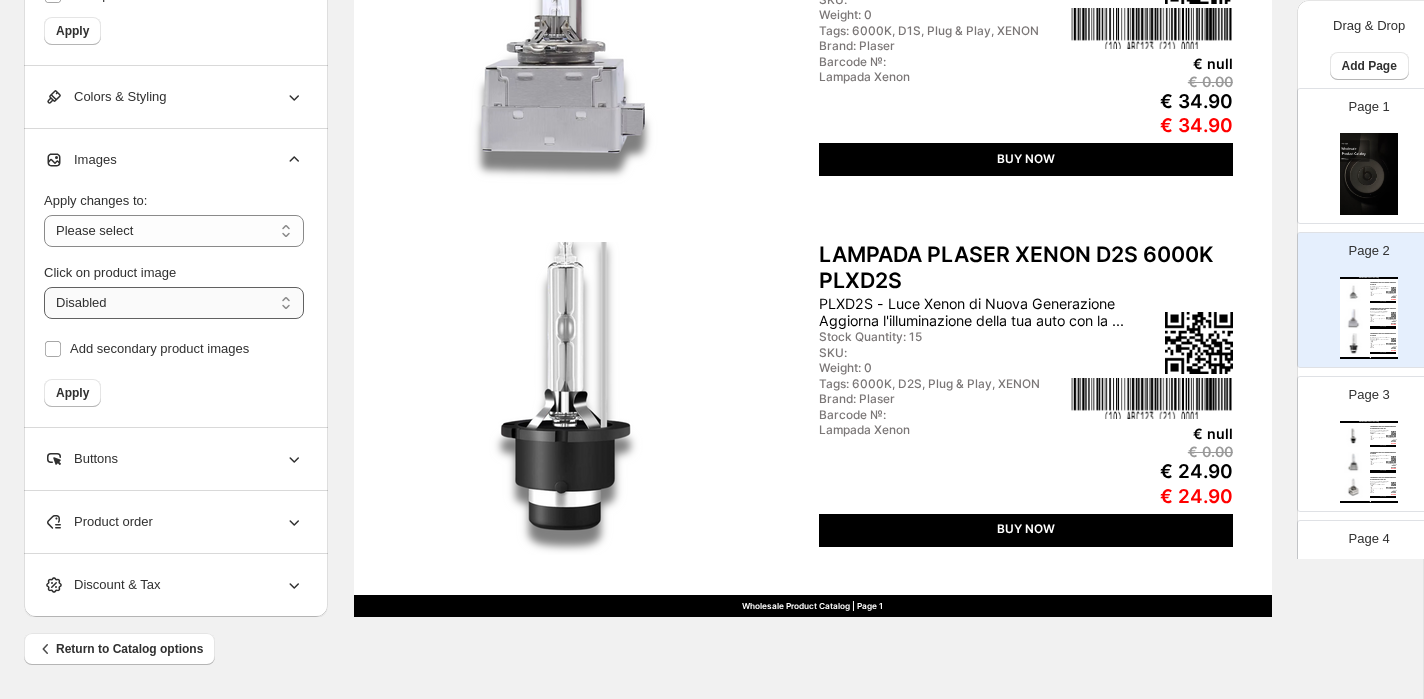 select on "**********" 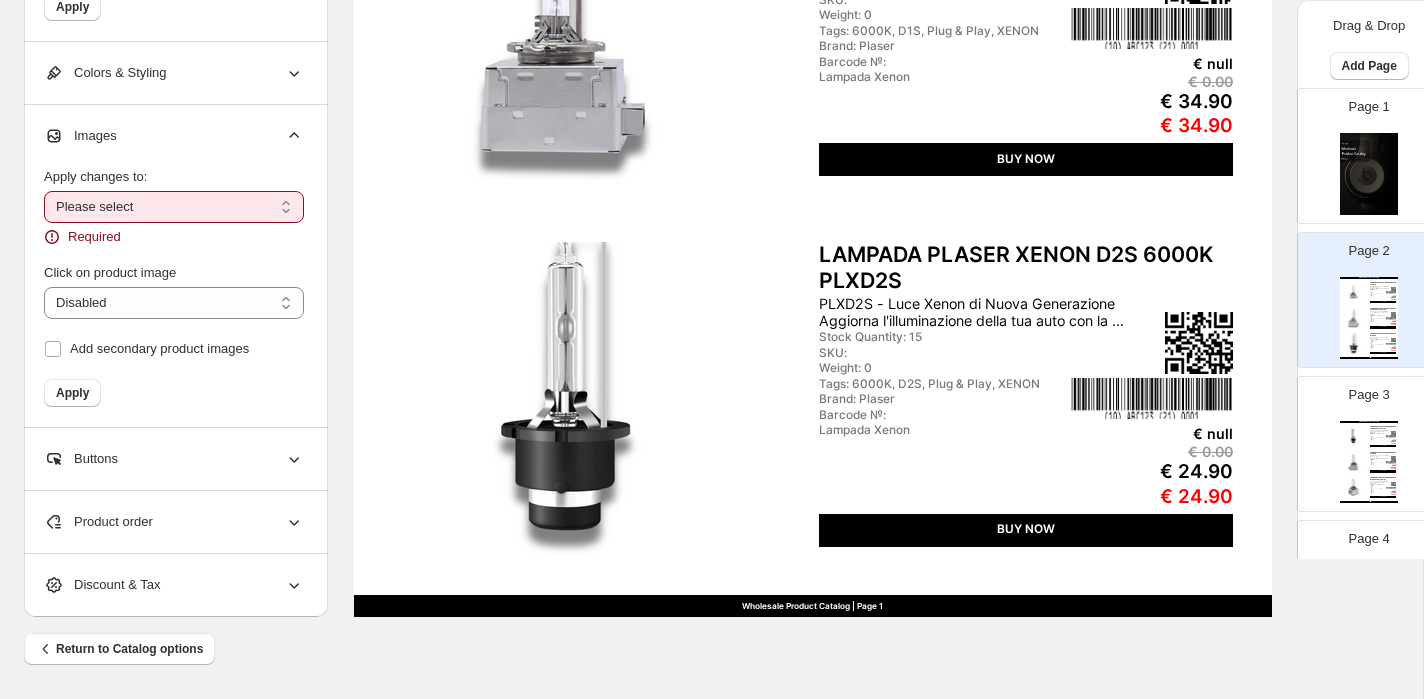 click on "**********" at bounding box center [174, 207] 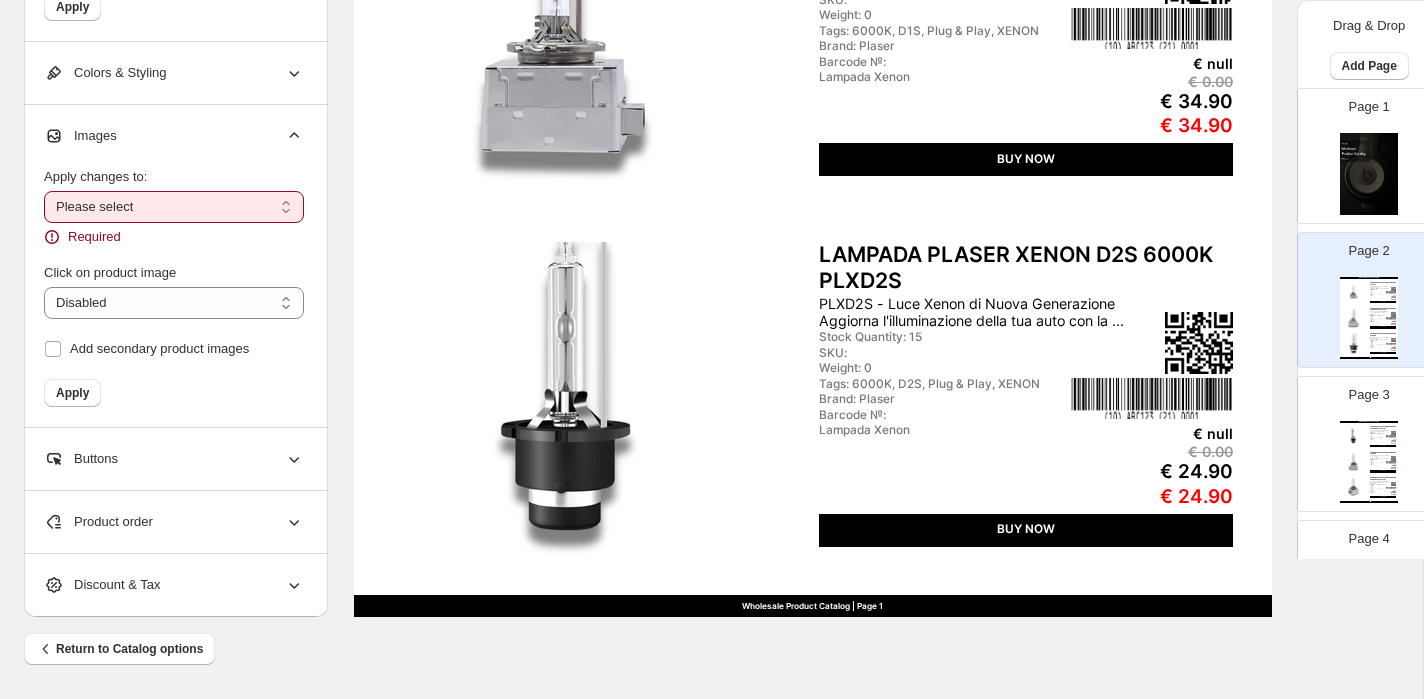 select on "**********" 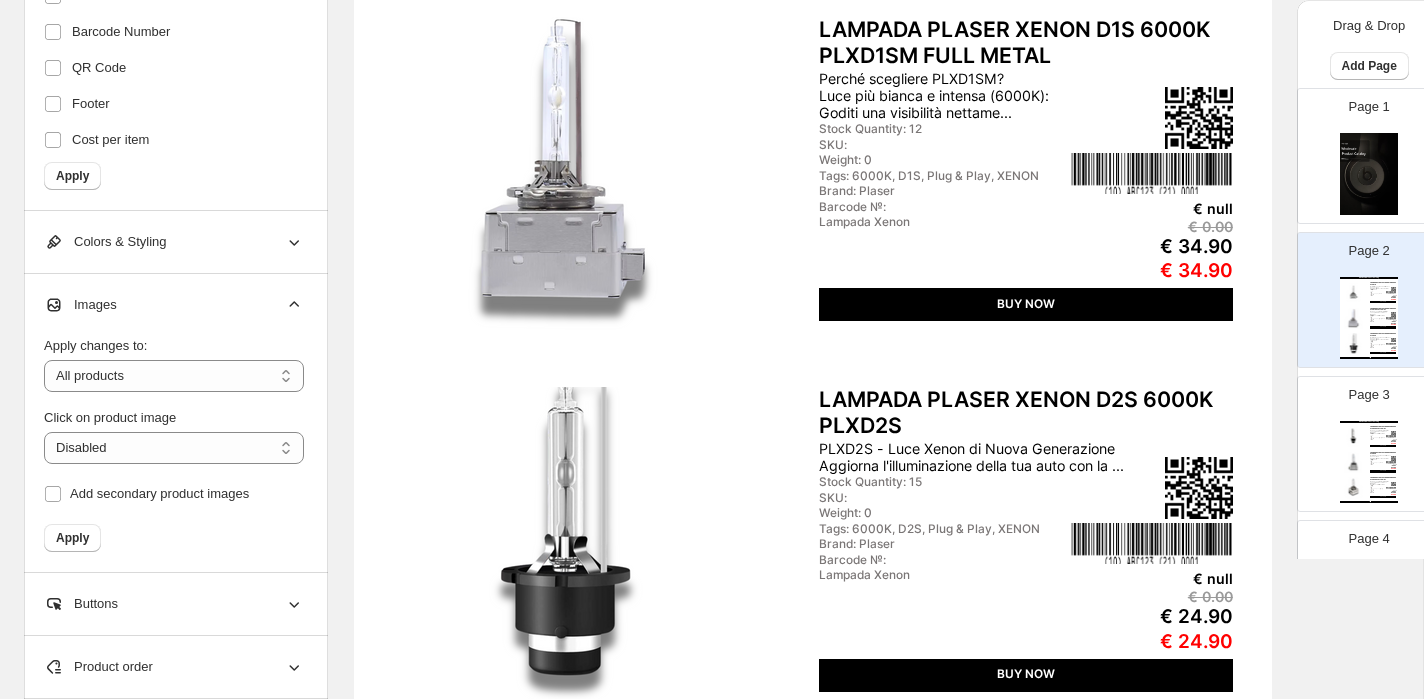 scroll, scrollTop: 584, scrollLeft: 0, axis: vertical 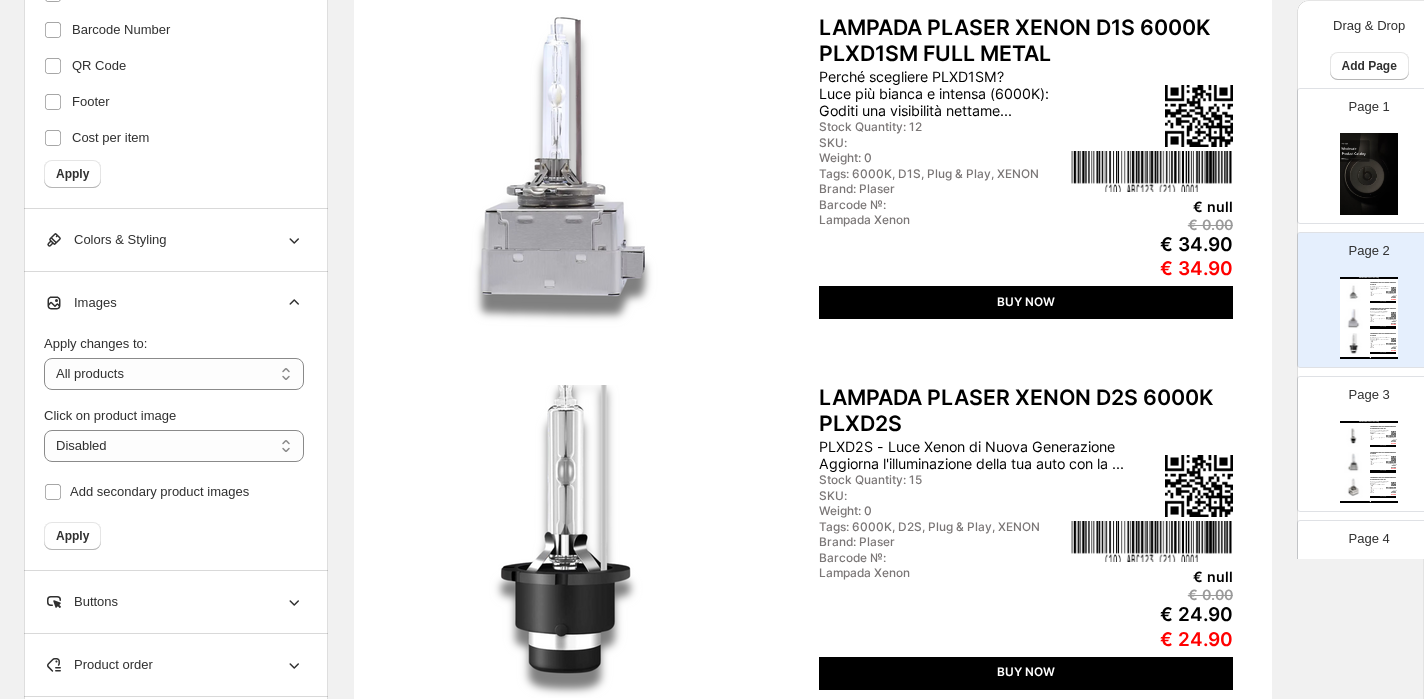 click 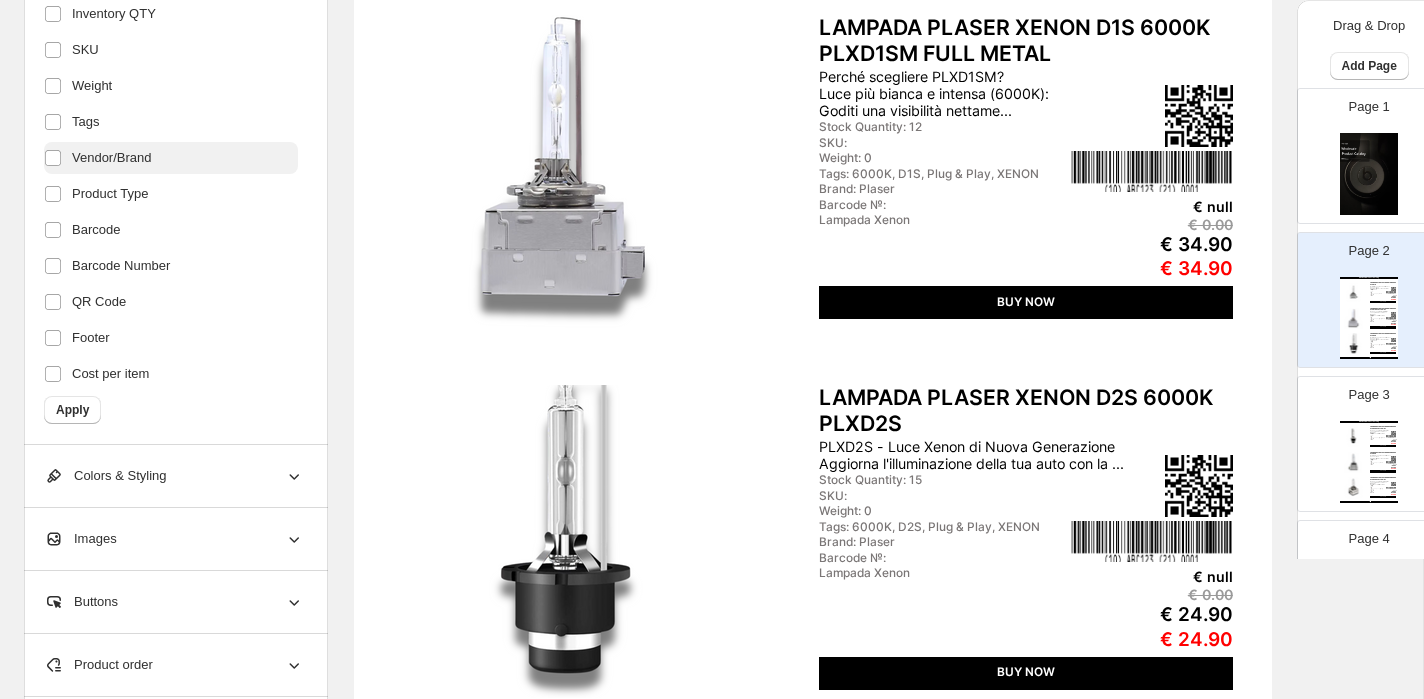 click on "Vendor/Brand" at bounding box center [112, 158] 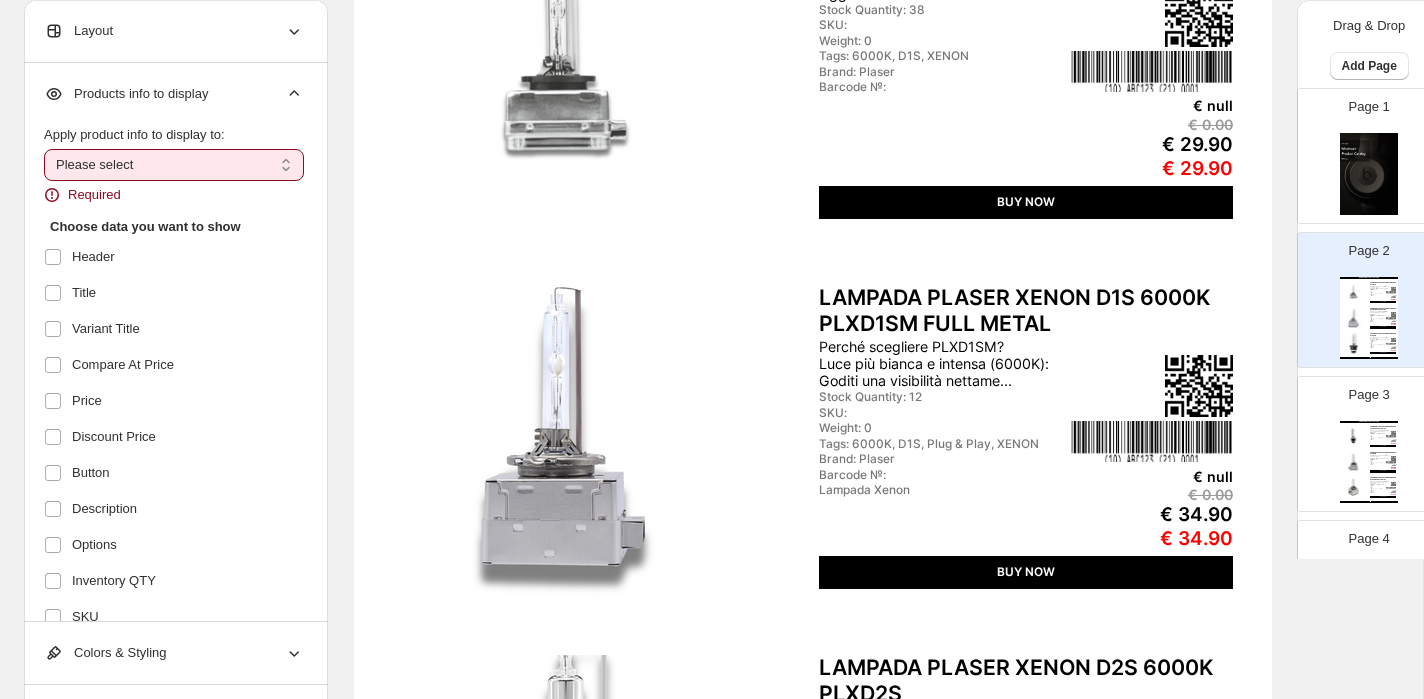 scroll, scrollTop: 0, scrollLeft: 0, axis: both 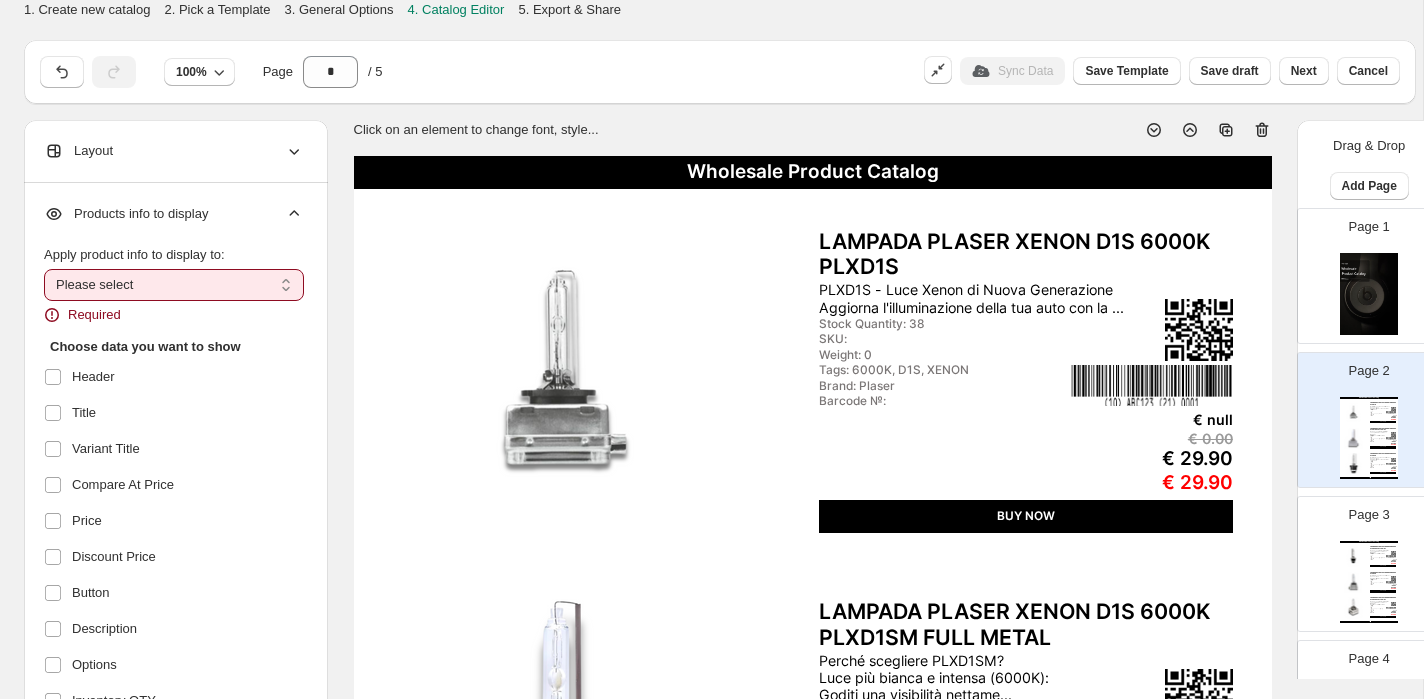 click on "**********" at bounding box center (174, 285) 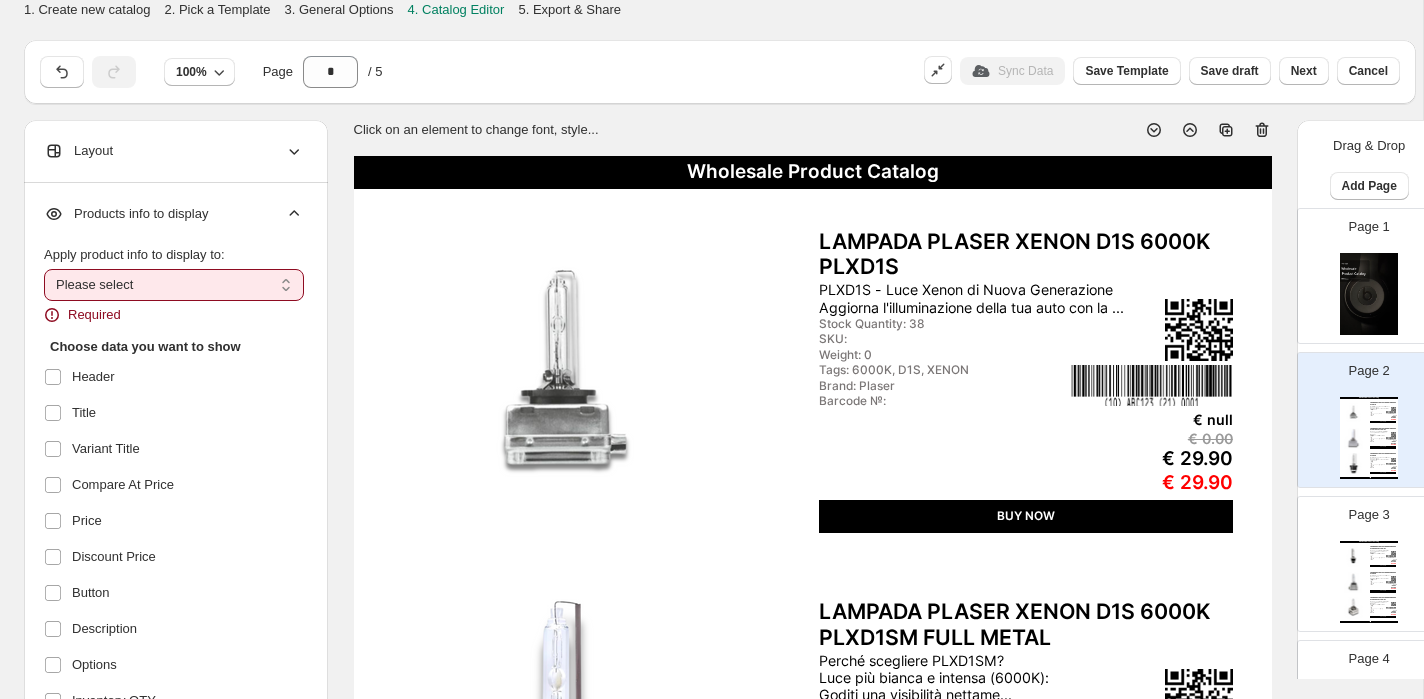 select on "*********" 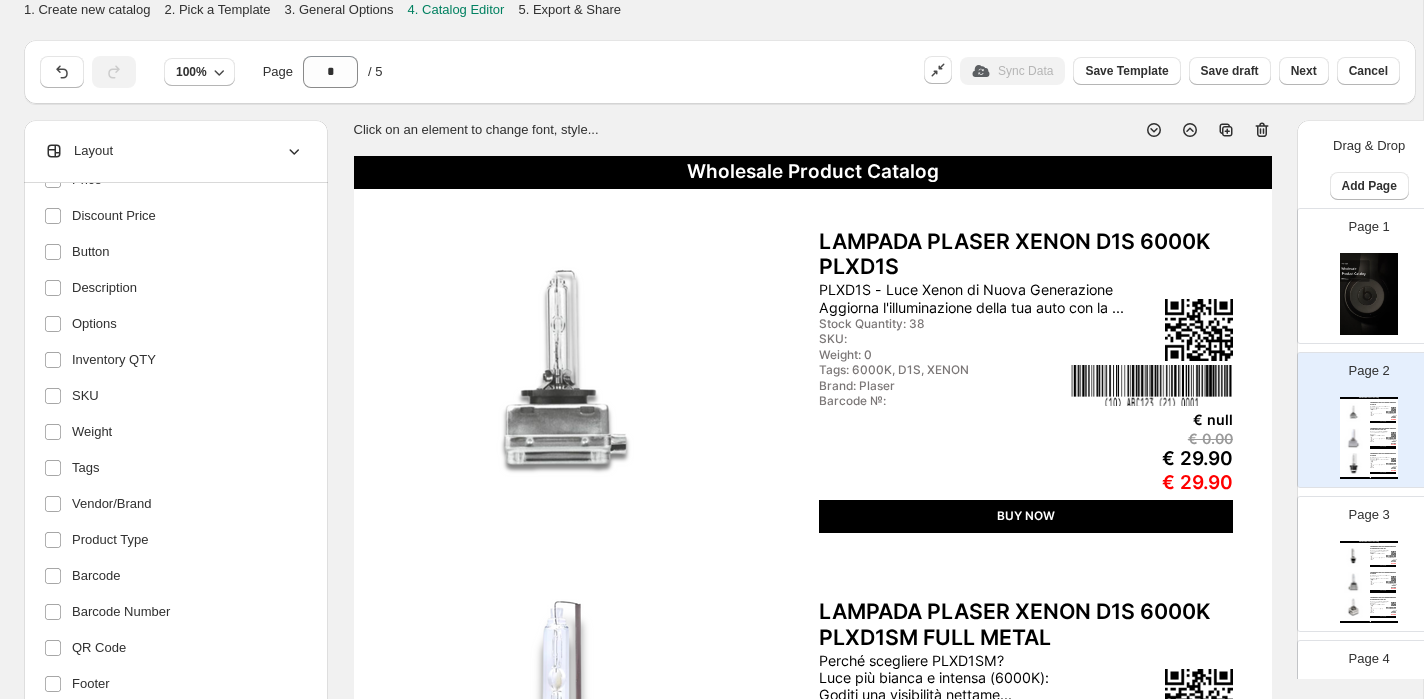 scroll, scrollTop: 366, scrollLeft: 0, axis: vertical 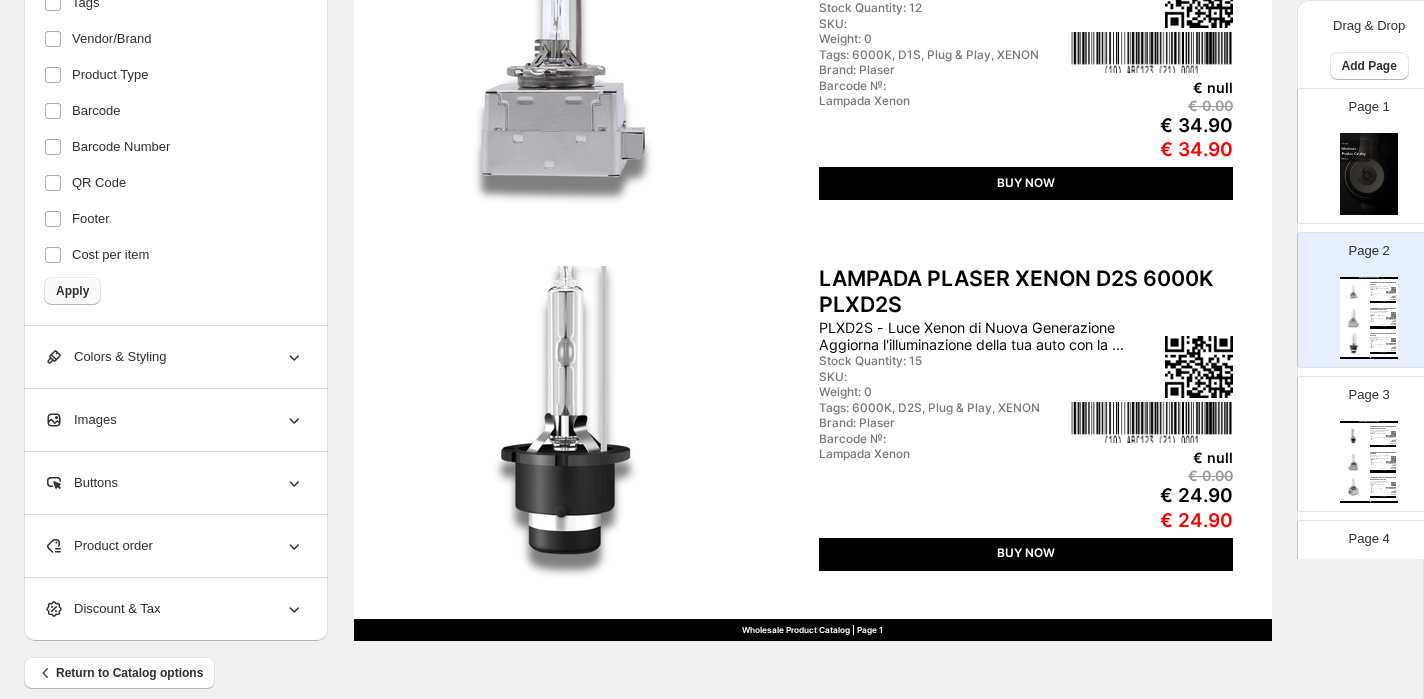 click on "Apply" at bounding box center [72, 291] 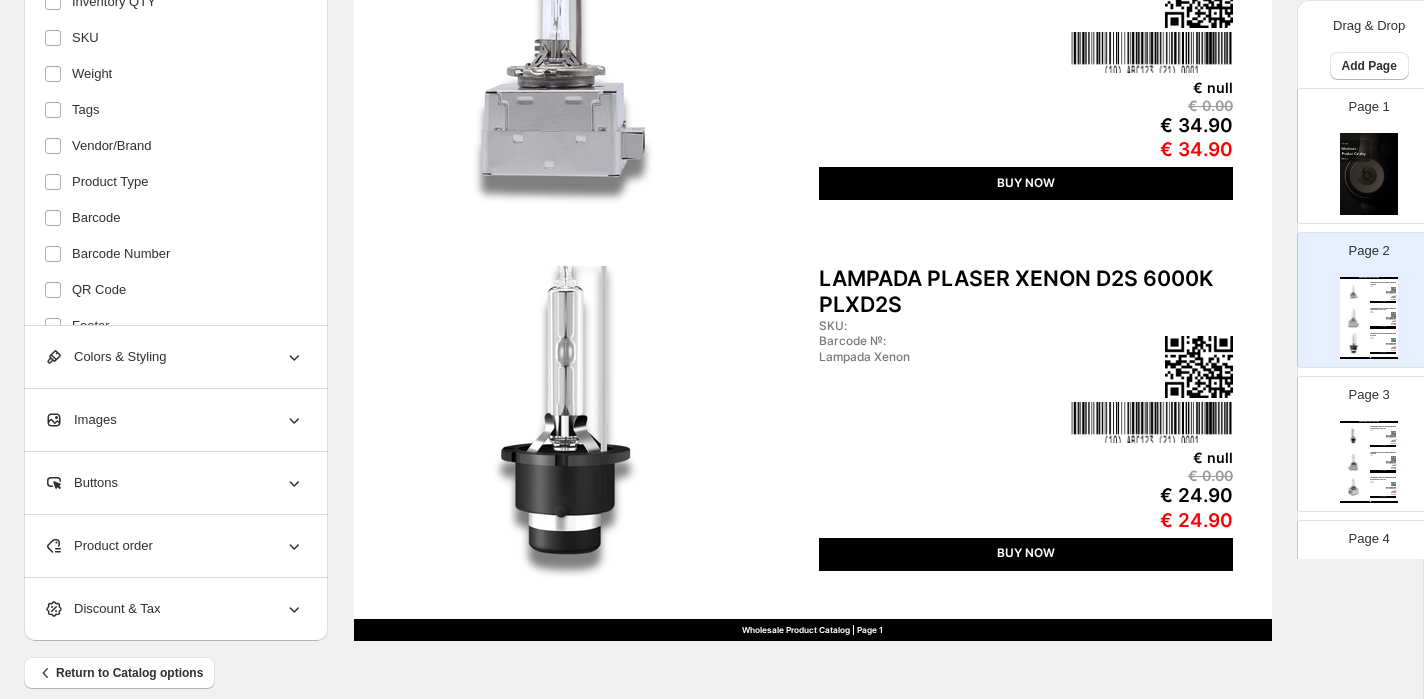 scroll, scrollTop: 248, scrollLeft: 0, axis: vertical 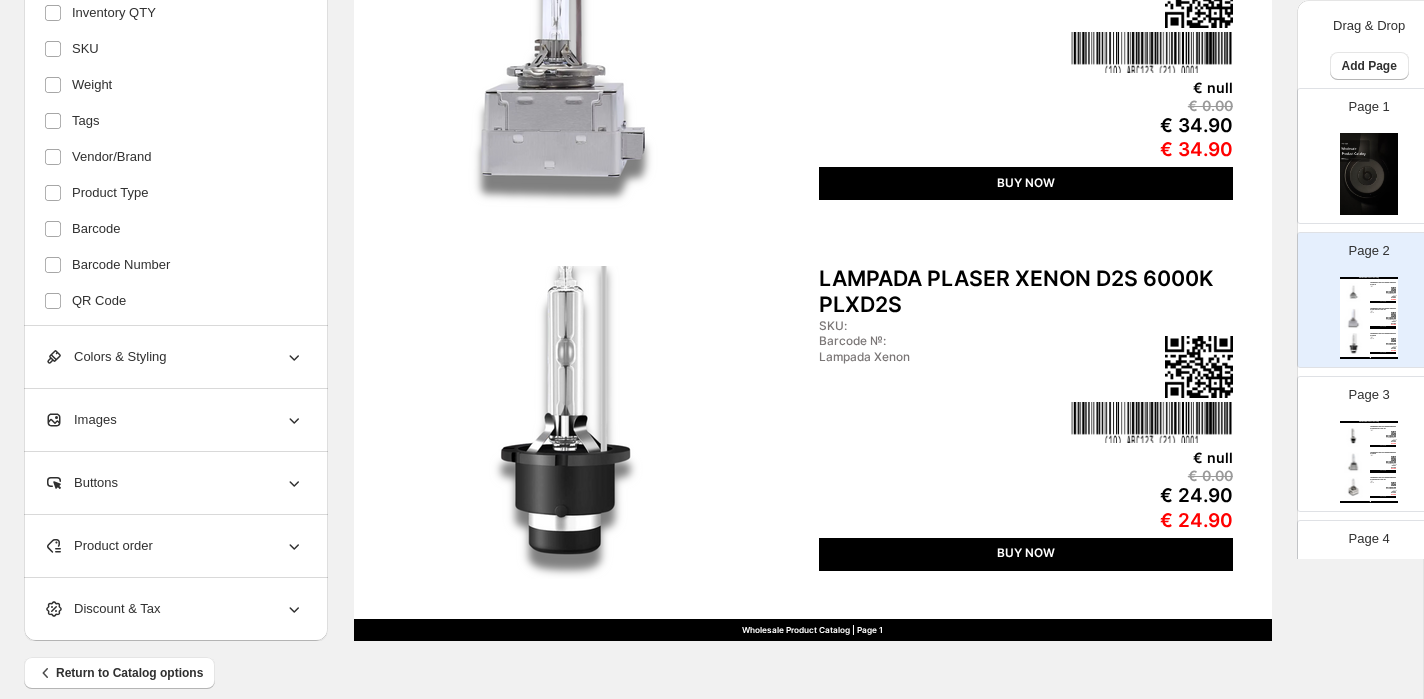 click at bounding box center (1152, 422) 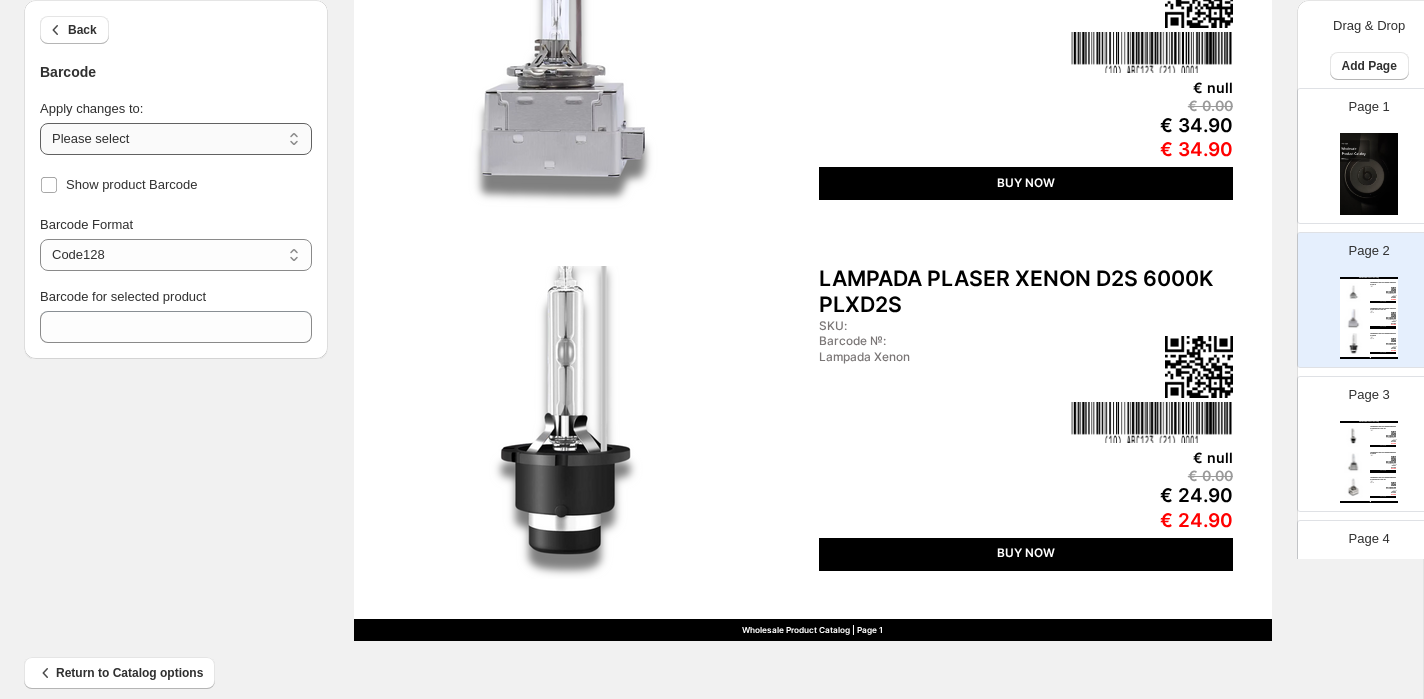 click on "**********" at bounding box center [176, 139] 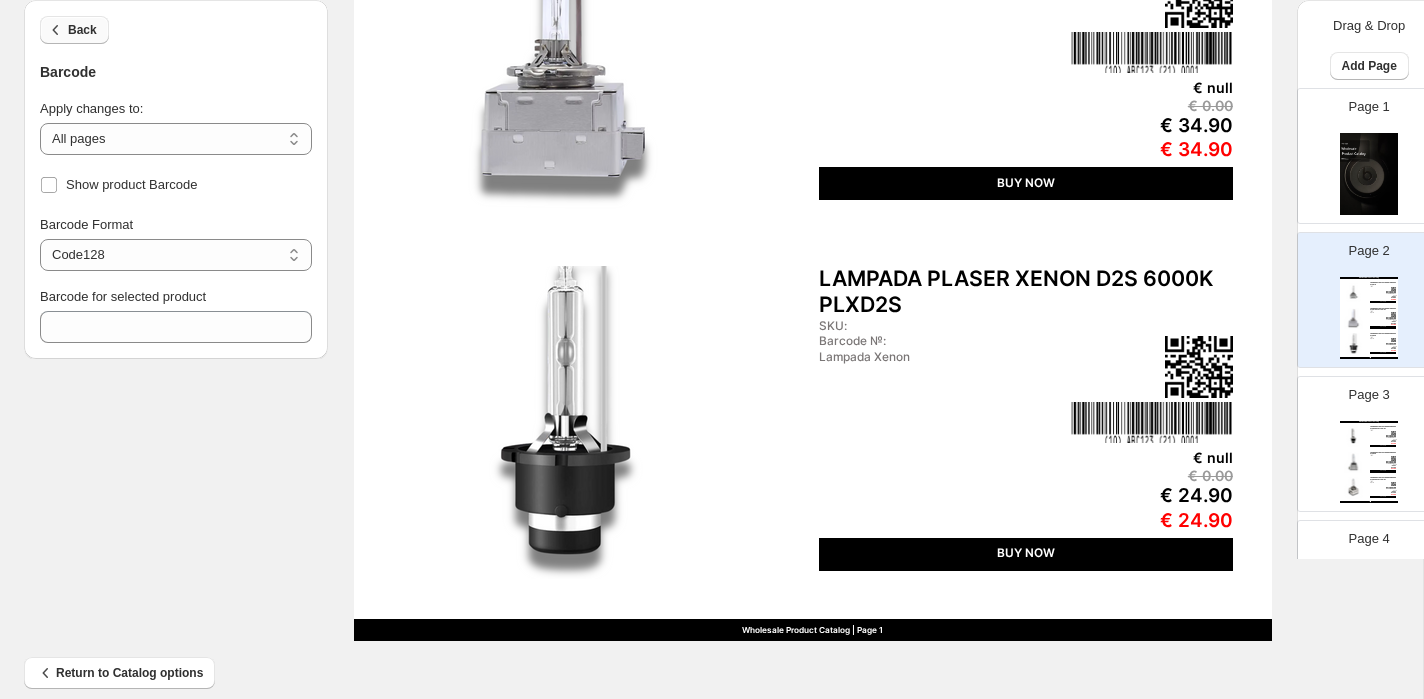 click 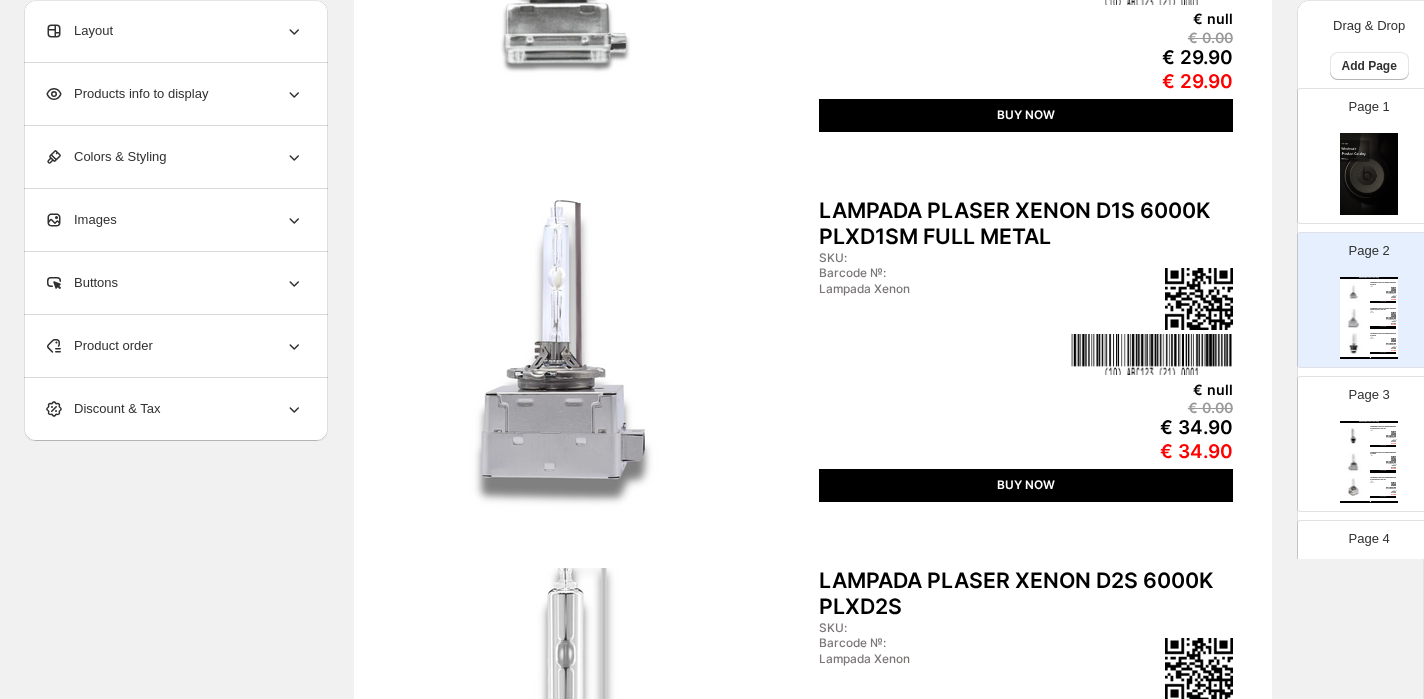 scroll, scrollTop: 364, scrollLeft: 0, axis: vertical 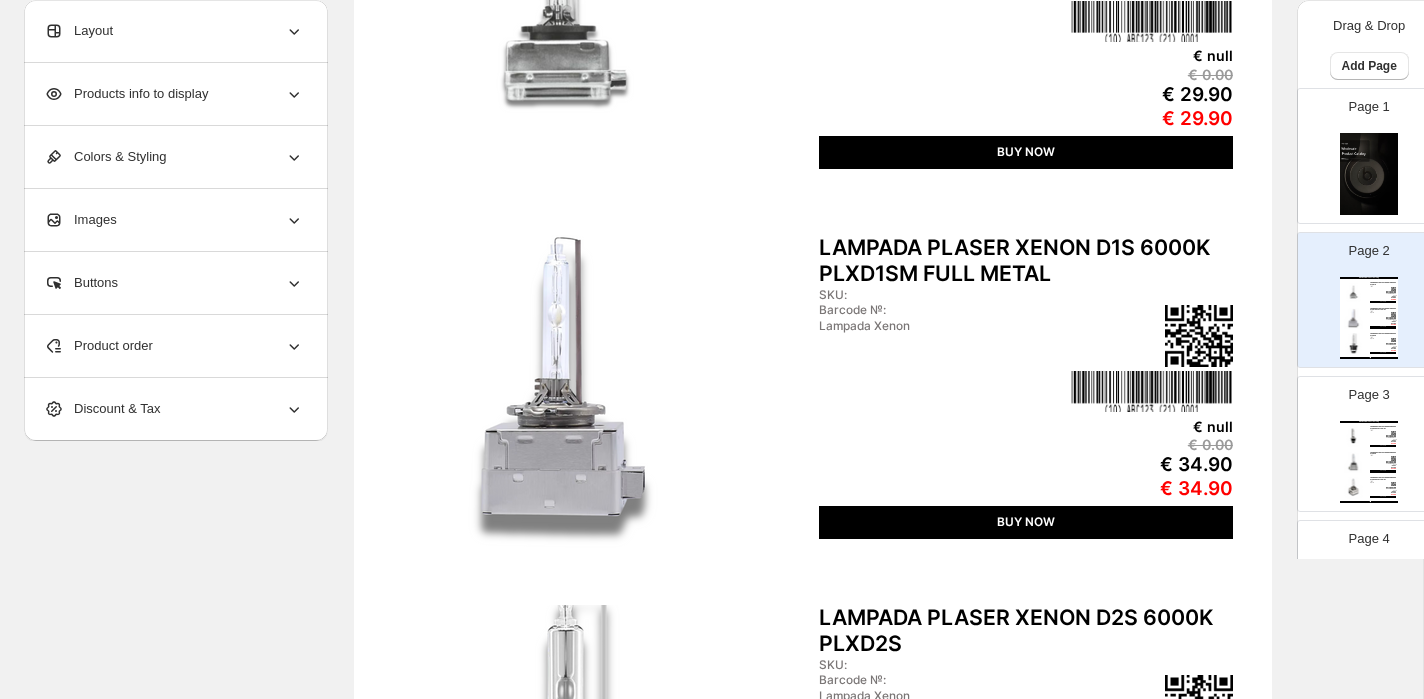 click on "SKU:" at bounding box center [943, 295] 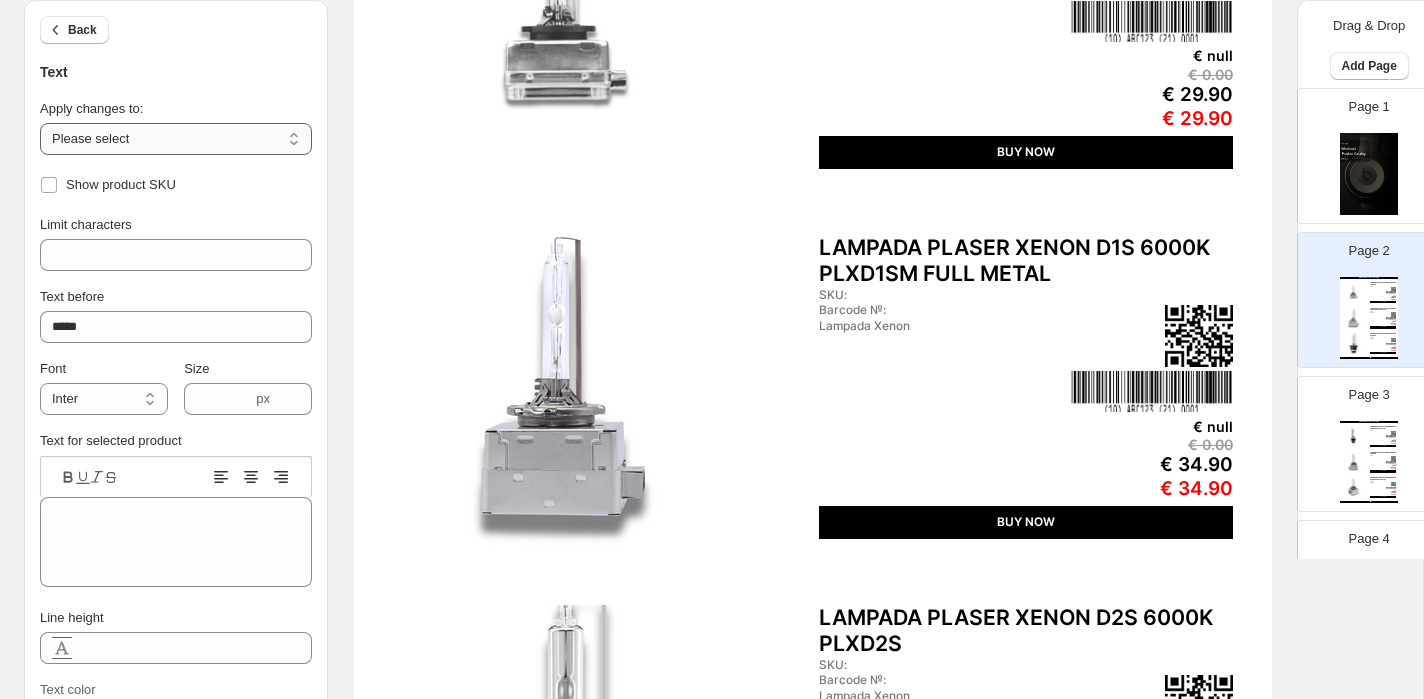 click on "**********" at bounding box center (176, 139) 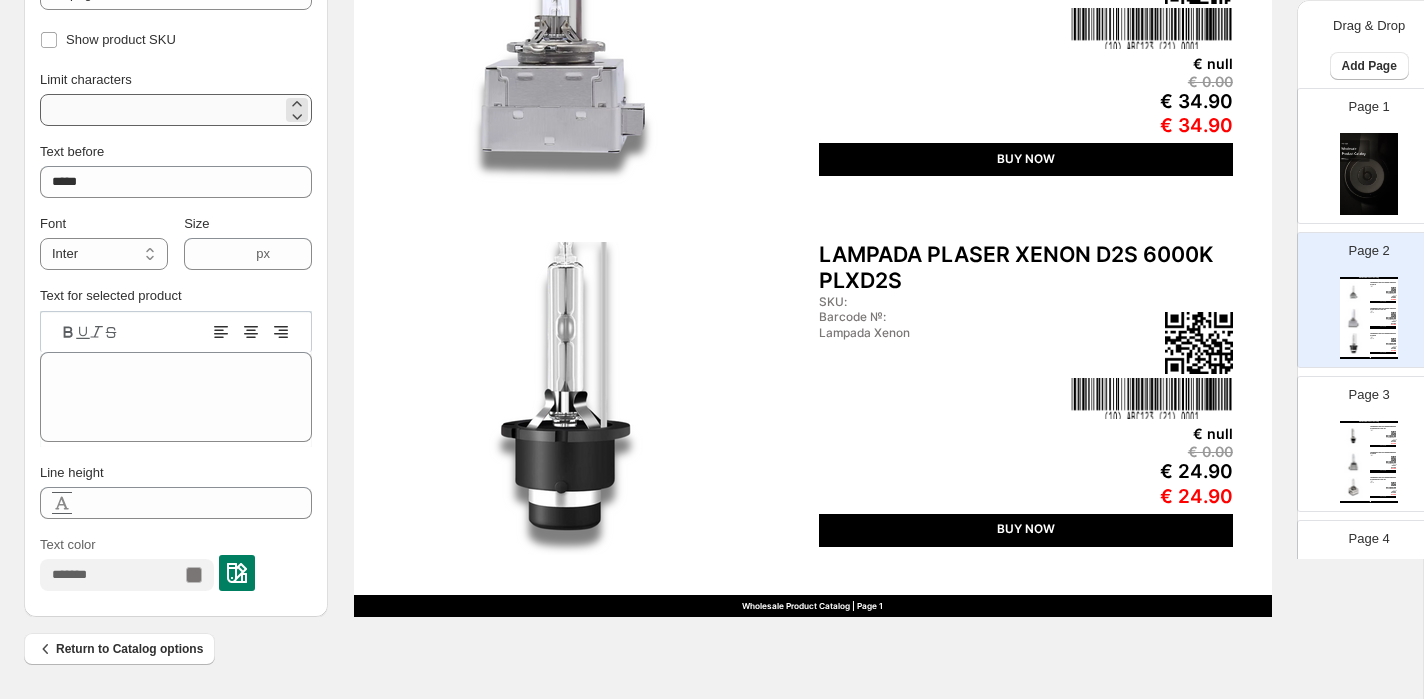 scroll, scrollTop: 0, scrollLeft: 0, axis: both 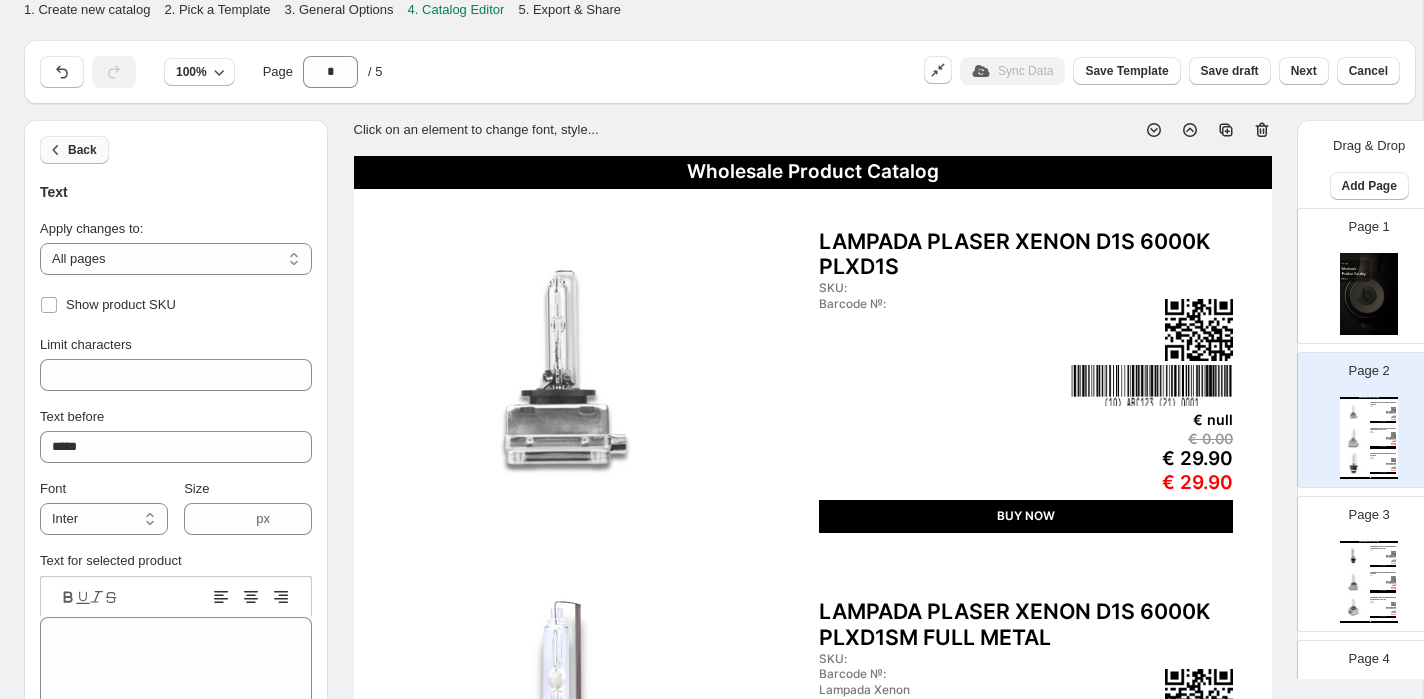 click on "Back" at bounding box center (82, 150) 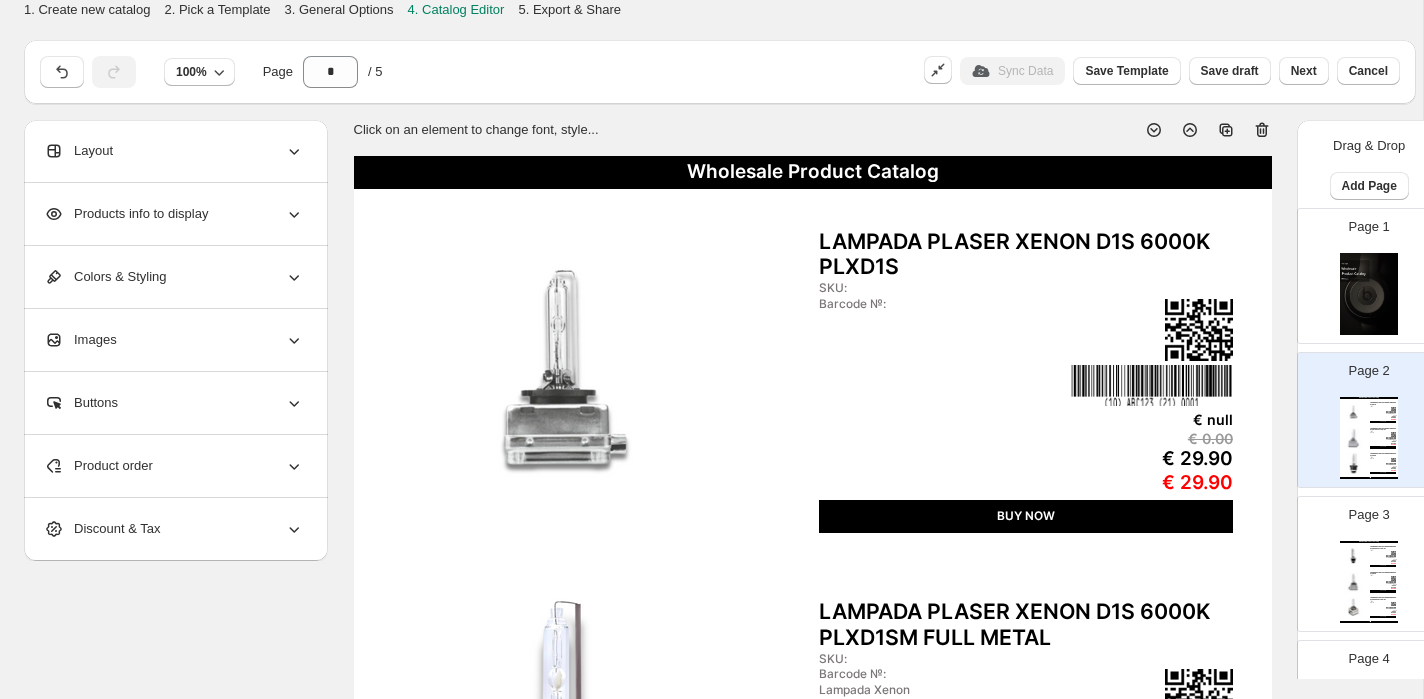 click on "Layout" at bounding box center [174, 151] 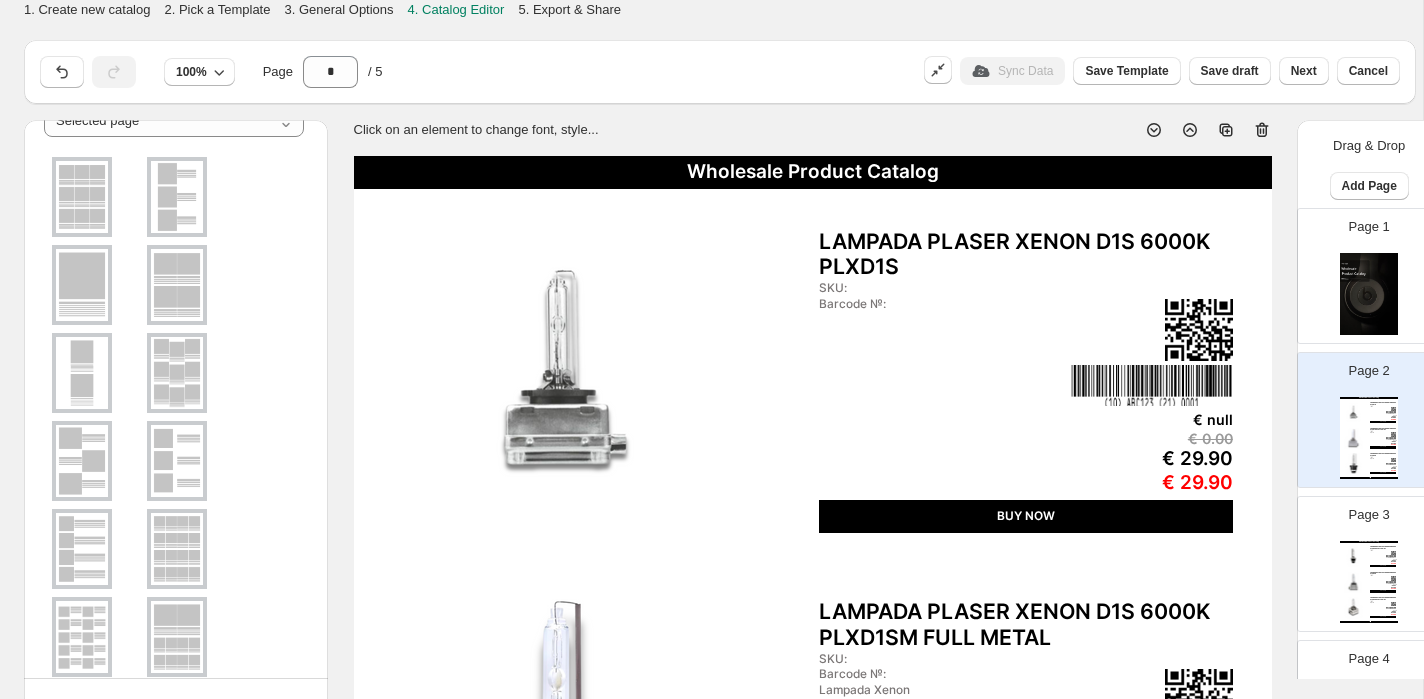scroll, scrollTop: 109, scrollLeft: 0, axis: vertical 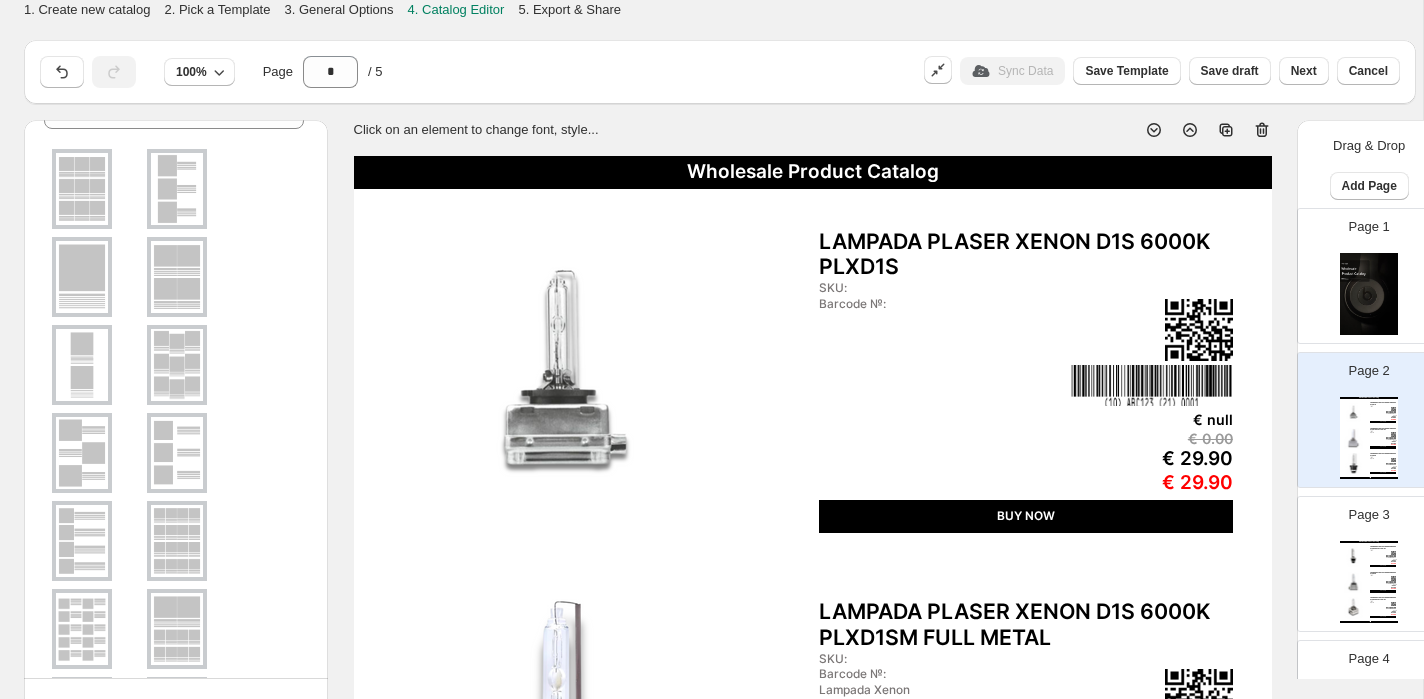 click at bounding box center (177, 453) 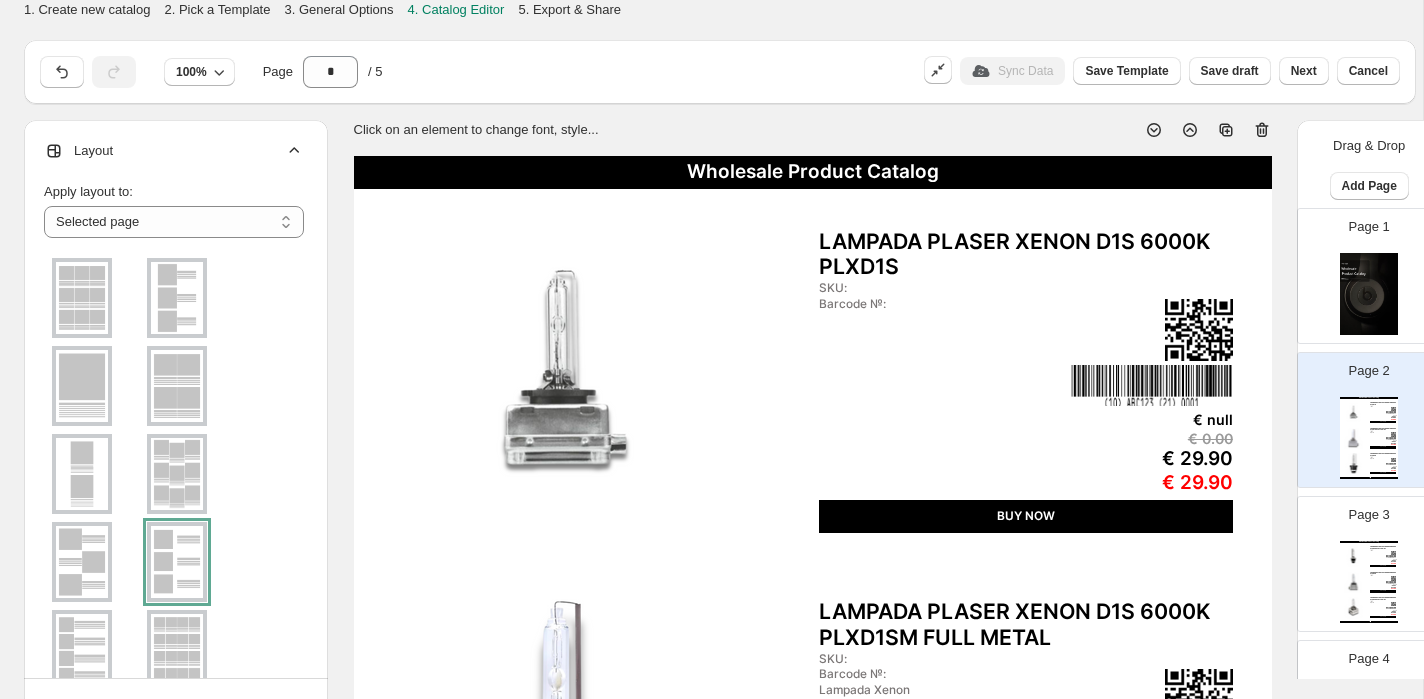 scroll, scrollTop: 272, scrollLeft: 0, axis: vertical 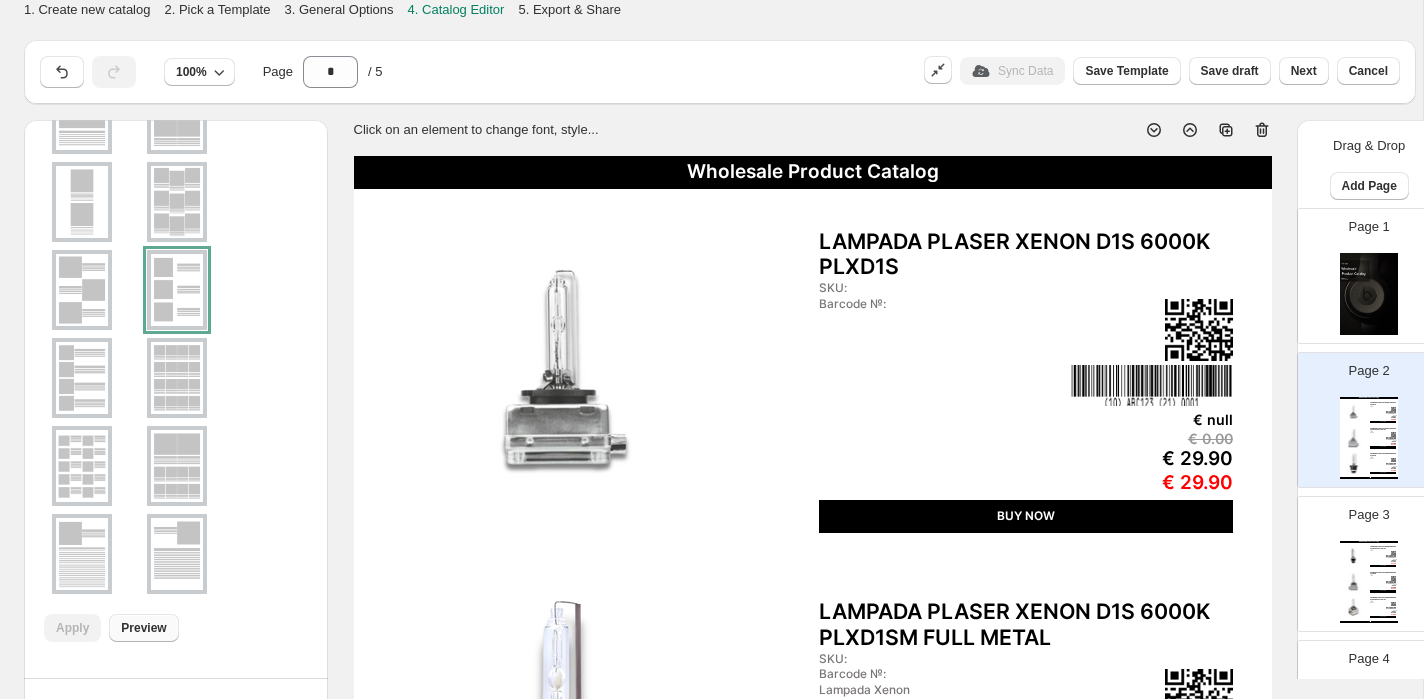 click on "Preview" at bounding box center (143, 628) 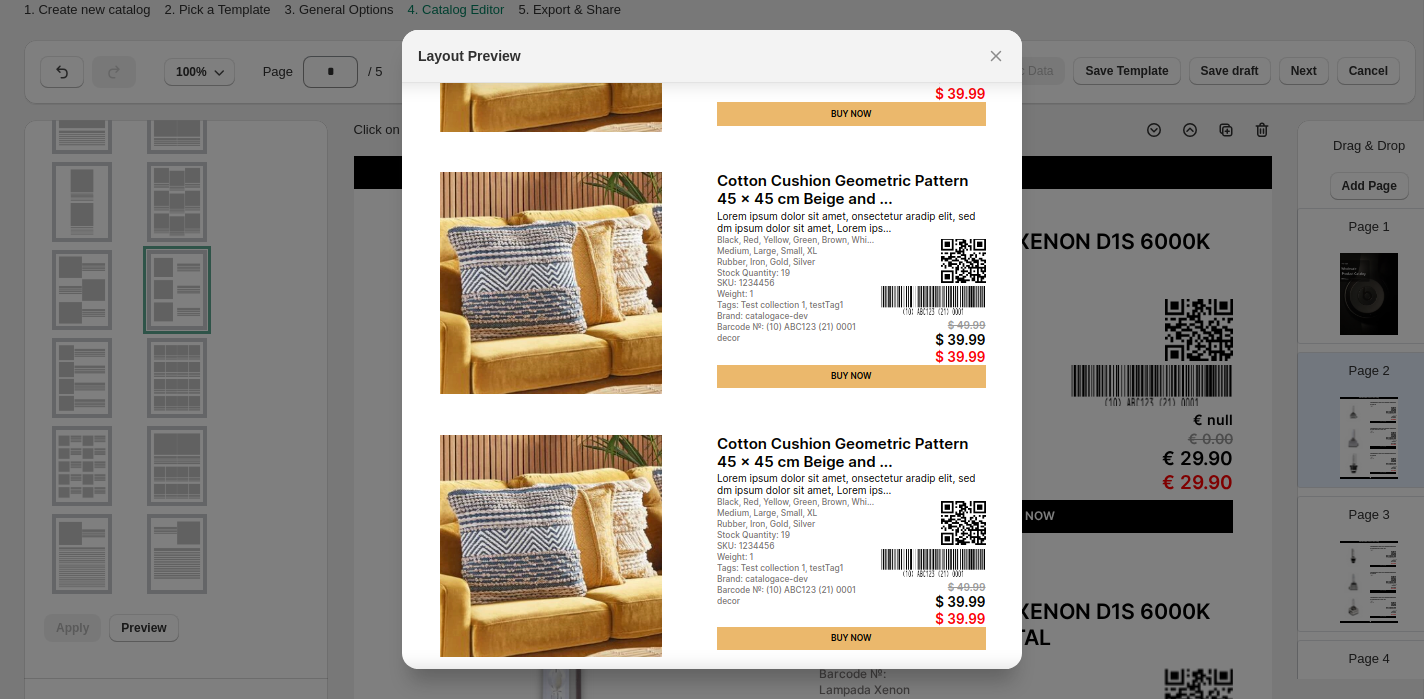 scroll, scrollTop: 291, scrollLeft: 0, axis: vertical 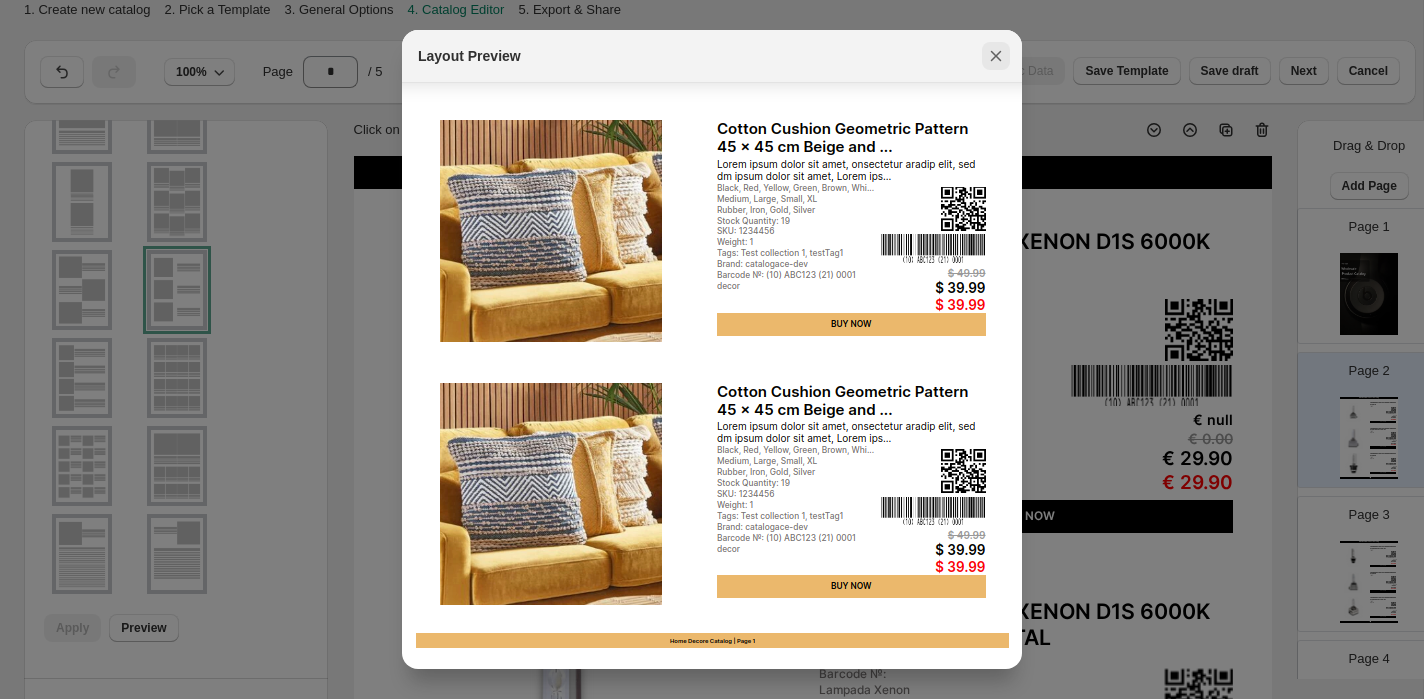 click 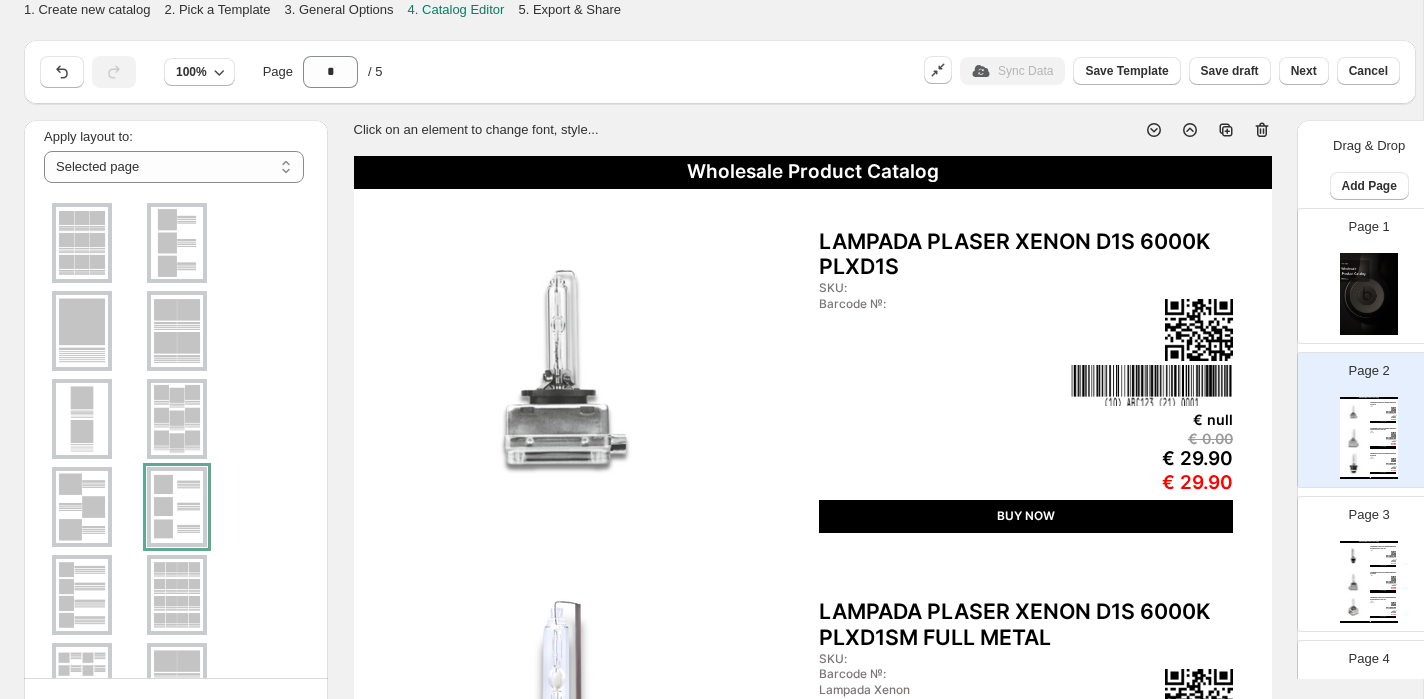 scroll, scrollTop: 51, scrollLeft: 0, axis: vertical 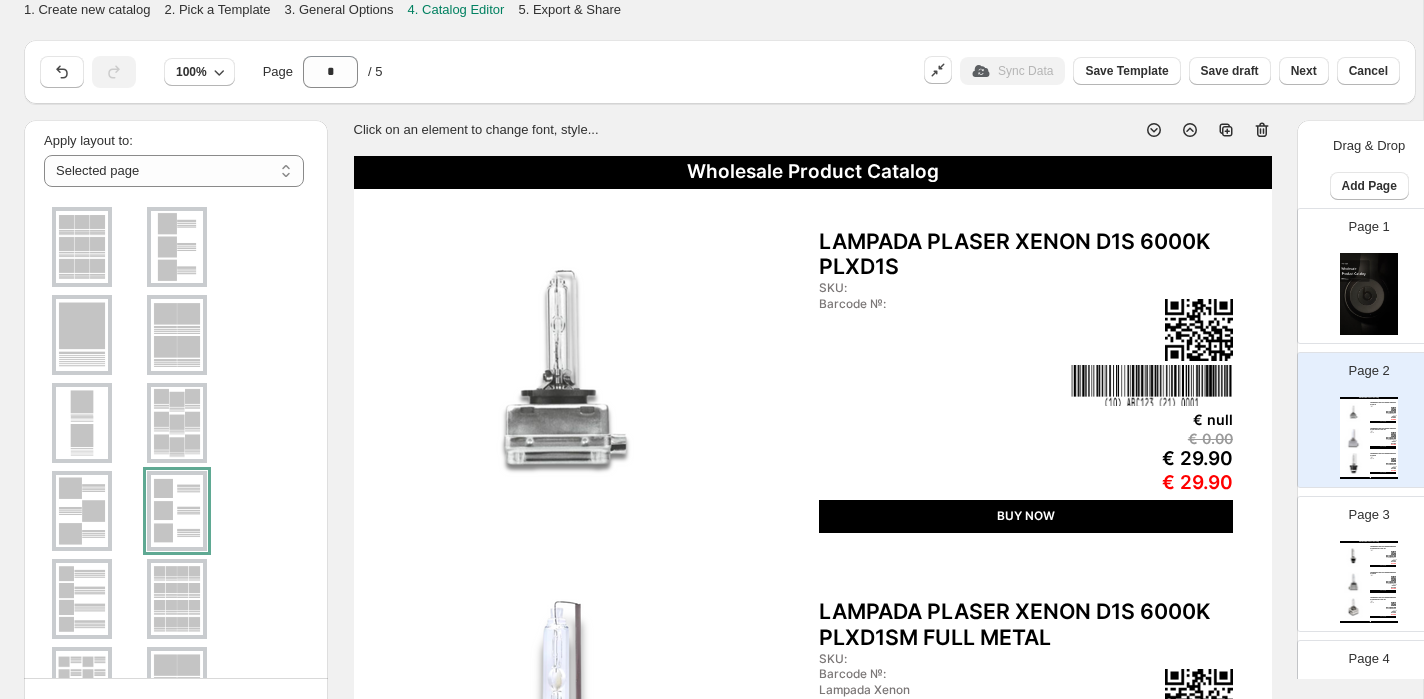 click at bounding box center [82, 511] 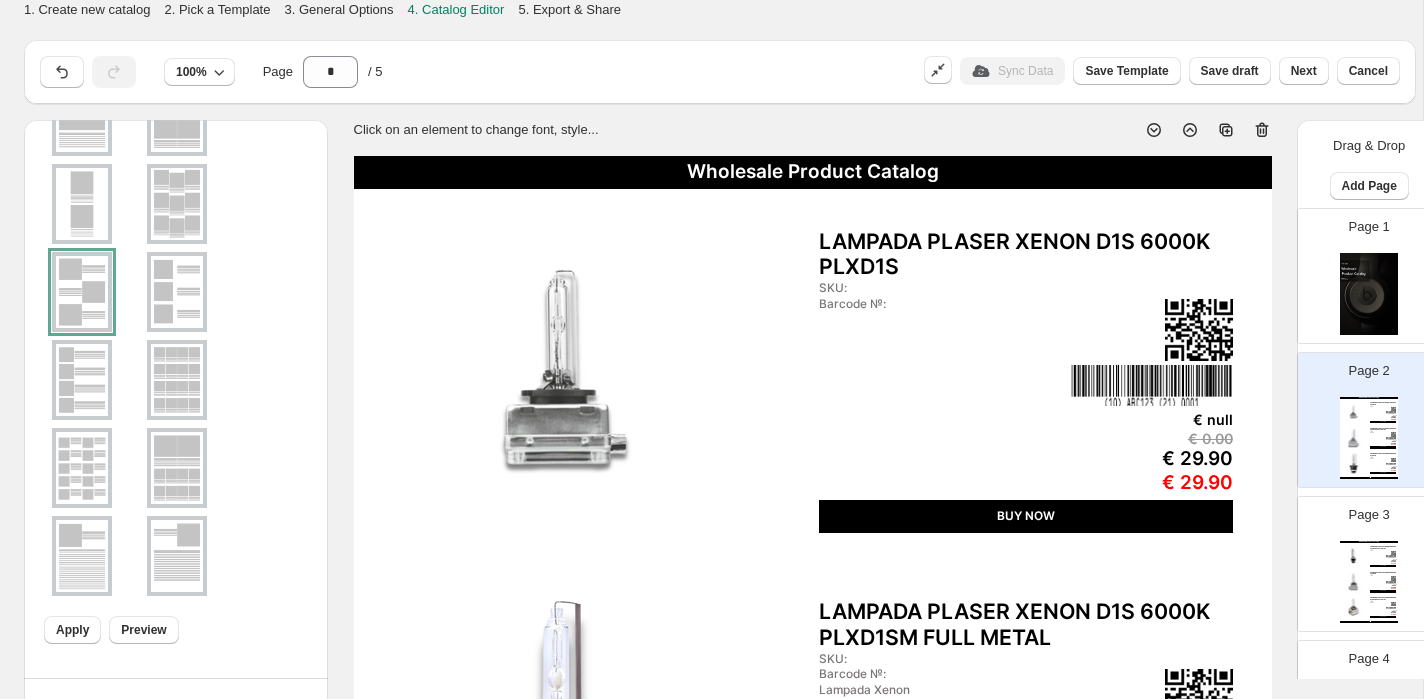 scroll, scrollTop: 272, scrollLeft: 0, axis: vertical 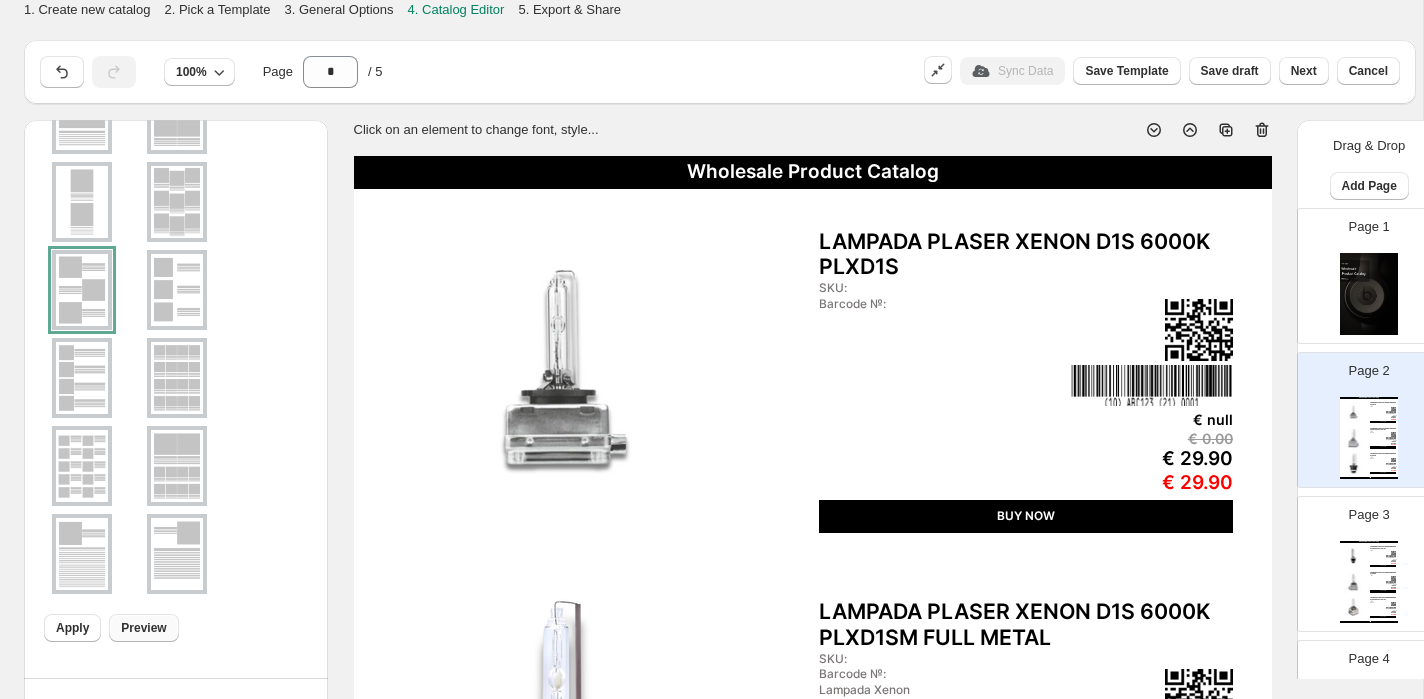 click on "Preview" at bounding box center (143, 628) 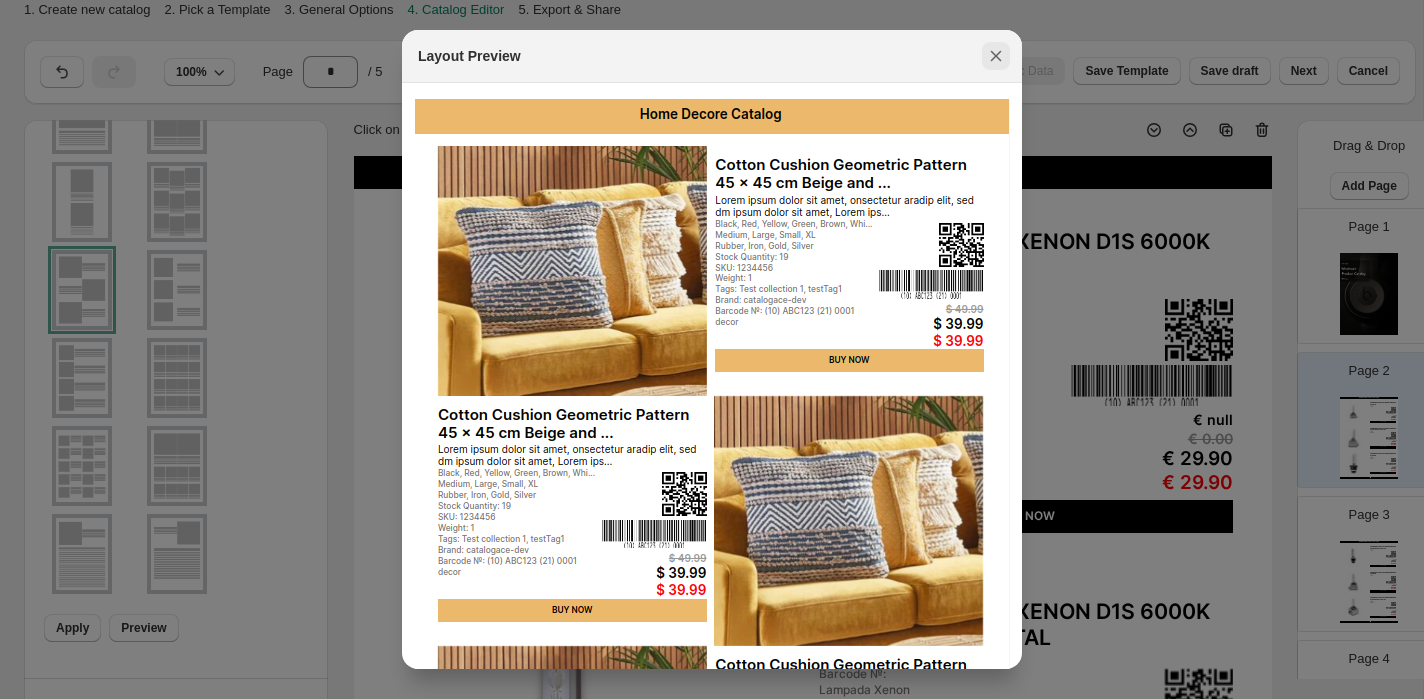 click 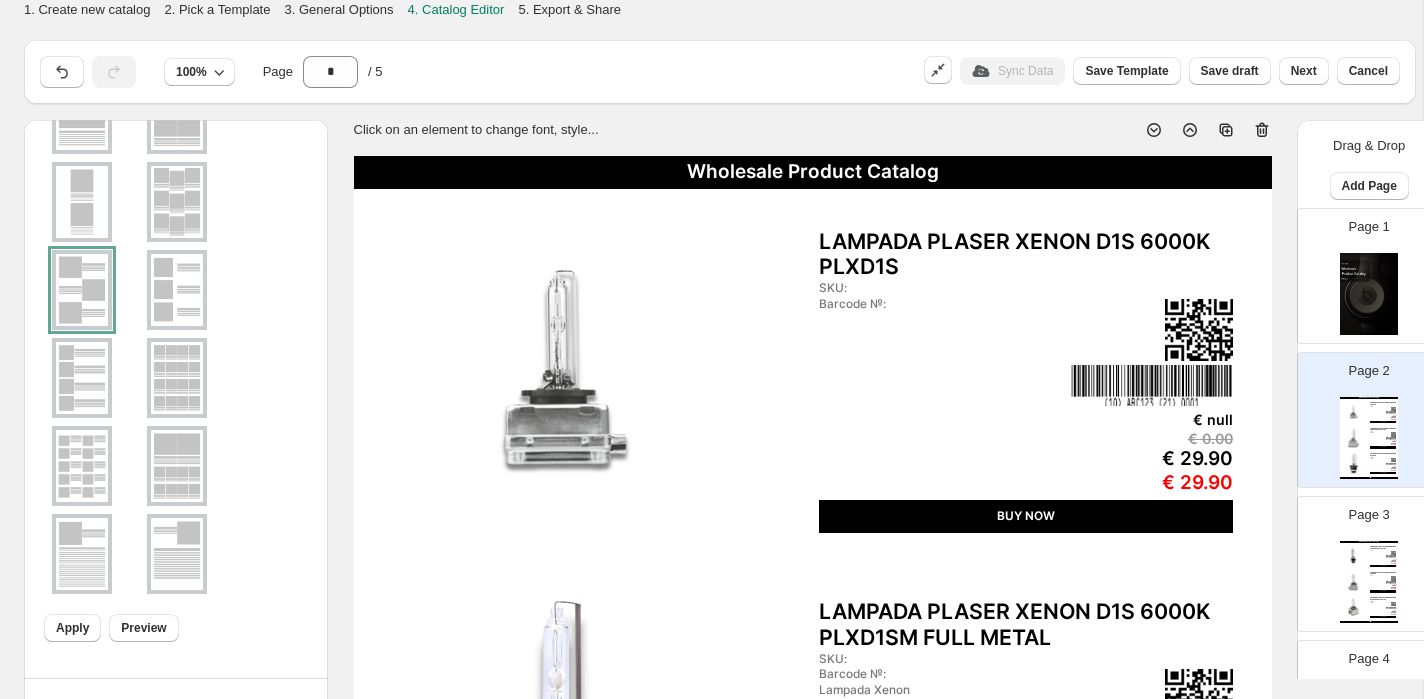 click at bounding box center [82, 554] 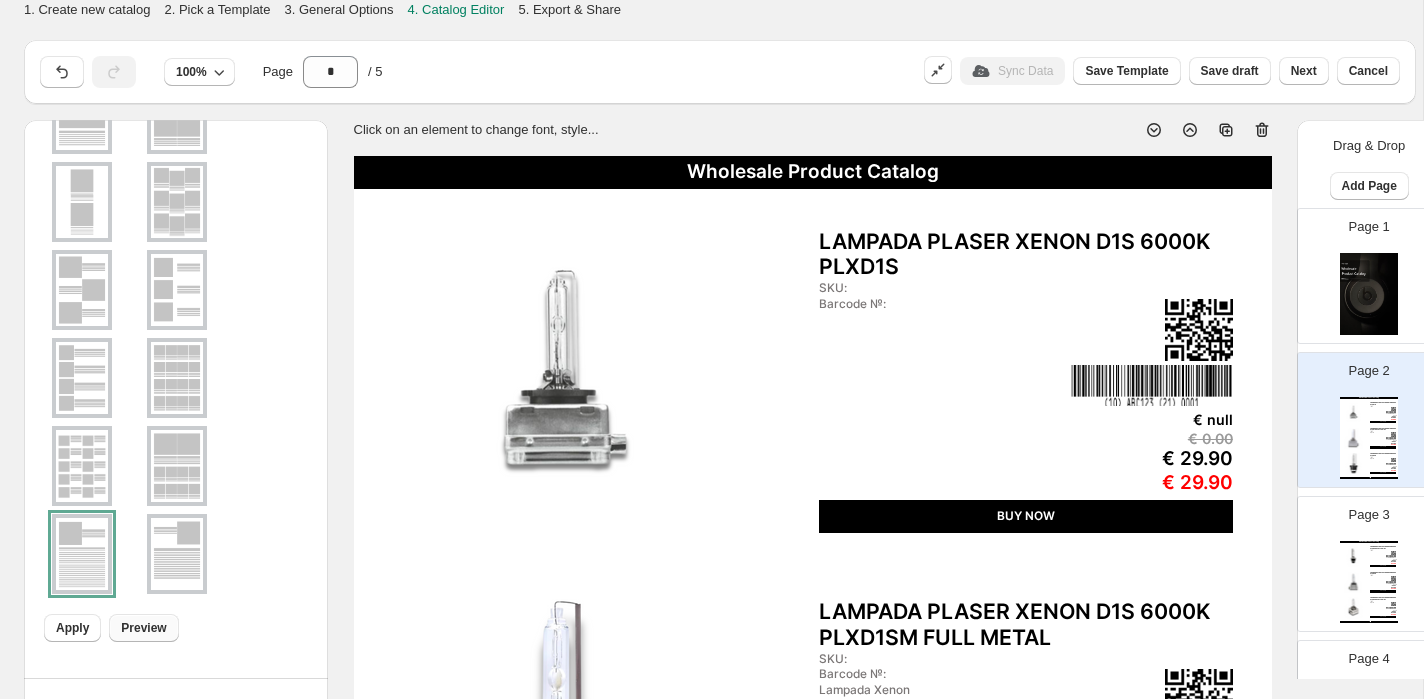 click on "Preview" at bounding box center (143, 628) 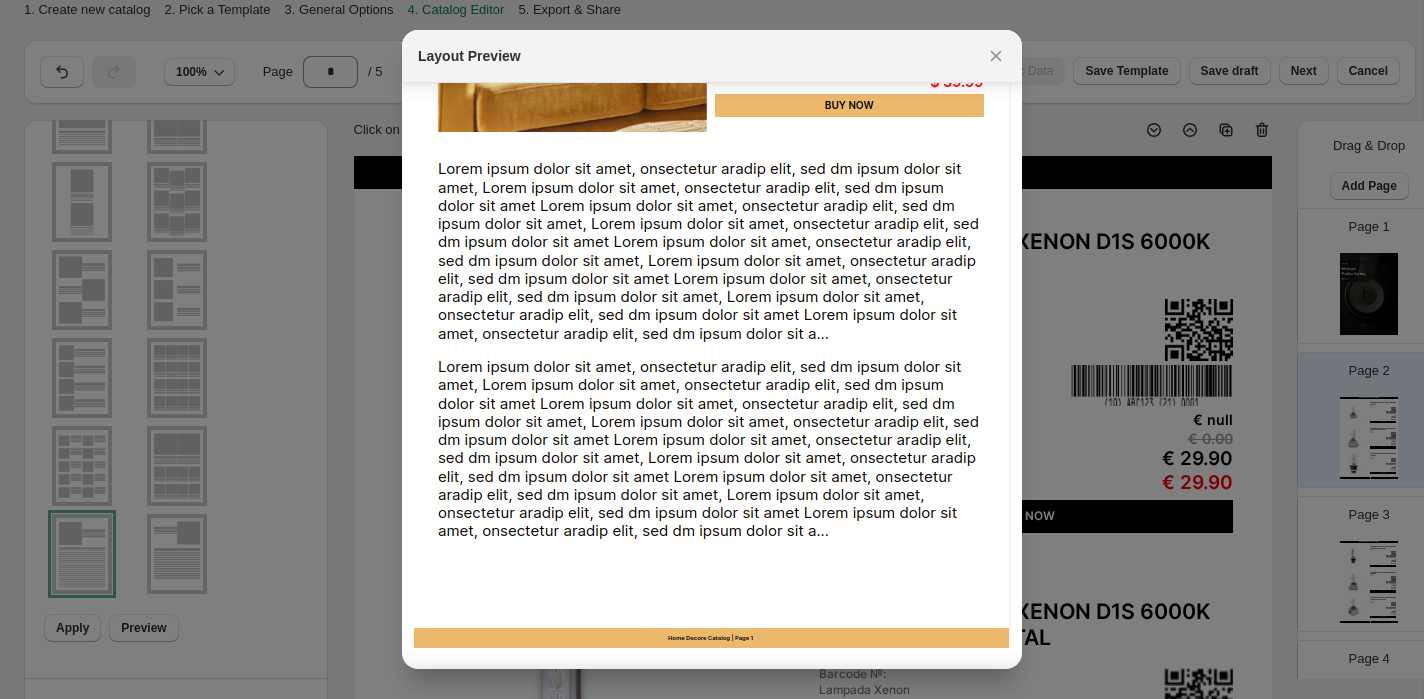 scroll, scrollTop: 0, scrollLeft: 0, axis: both 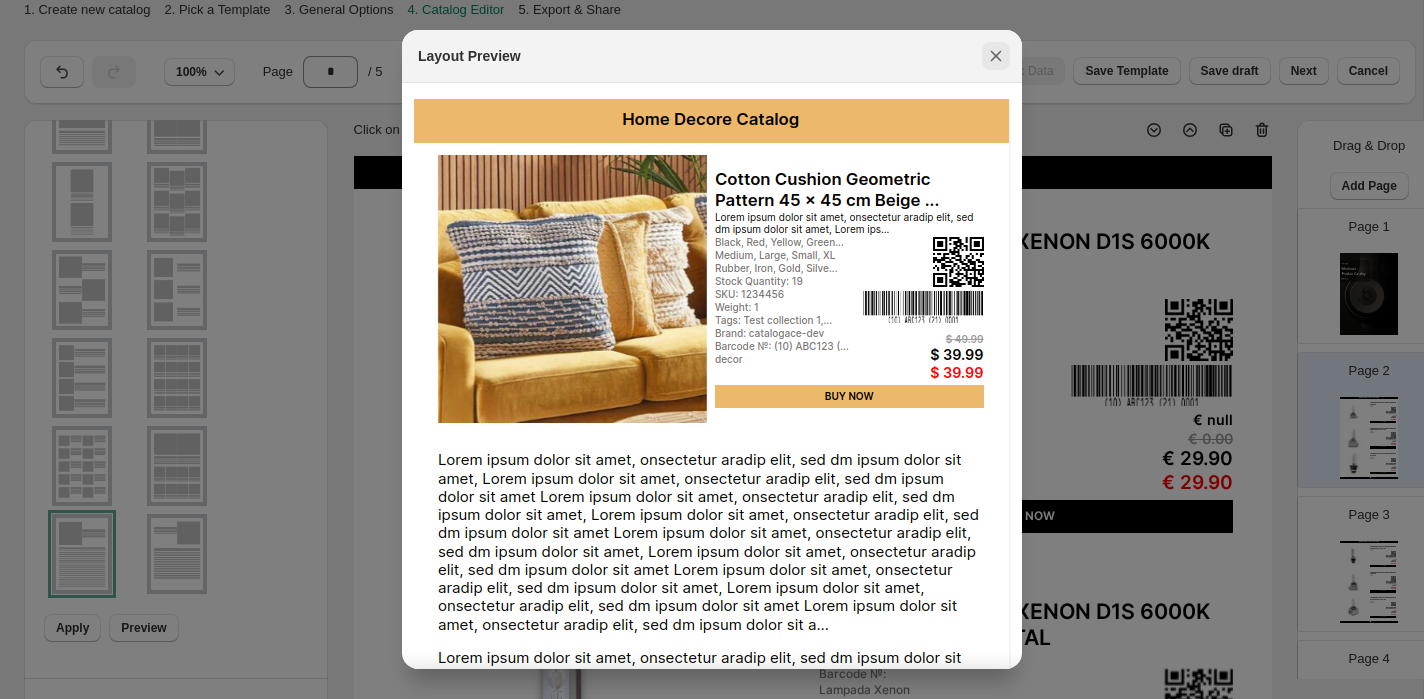 click 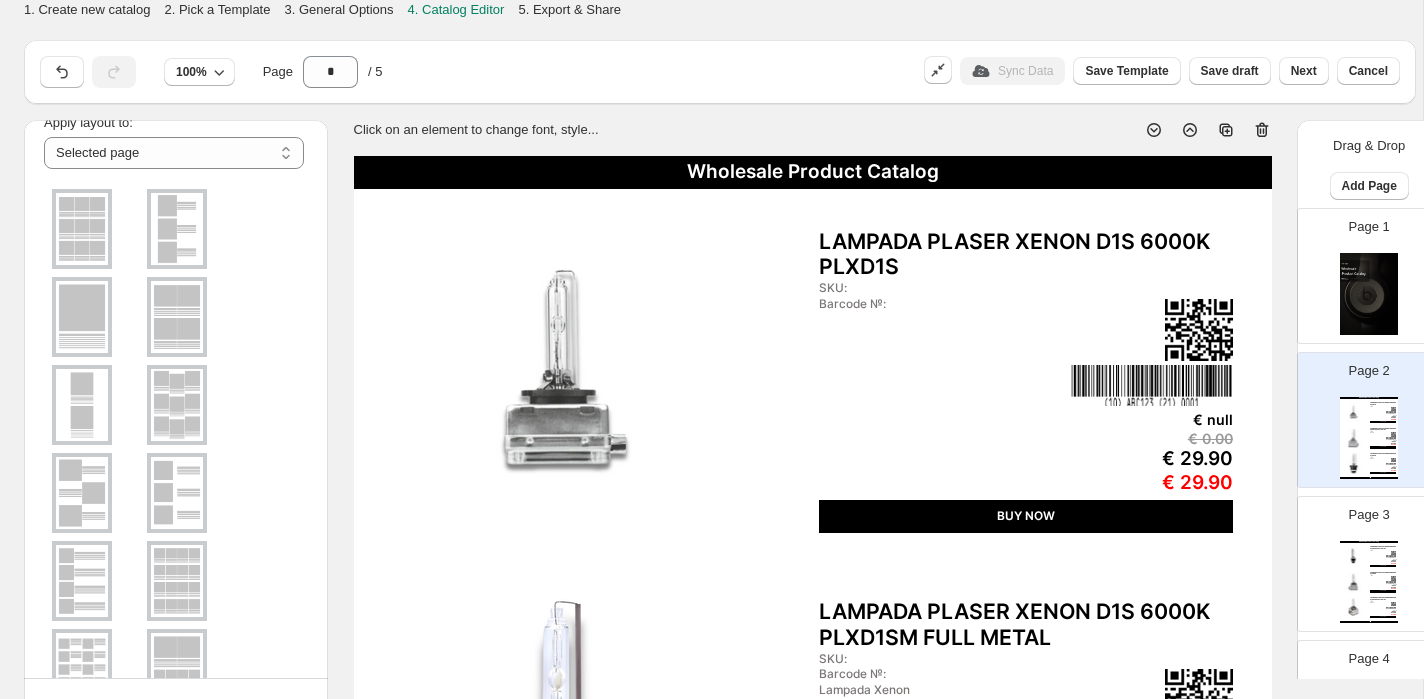 scroll, scrollTop: 0, scrollLeft: 0, axis: both 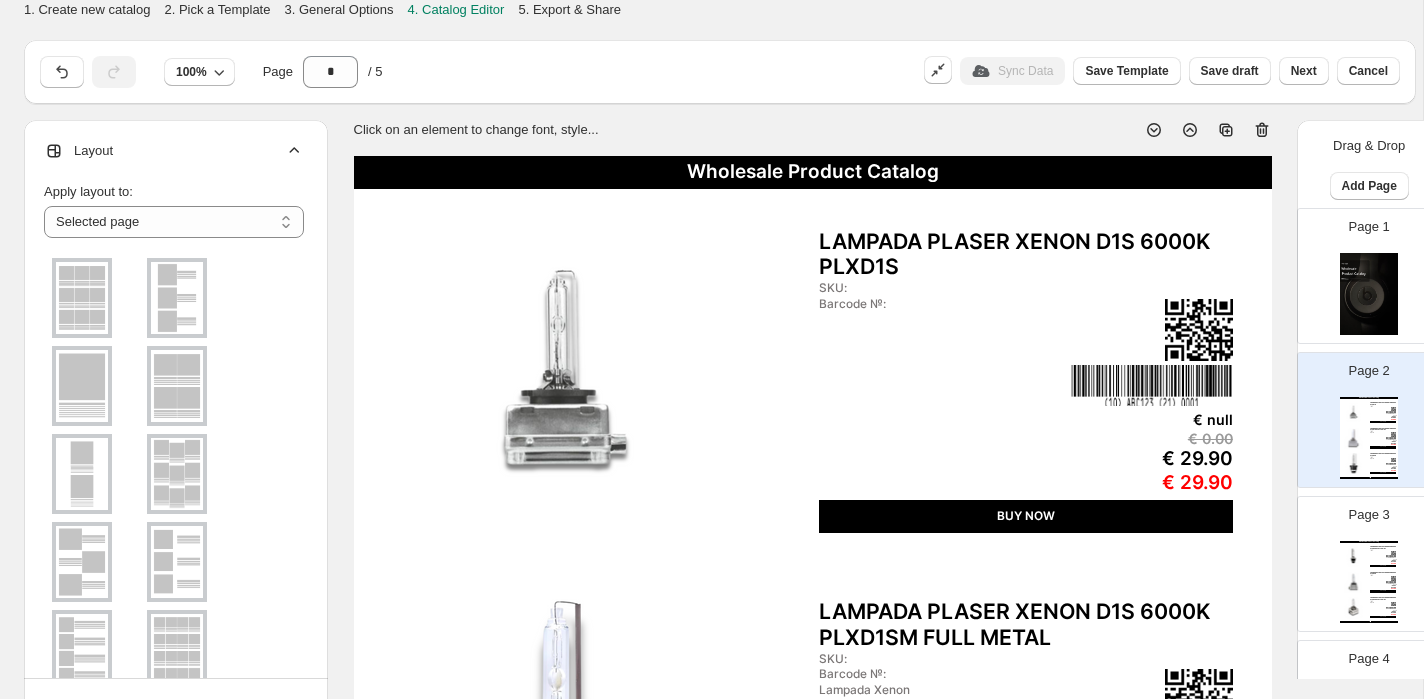 click at bounding box center (177, 298) 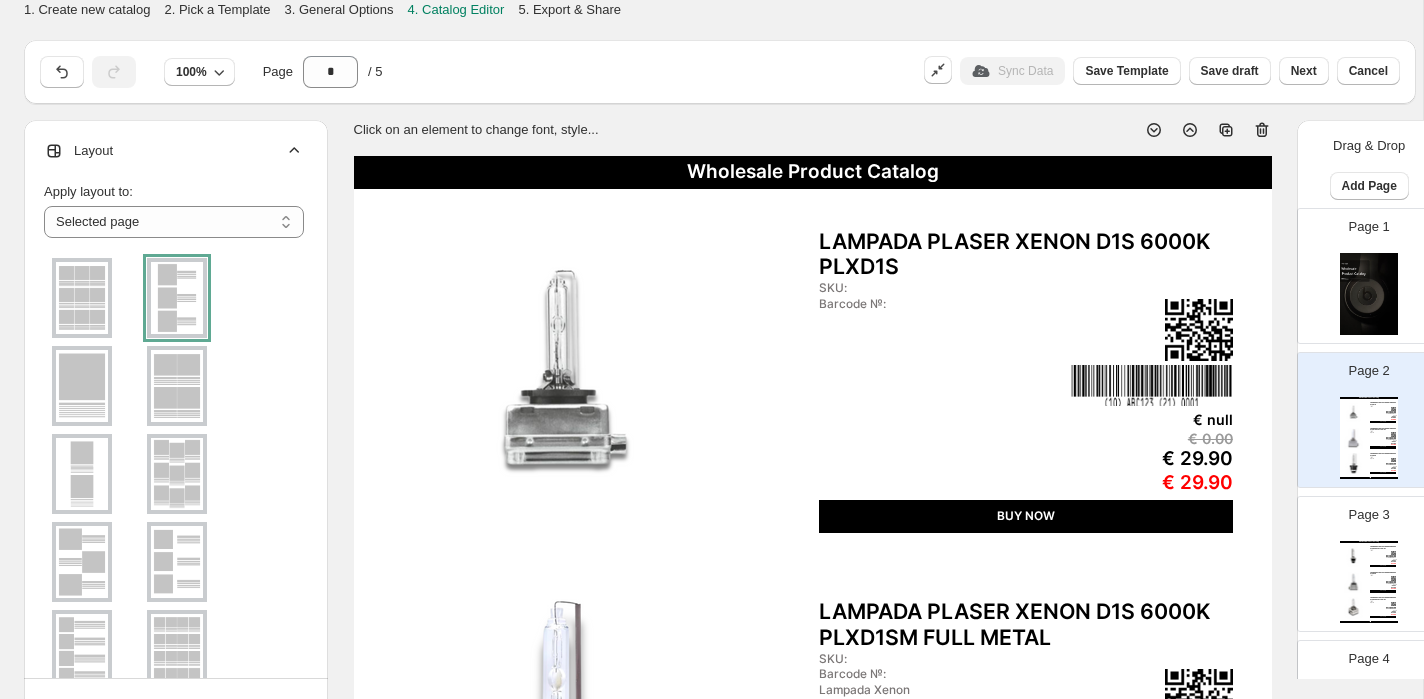 scroll, scrollTop: 272, scrollLeft: 0, axis: vertical 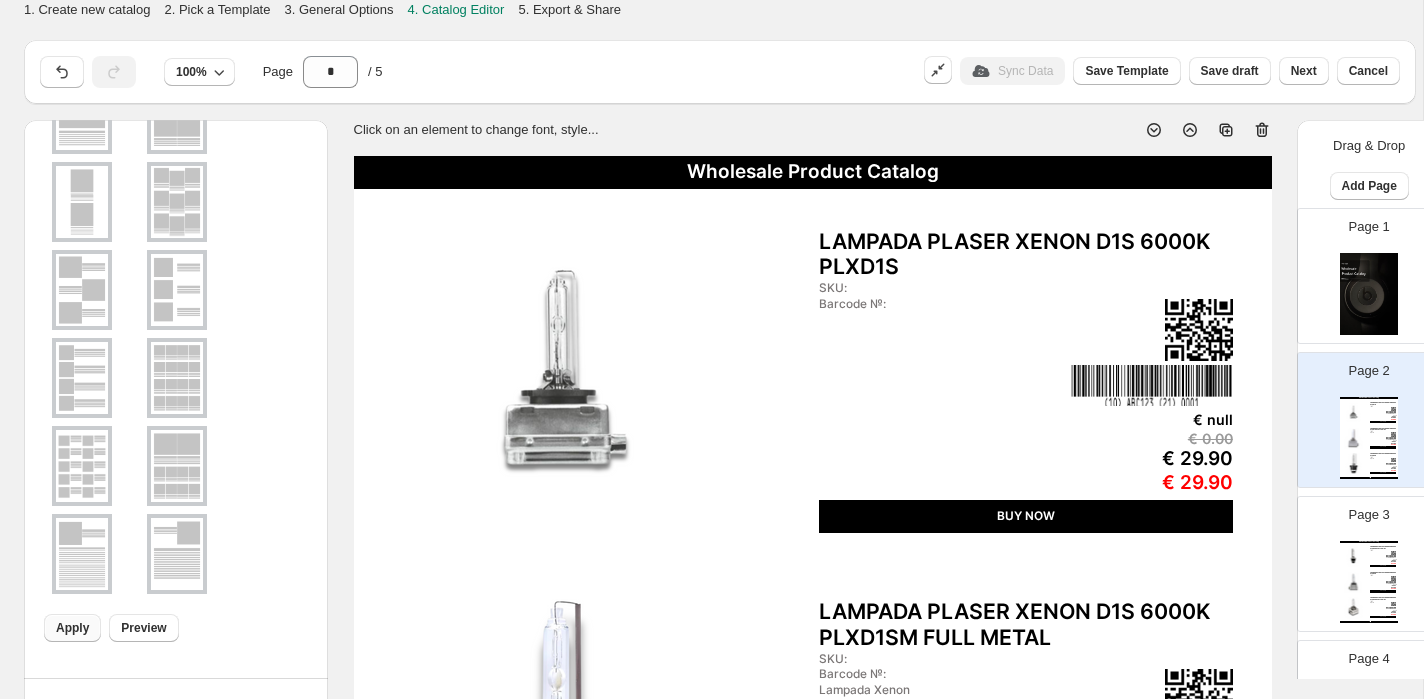 click on "Apply" at bounding box center [72, 628] 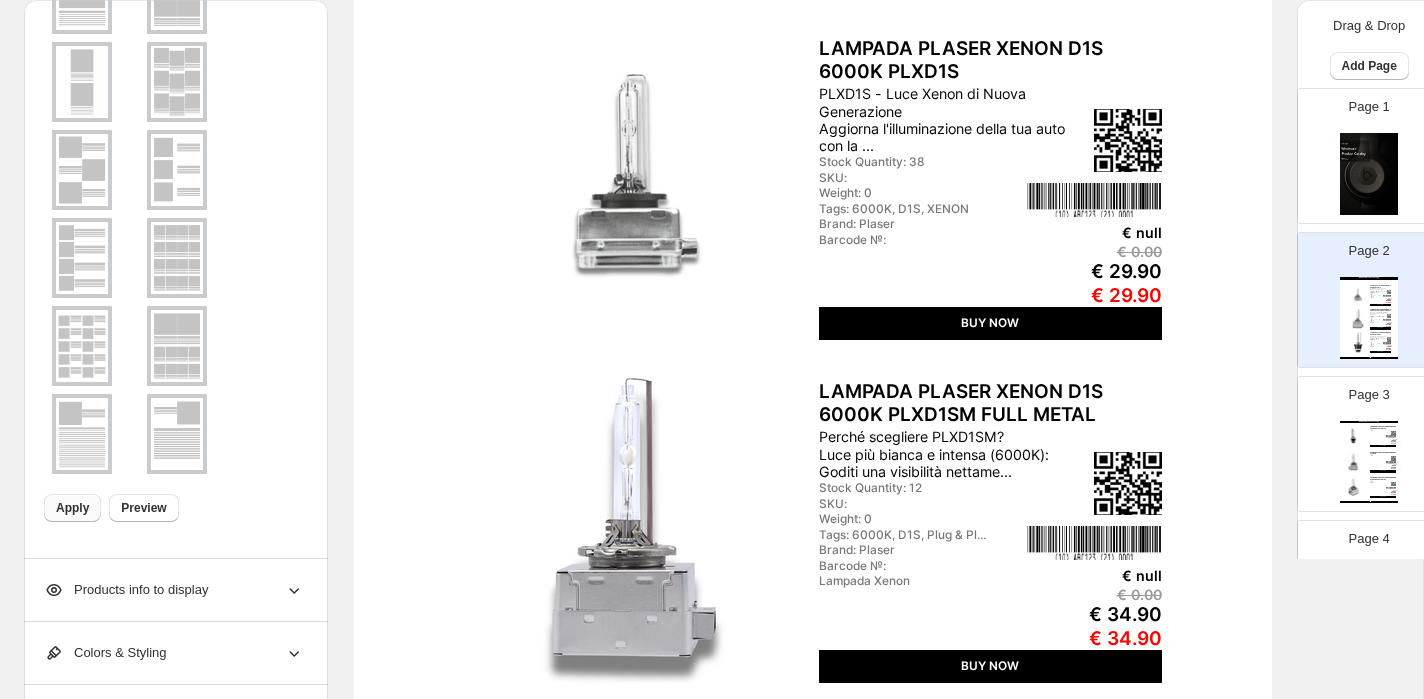 scroll, scrollTop: 0, scrollLeft: 0, axis: both 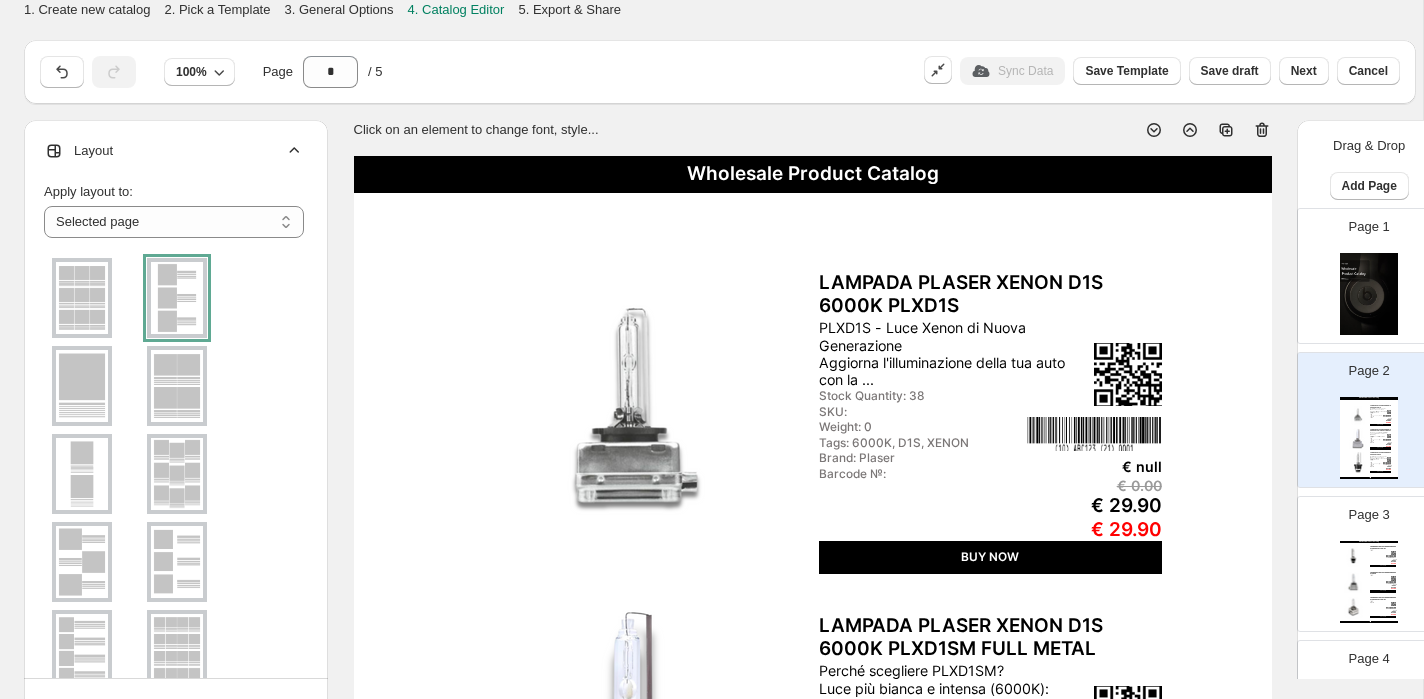 click 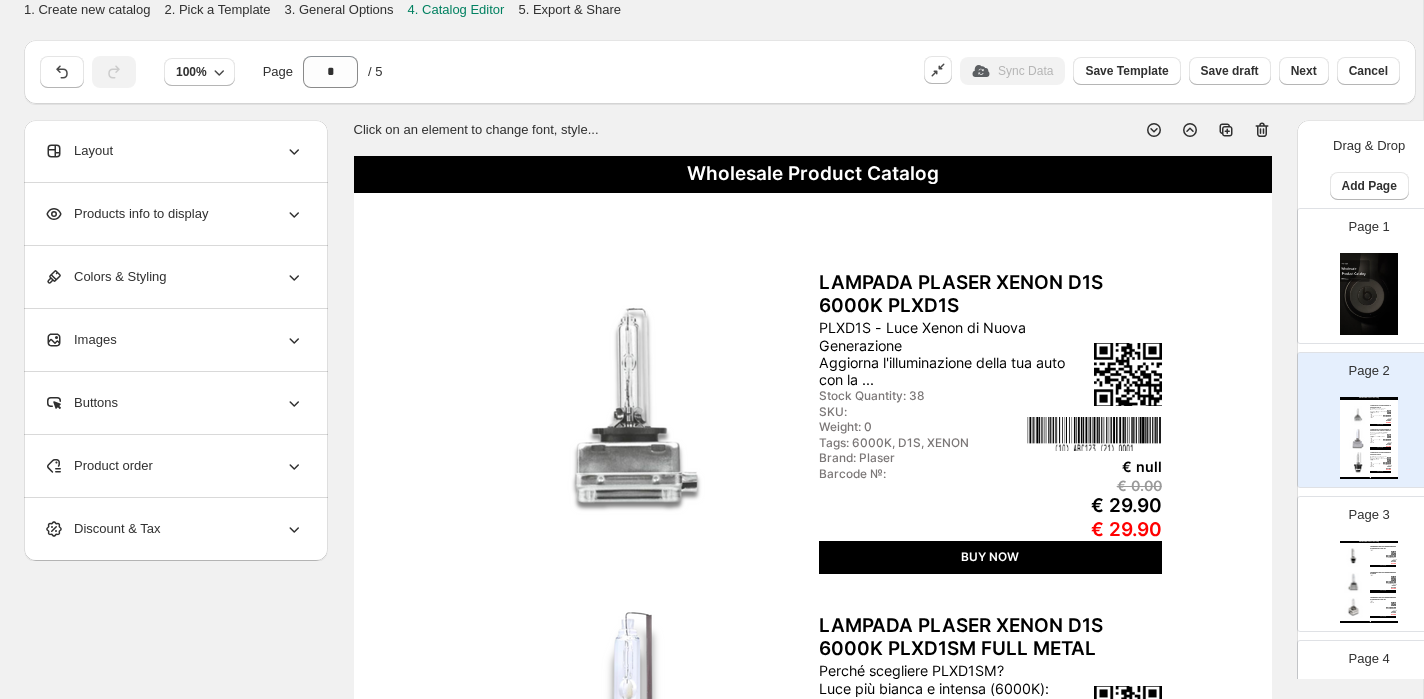 click 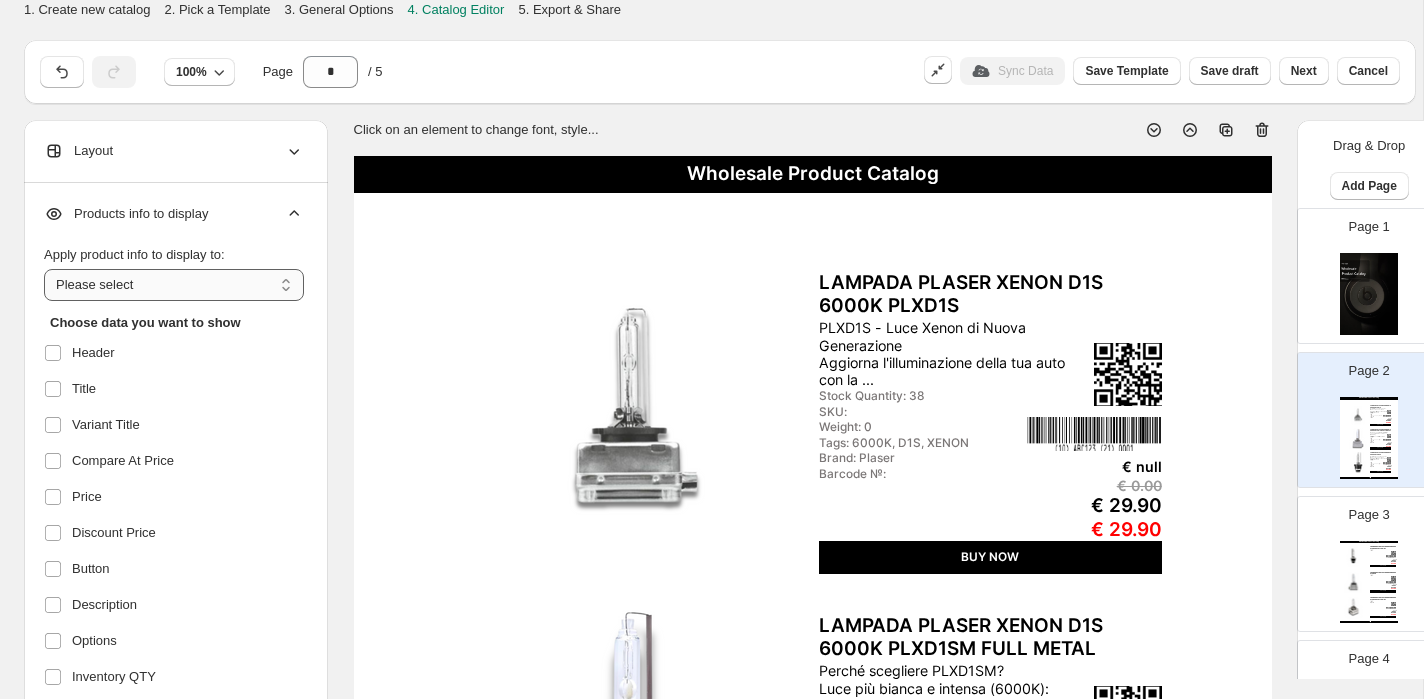 click on "**********" at bounding box center [174, 285] 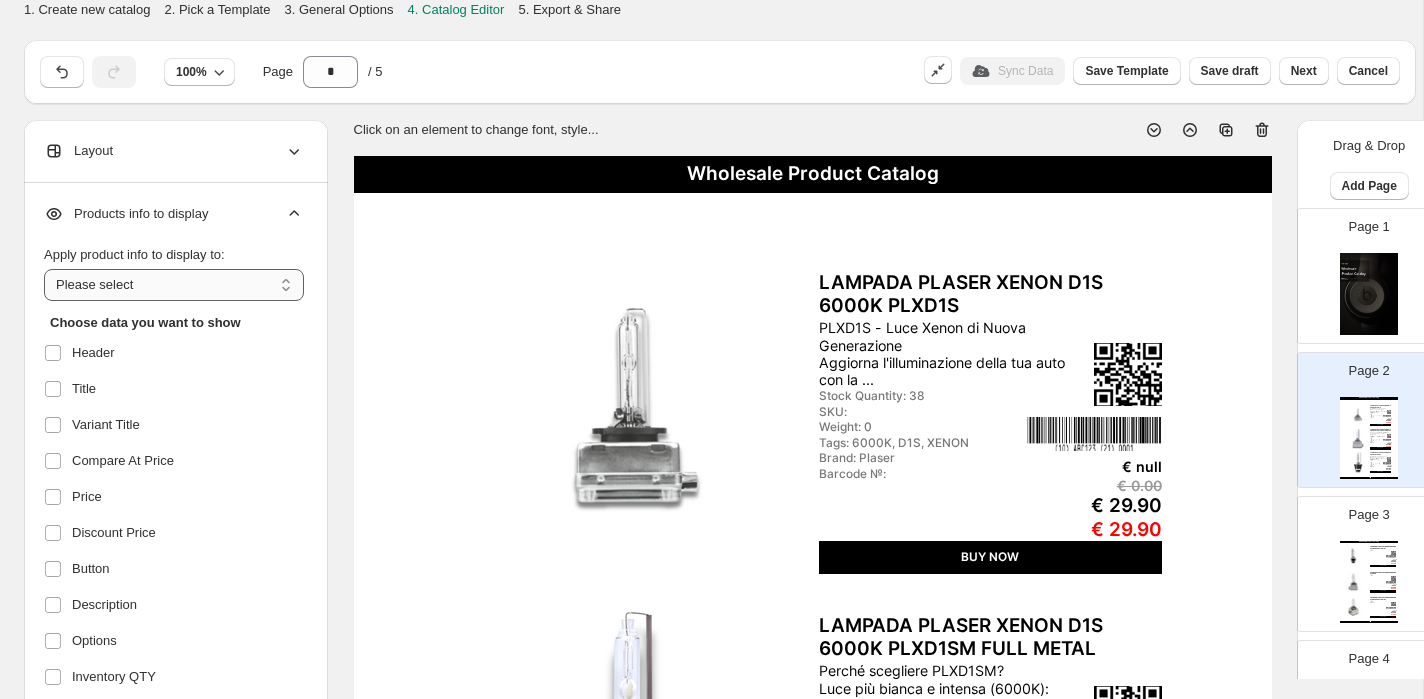 select on "*********" 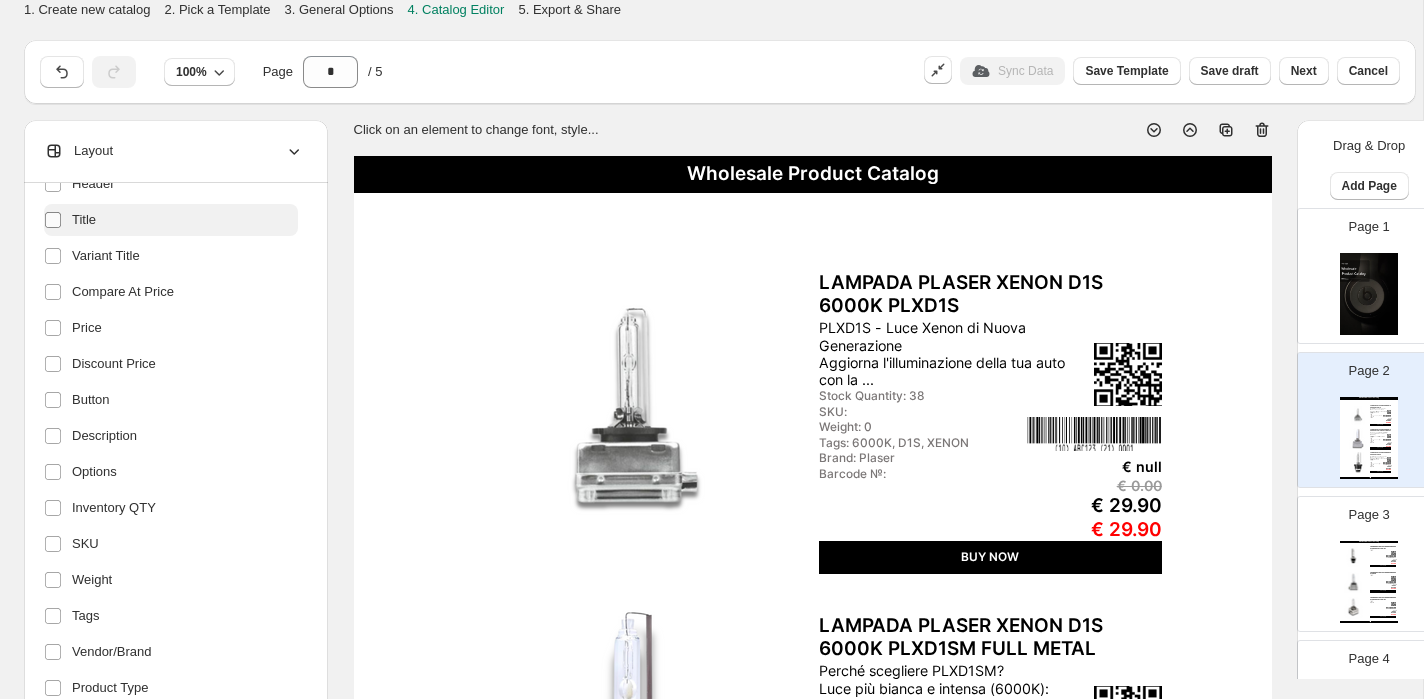 scroll, scrollTop: 165, scrollLeft: 0, axis: vertical 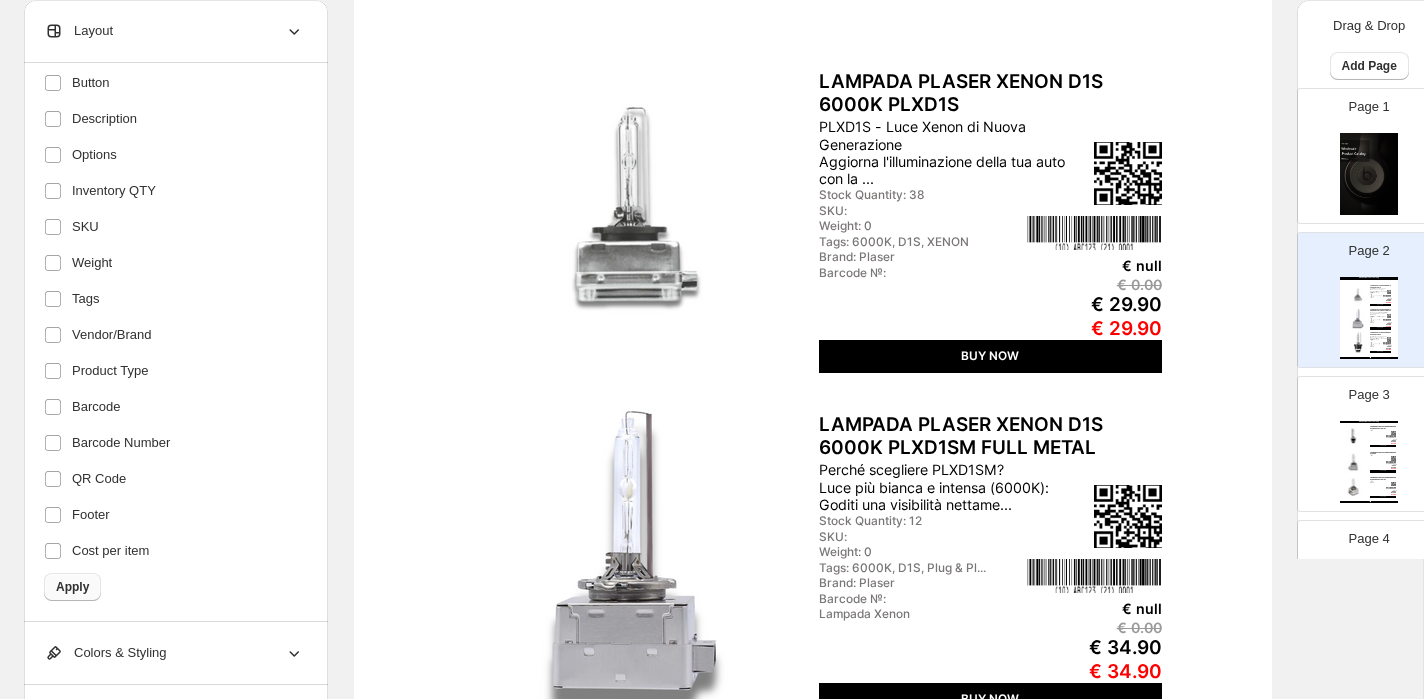 click on "Apply" at bounding box center [72, 587] 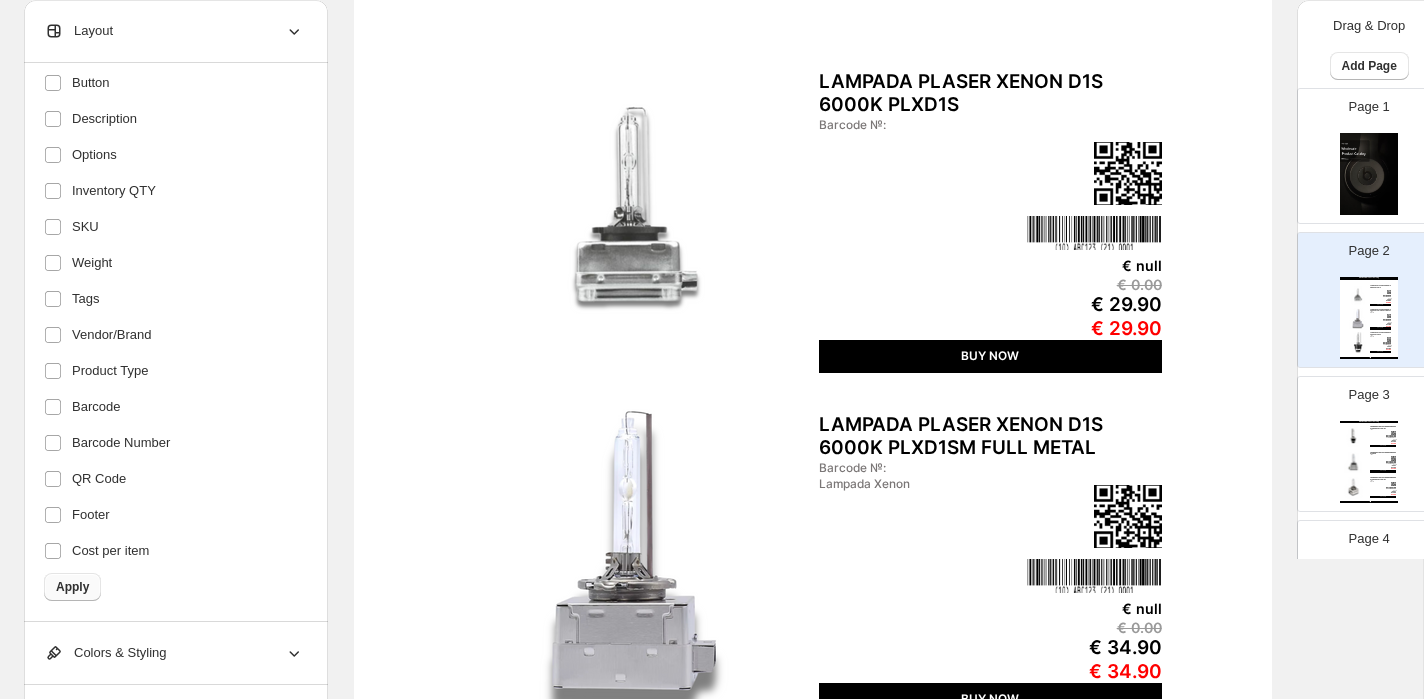 click on "Apply" at bounding box center [72, 587] 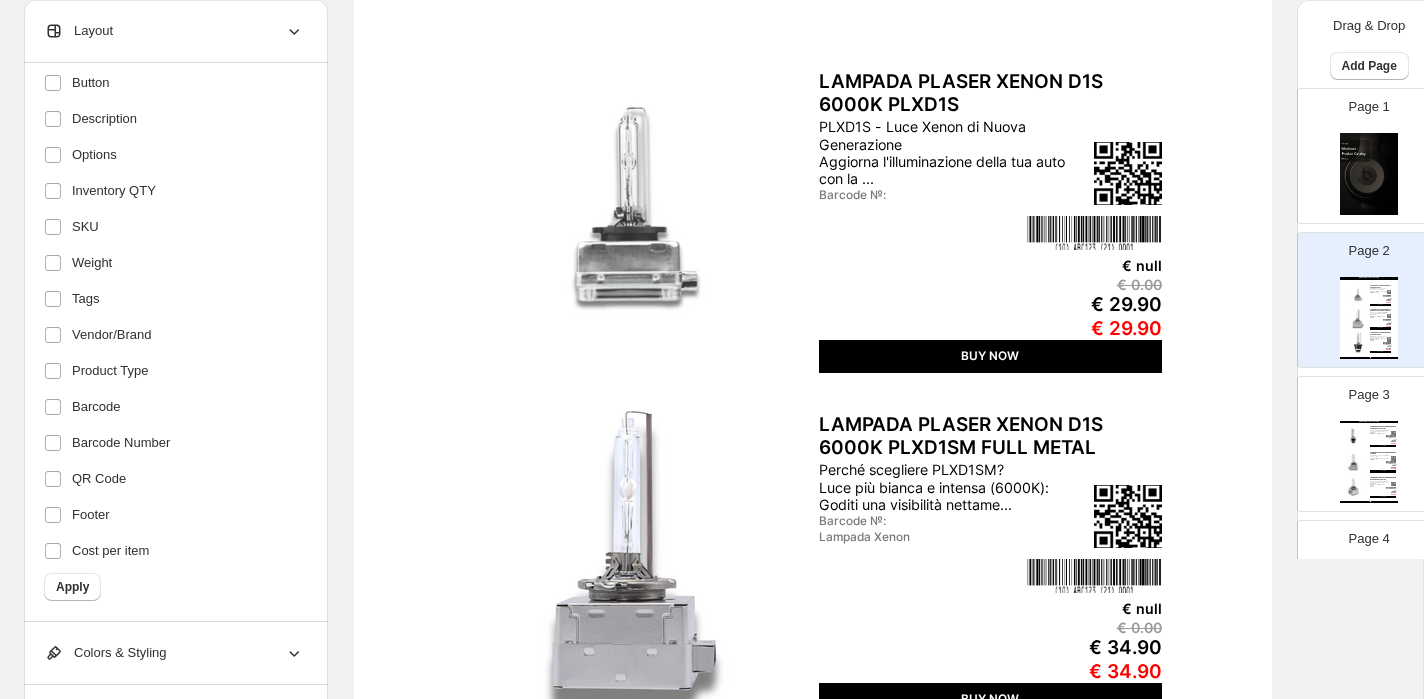 click on "PLXD1S - Luce Xenon di Nuova Generazione
Aggiorna l'illuminazione della tua auto con la ..." at bounding box center (954, 152) 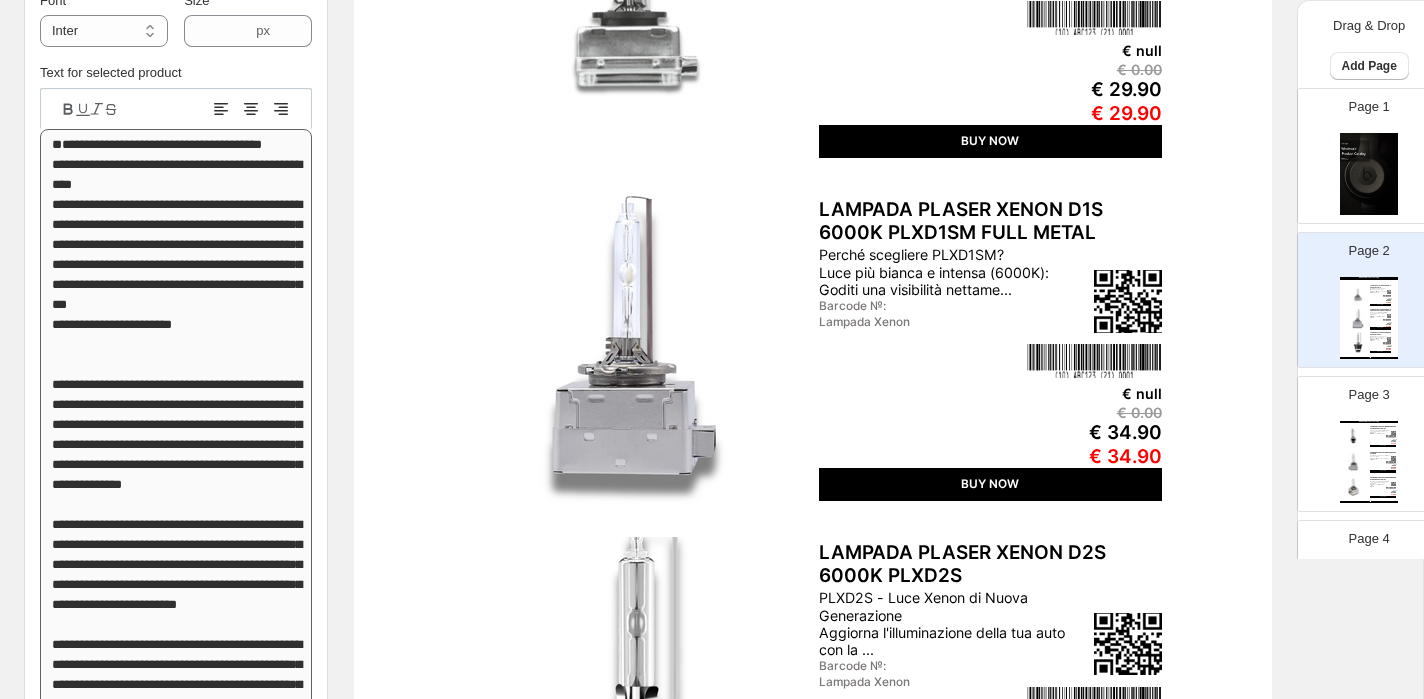 scroll, scrollTop: 0, scrollLeft: 0, axis: both 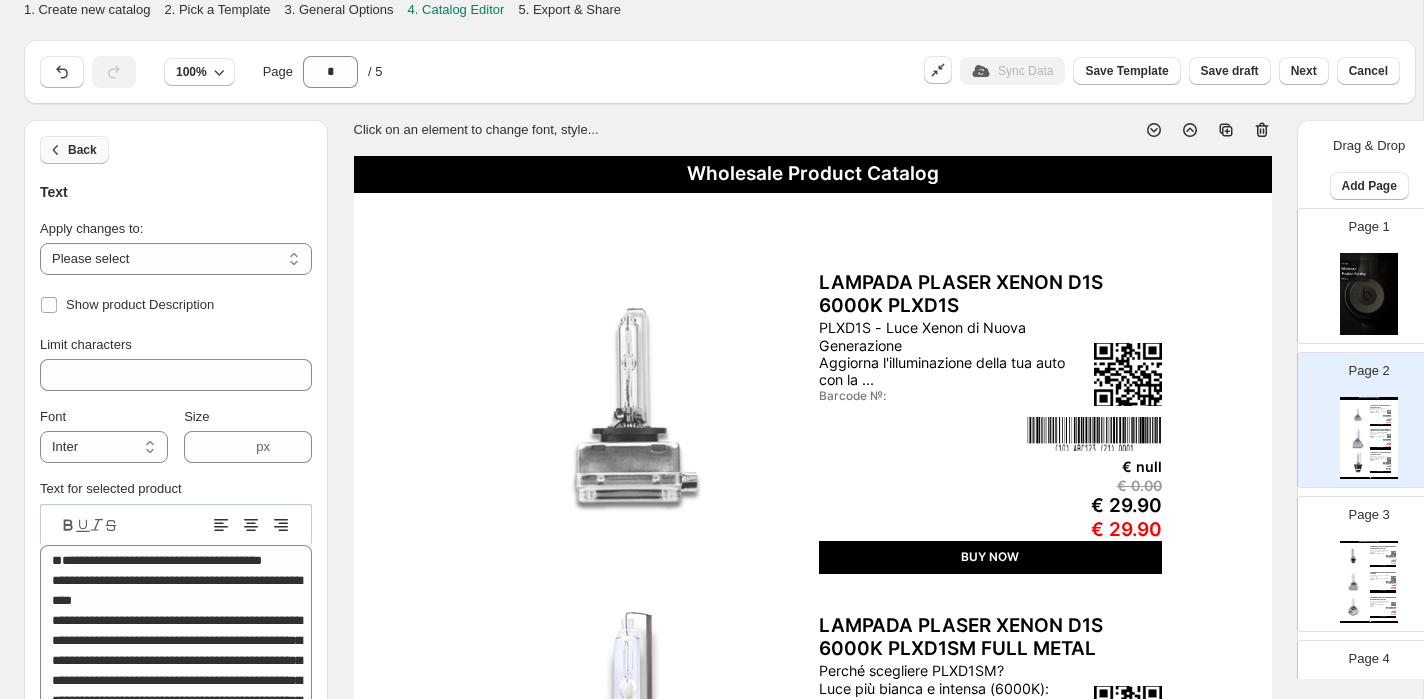 click on "Back" at bounding box center [82, 150] 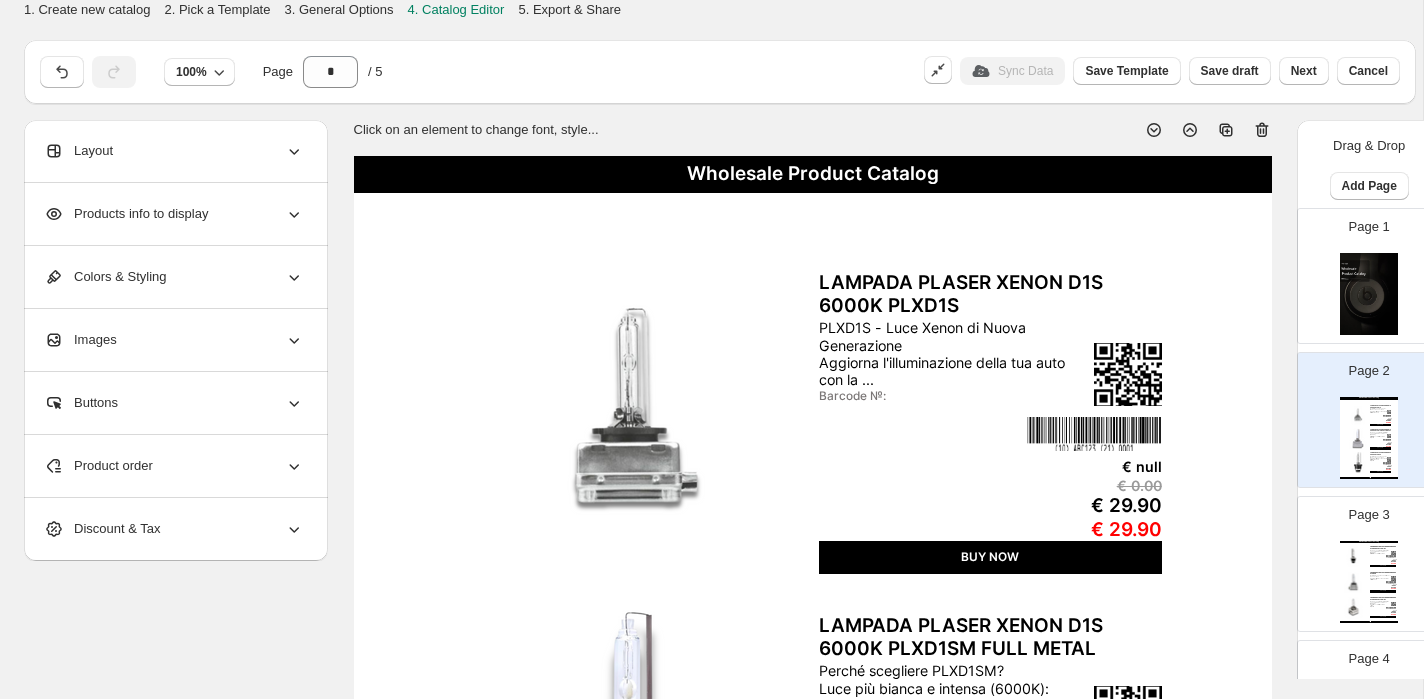 click on "Products info to display" at bounding box center [174, 214] 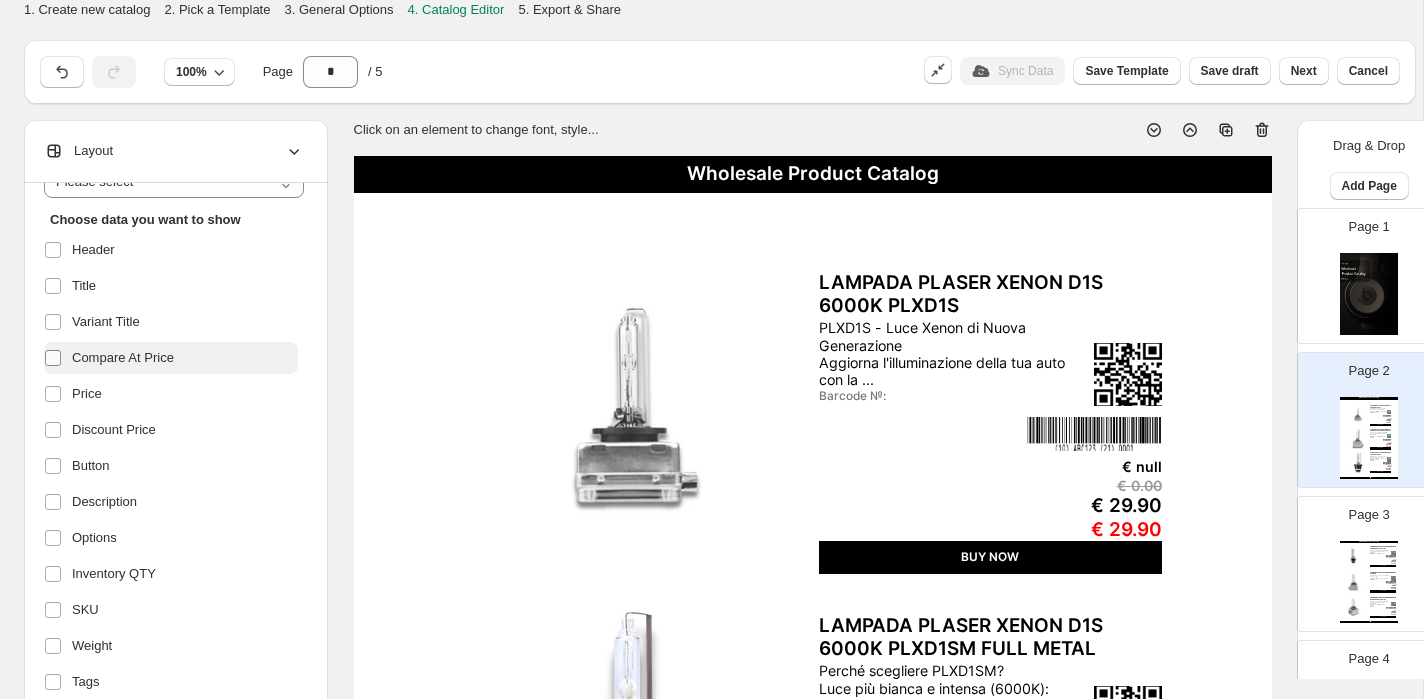 scroll, scrollTop: 98, scrollLeft: 0, axis: vertical 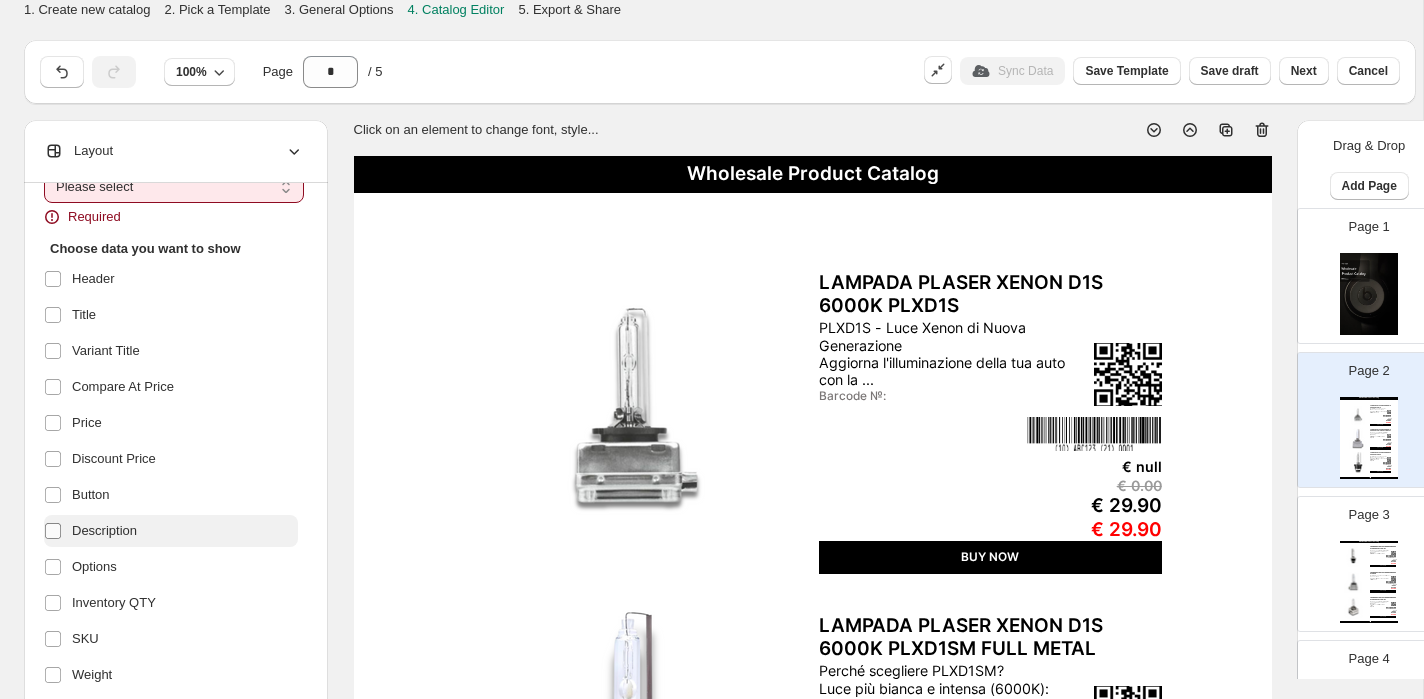 click at bounding box center (53, 531) 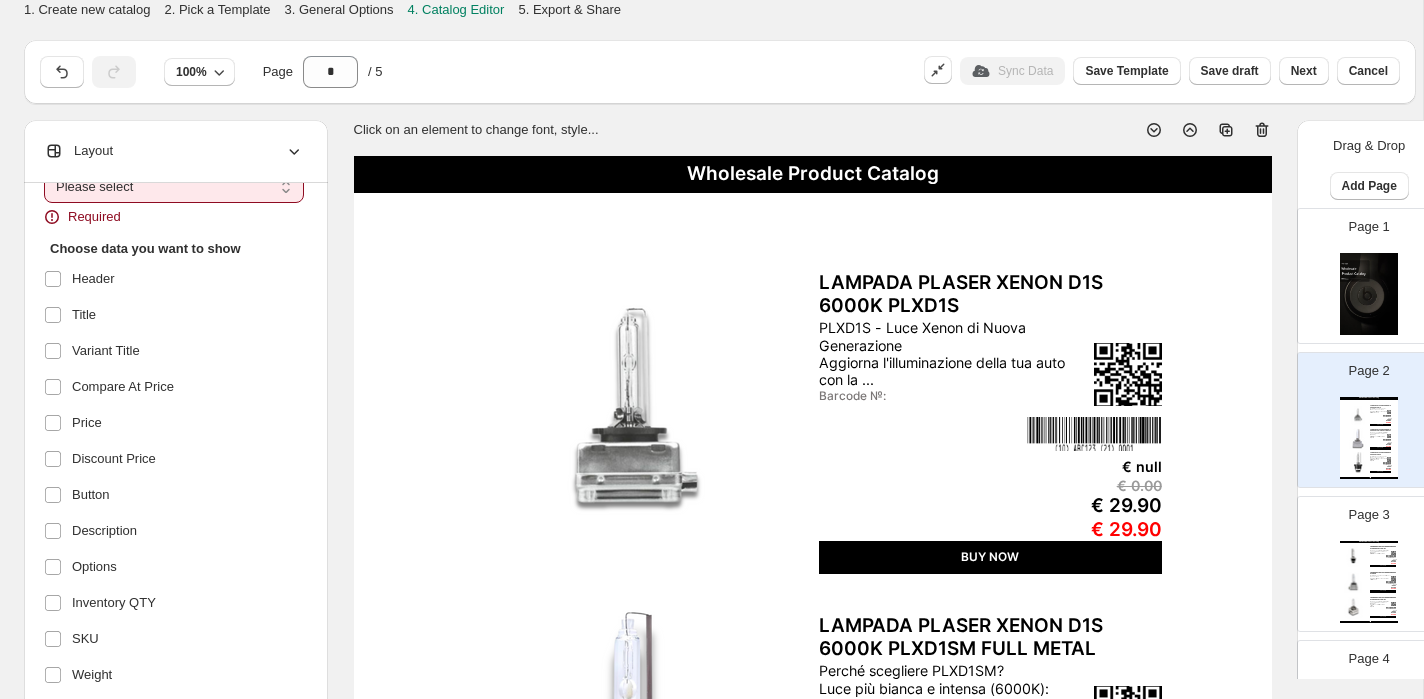 click on "**********" at bounding box center [174, 187] 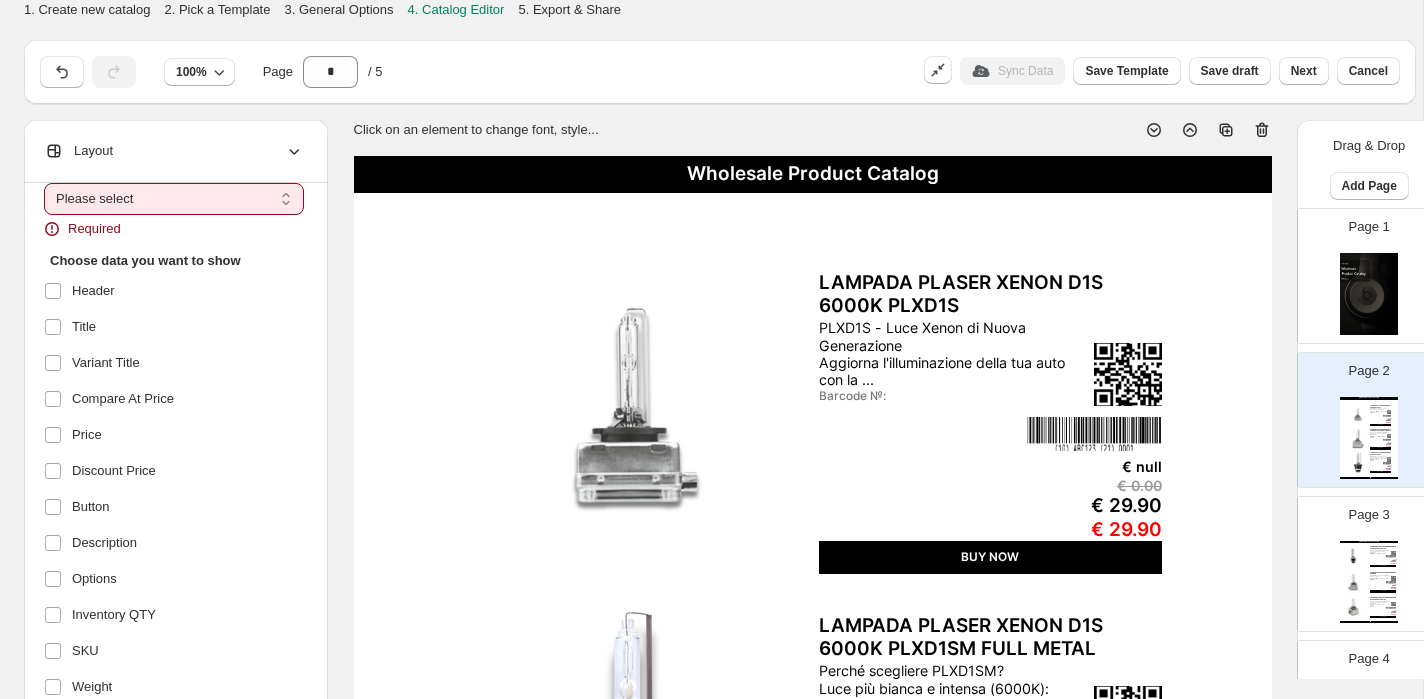 select on "*********" 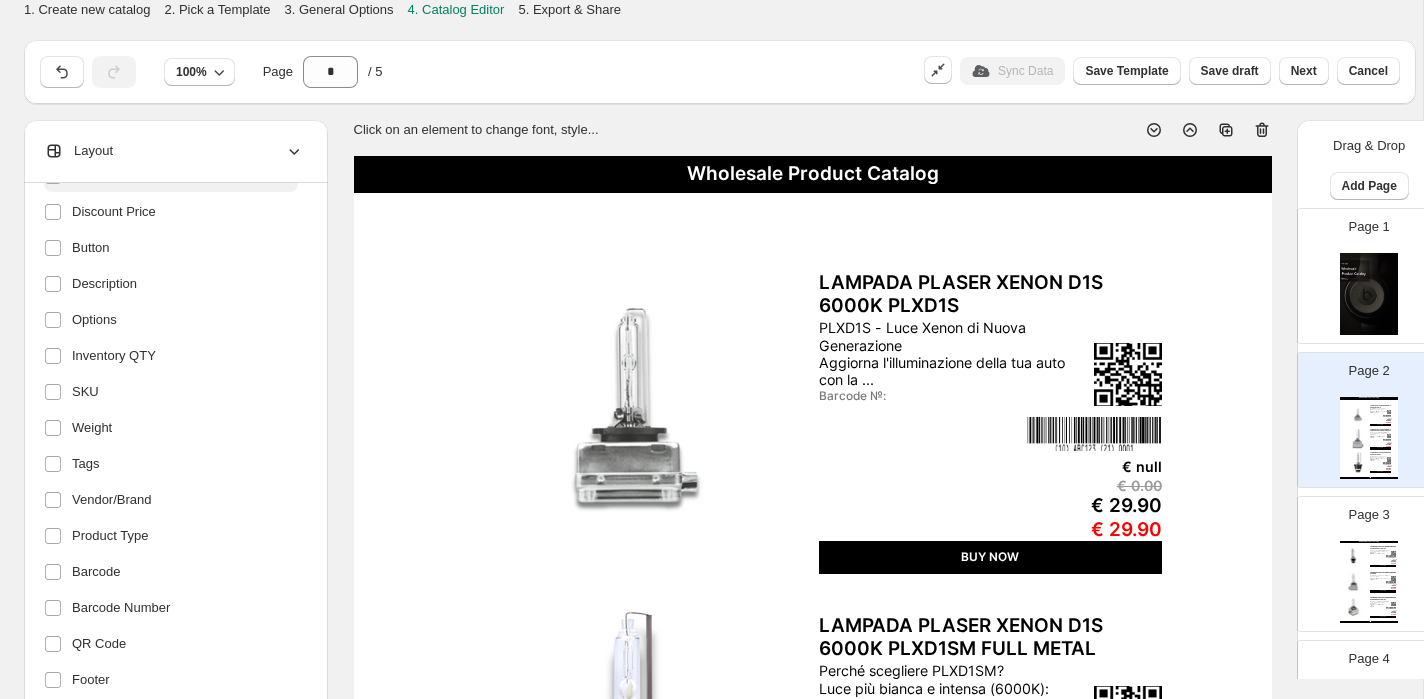 scroll, scrollTop: 366, scrollLeft: 0, axis: vertical 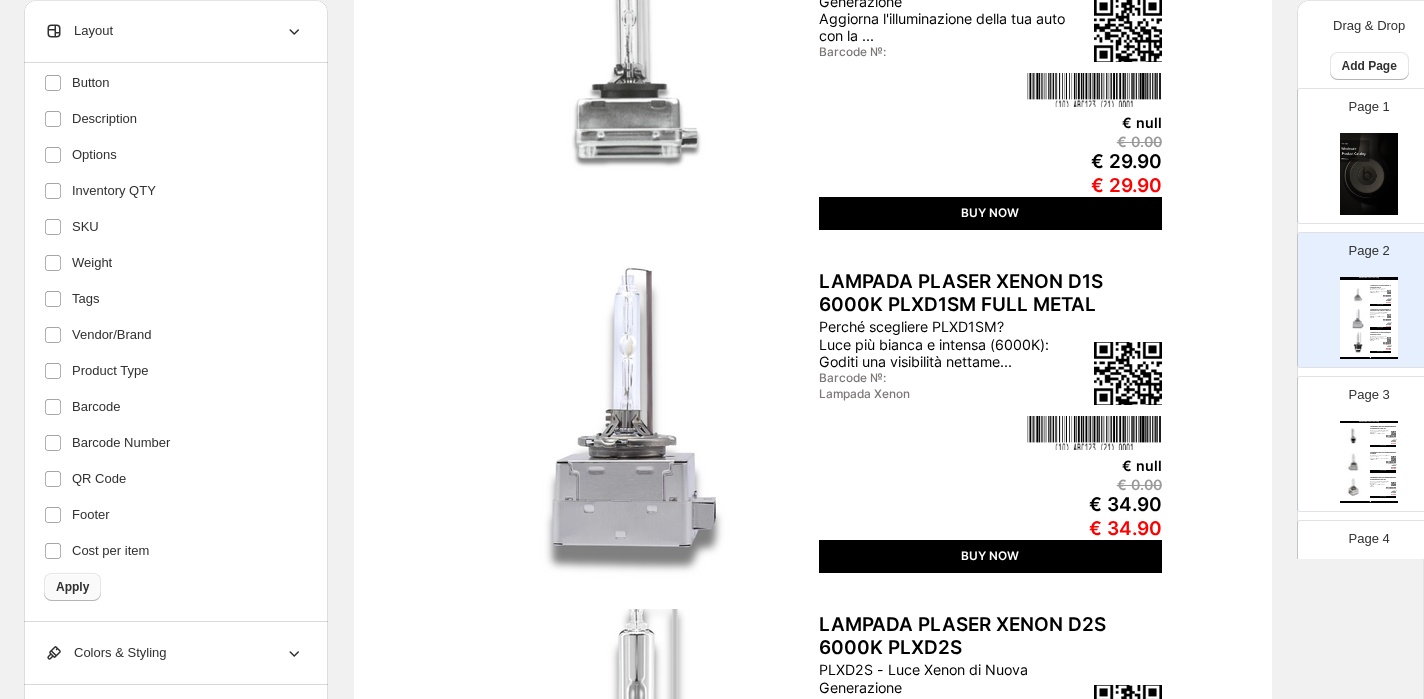 click on "Apply" at bounding box center (72, 587) 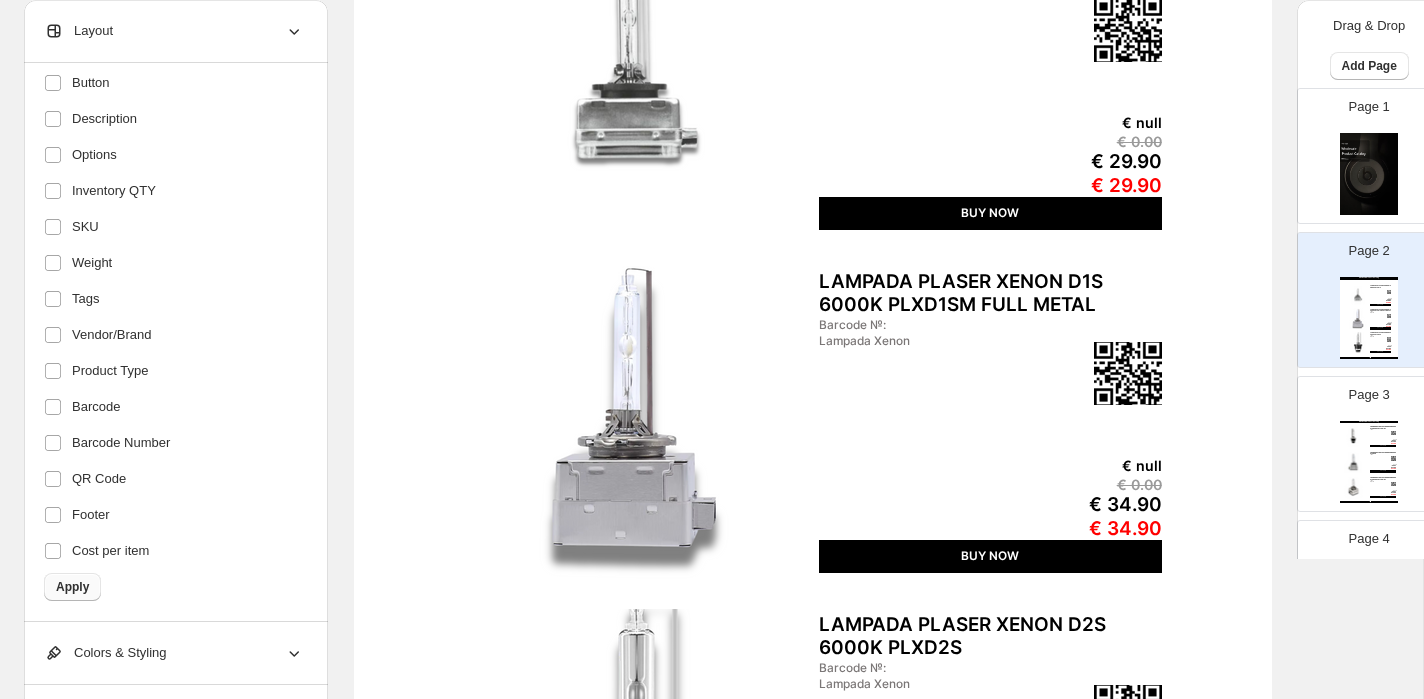 click on "Apply" at bounding box center (72, 587) 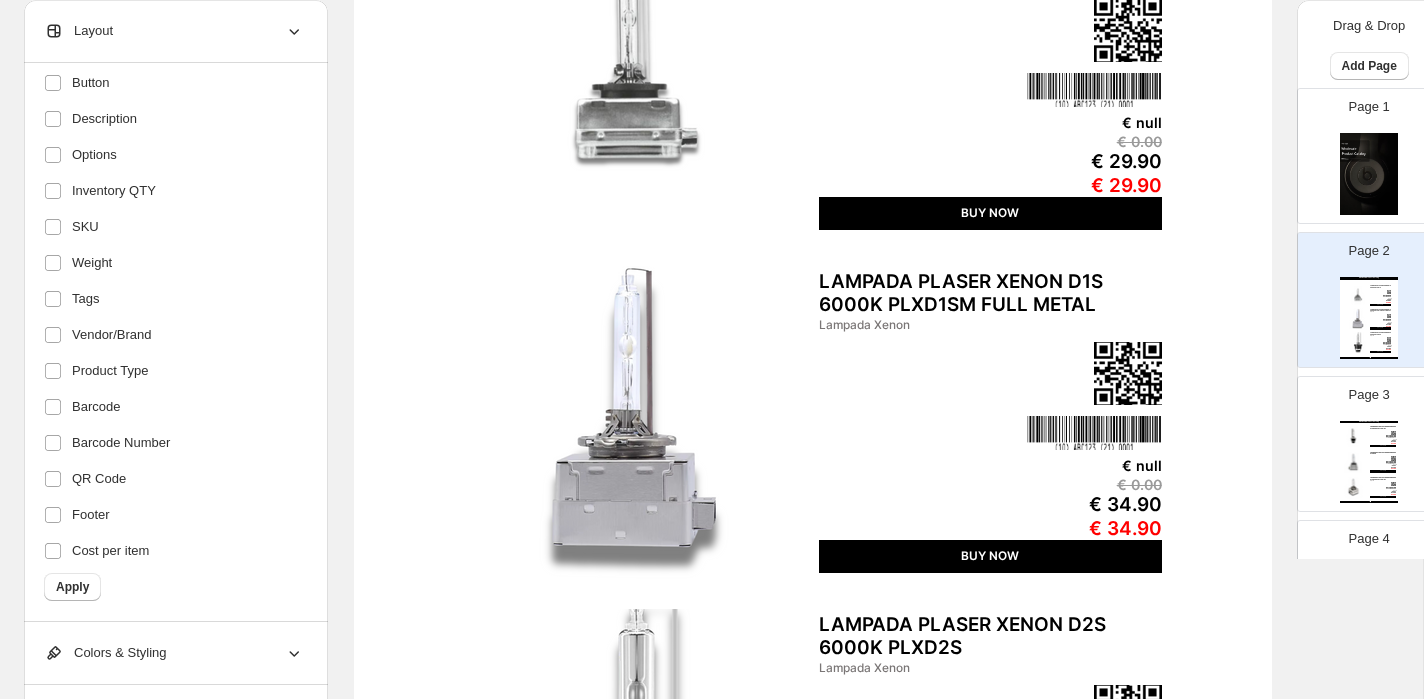 click at bounding box center [1094, 433] 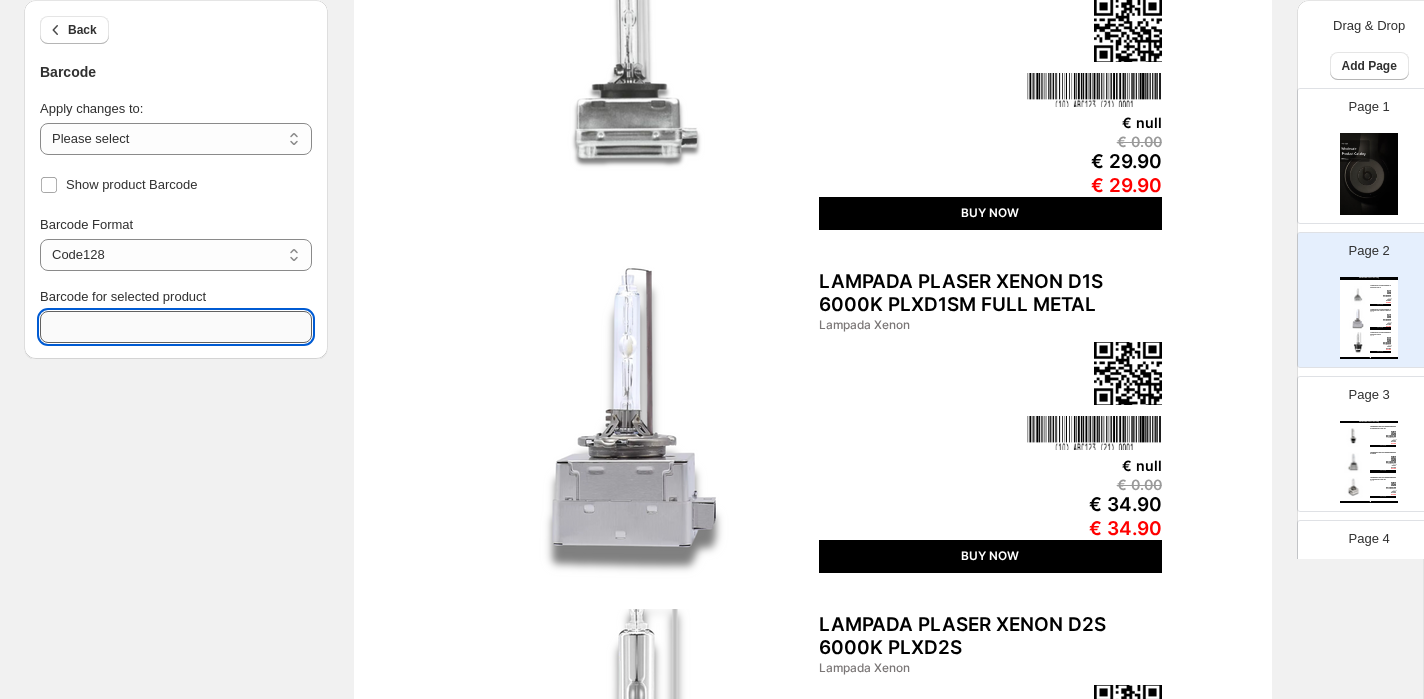 click on "Barcode for selected product" at bounding box center [176, 327] 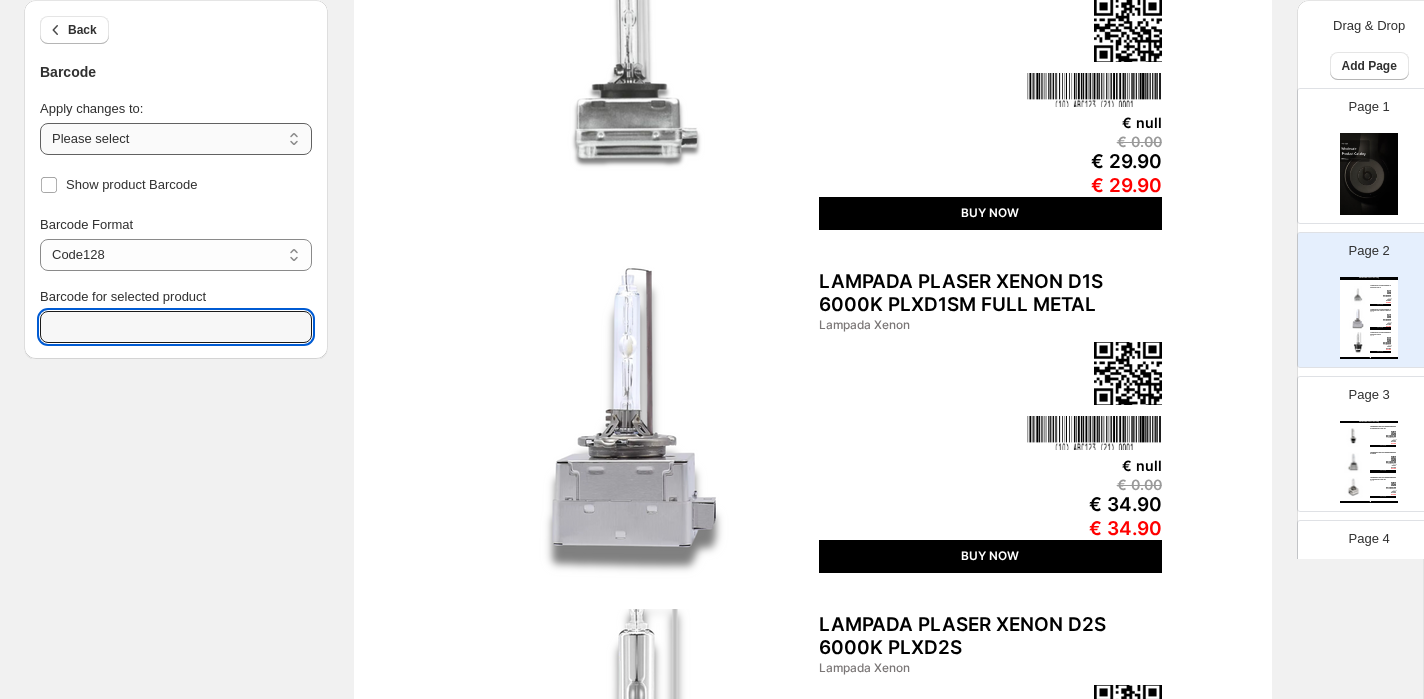 click on "**********" at bounding box center [176, 139] 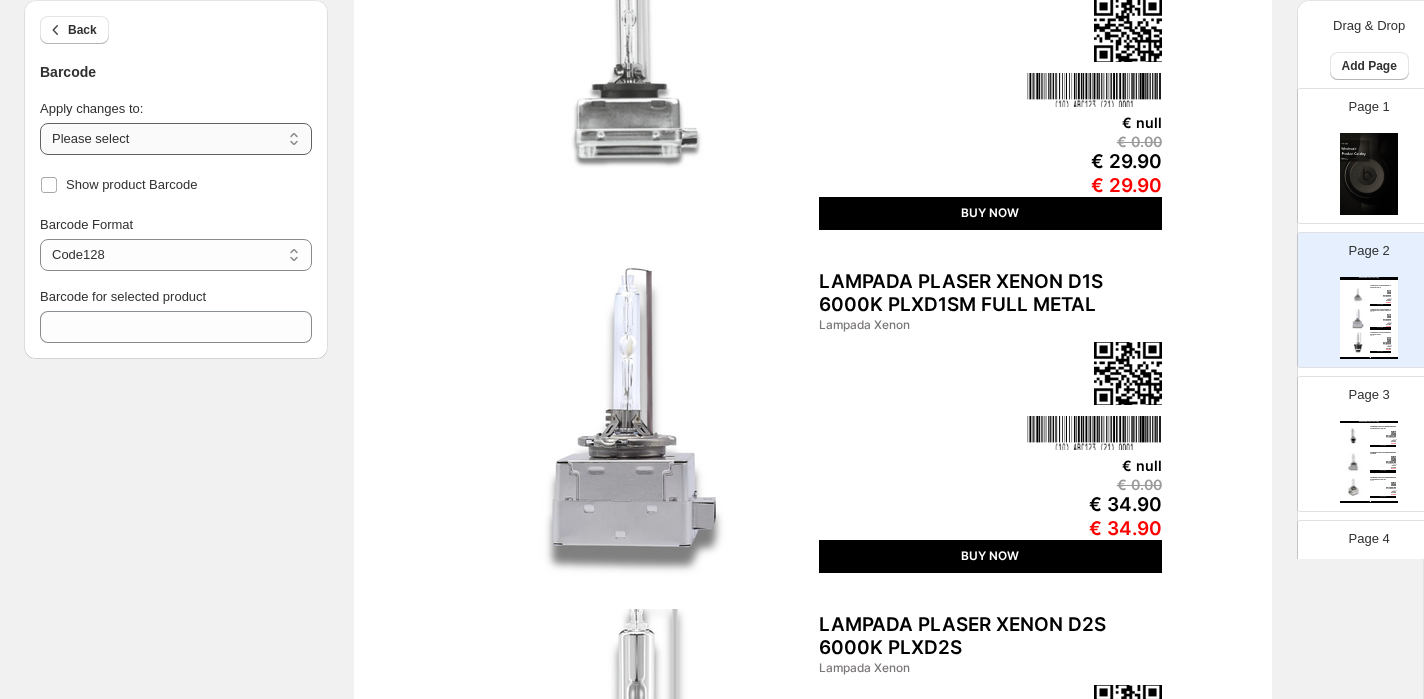 select on "**********" 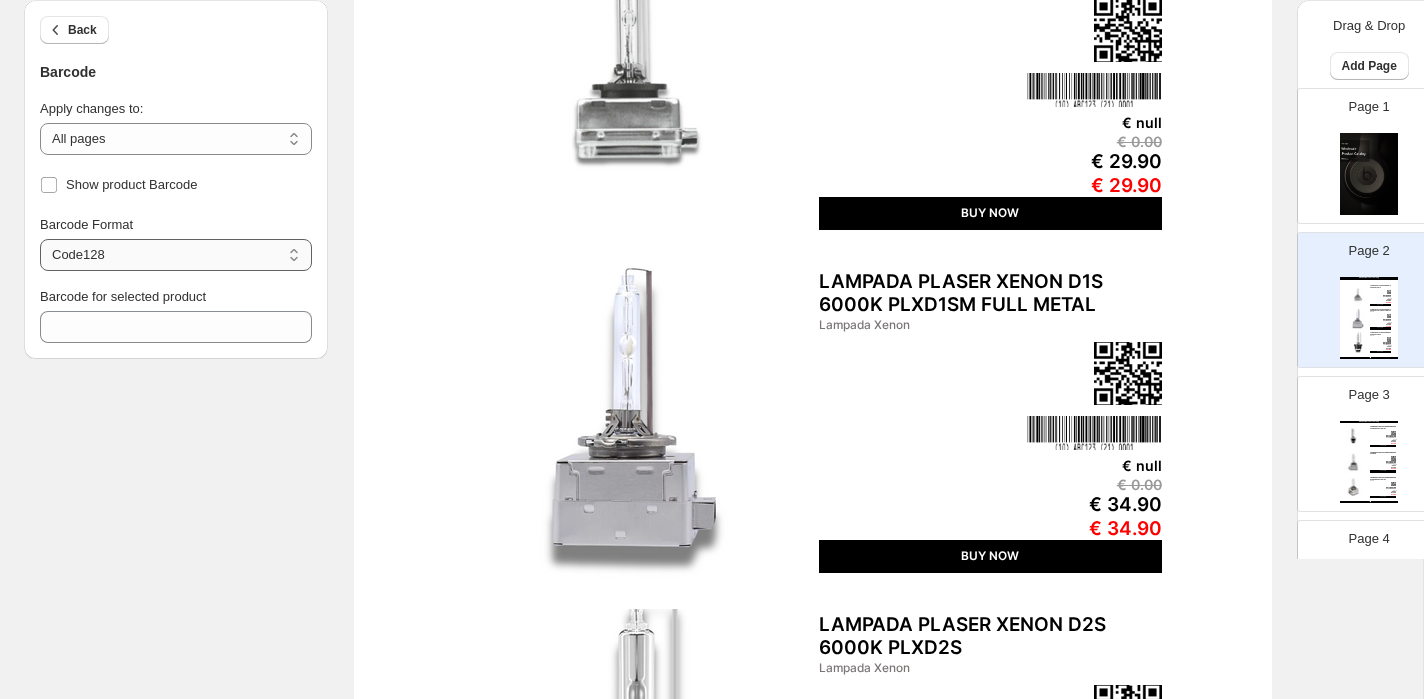 click on "**********" at bounding box center (176, 255) 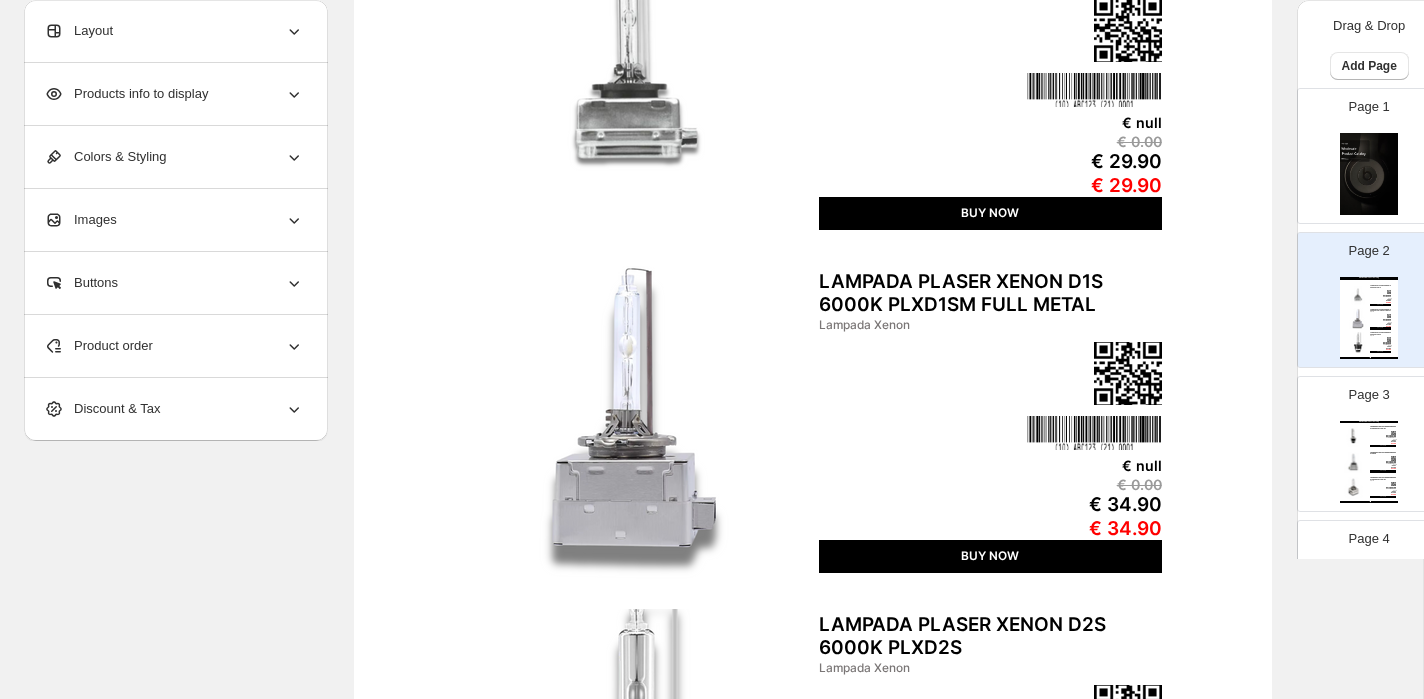 click on "Colors & Styling" at bounding box center [105, 157] 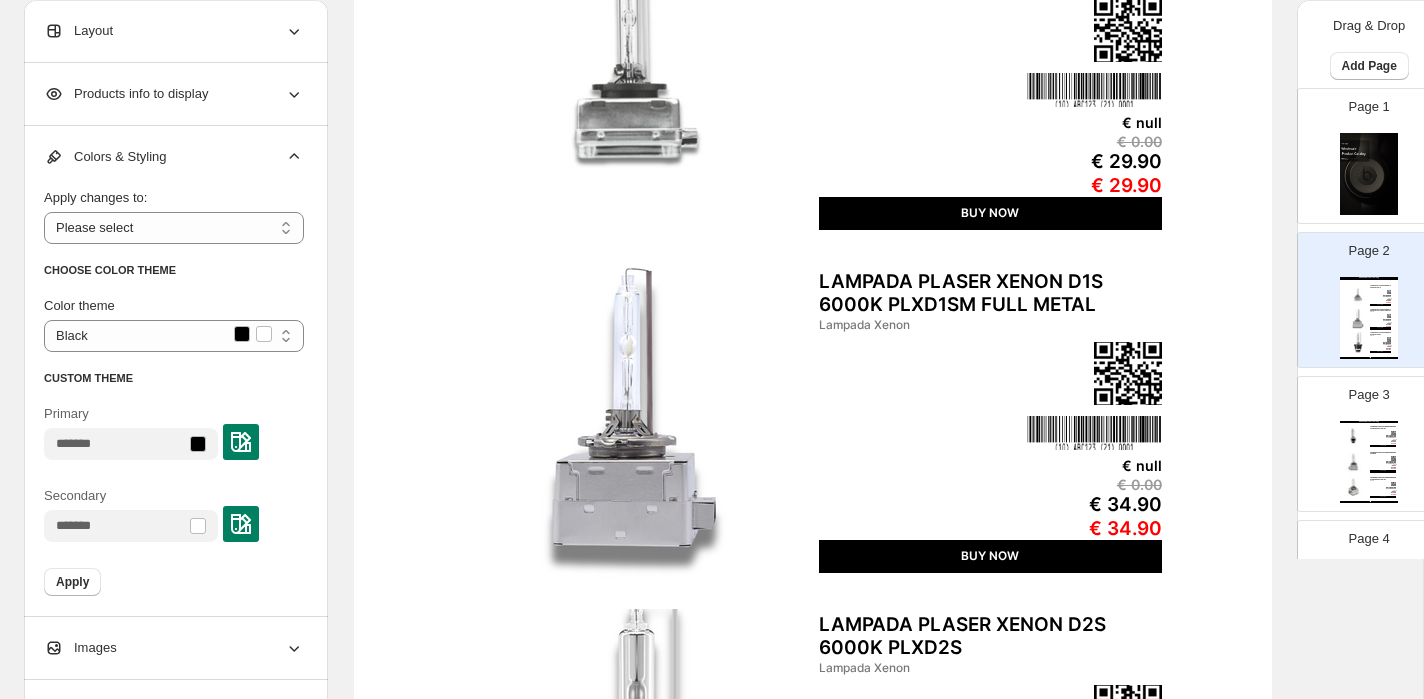 click on "Colors & Styling" at bounding box center (105, 157) 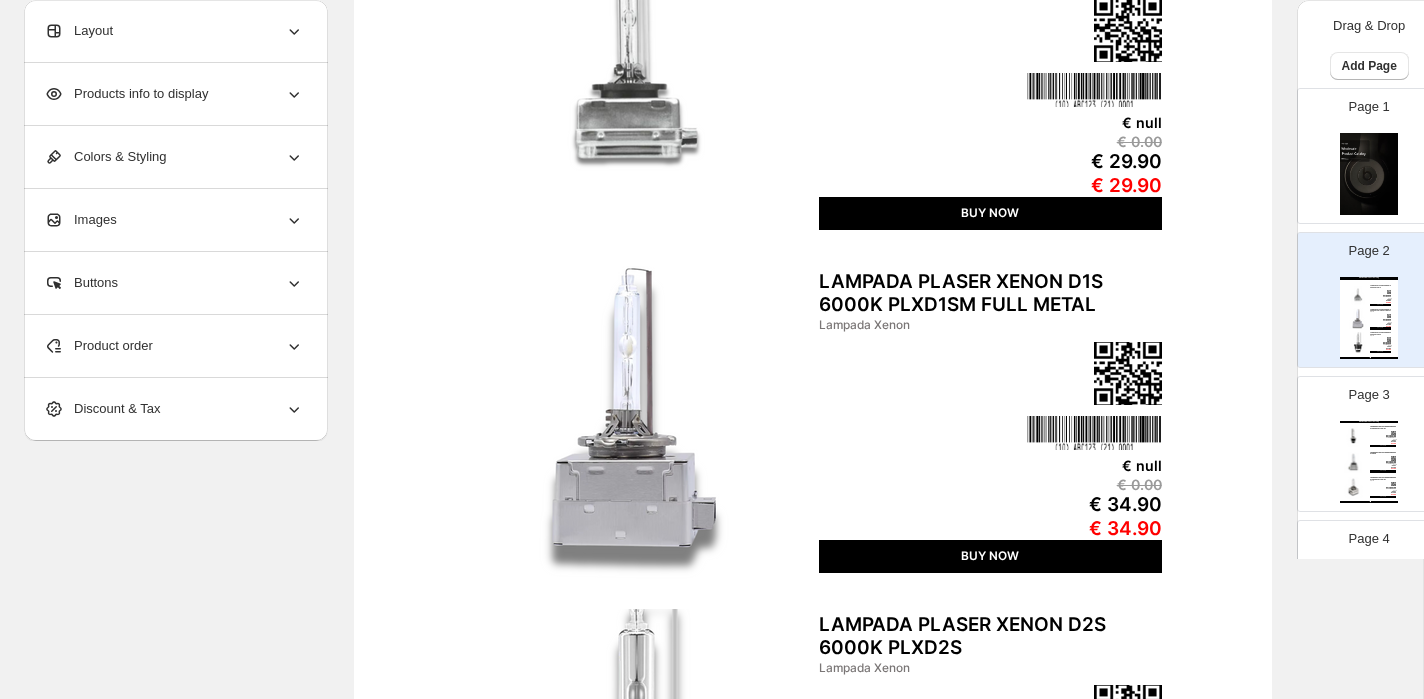 click on "Images" at bounding box center (174, 220) 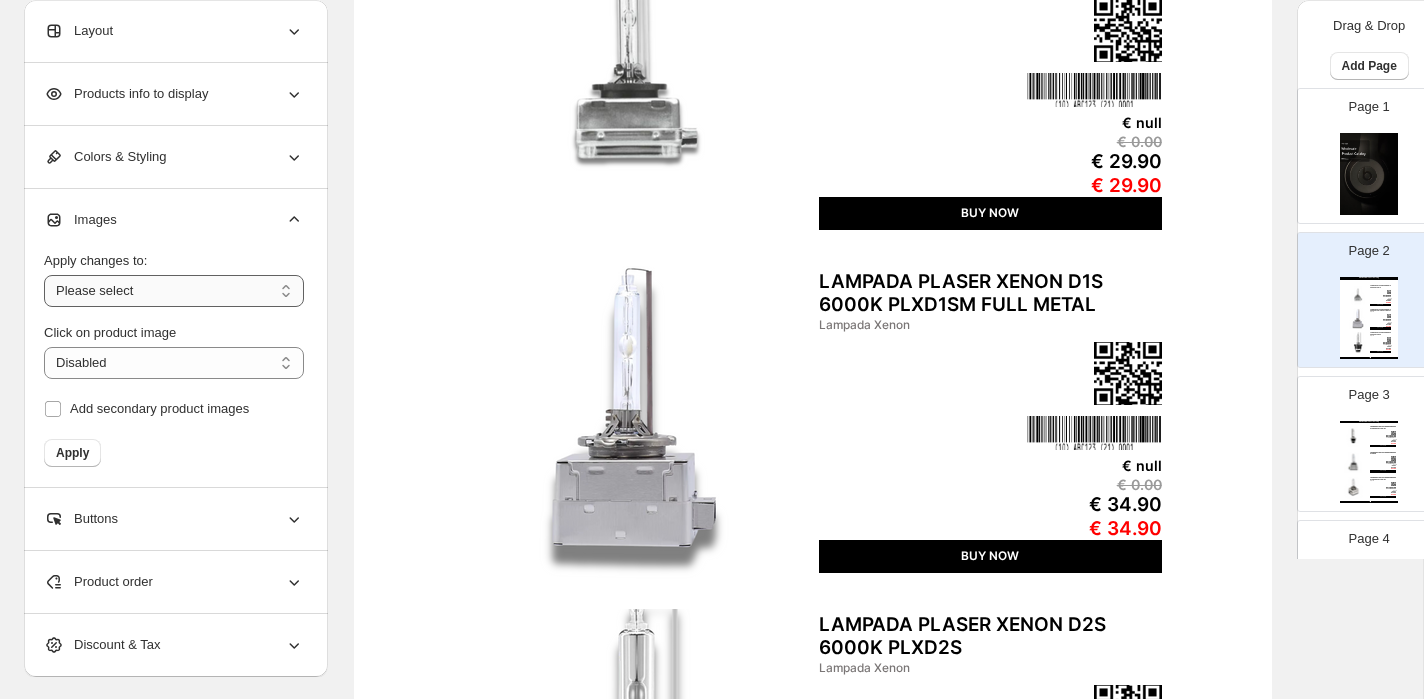 click on "**********" at bounding box center (174, 291) 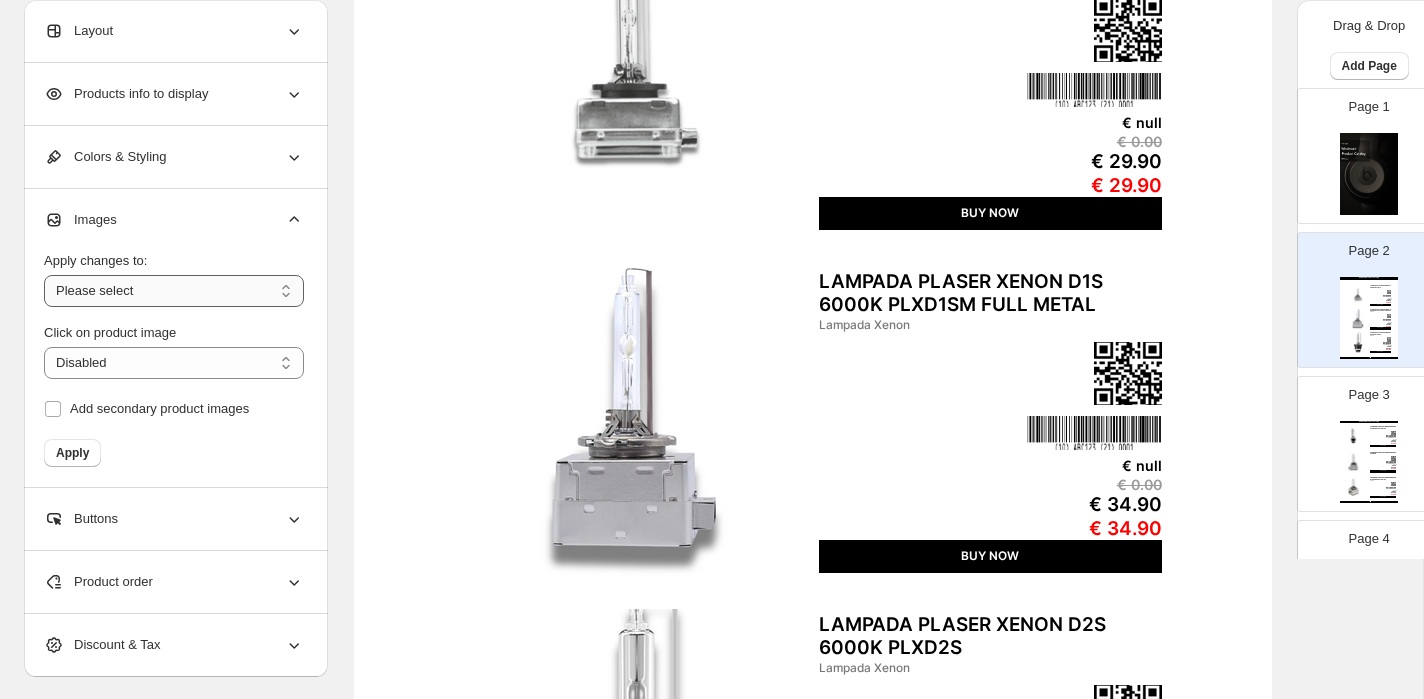 select on "**********" 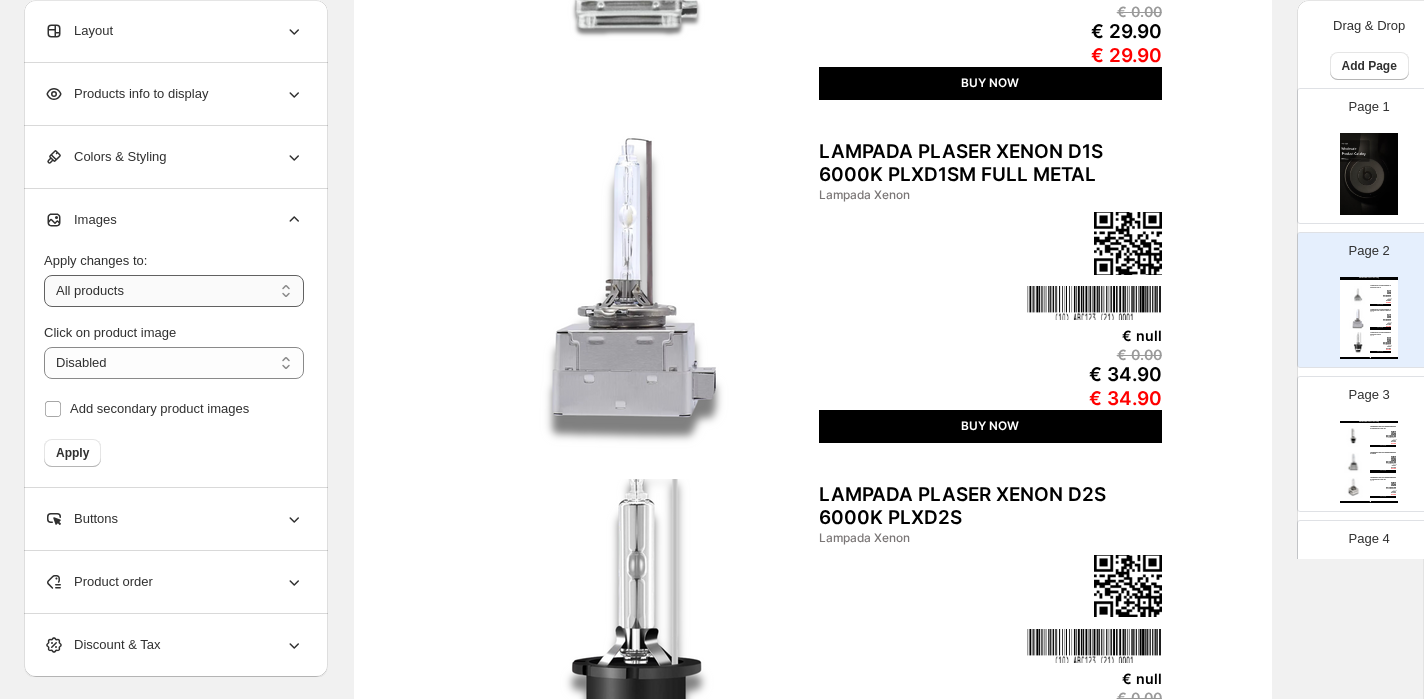 scroll, scrollTop: 481, scrollLeft: 0, axis: vertical 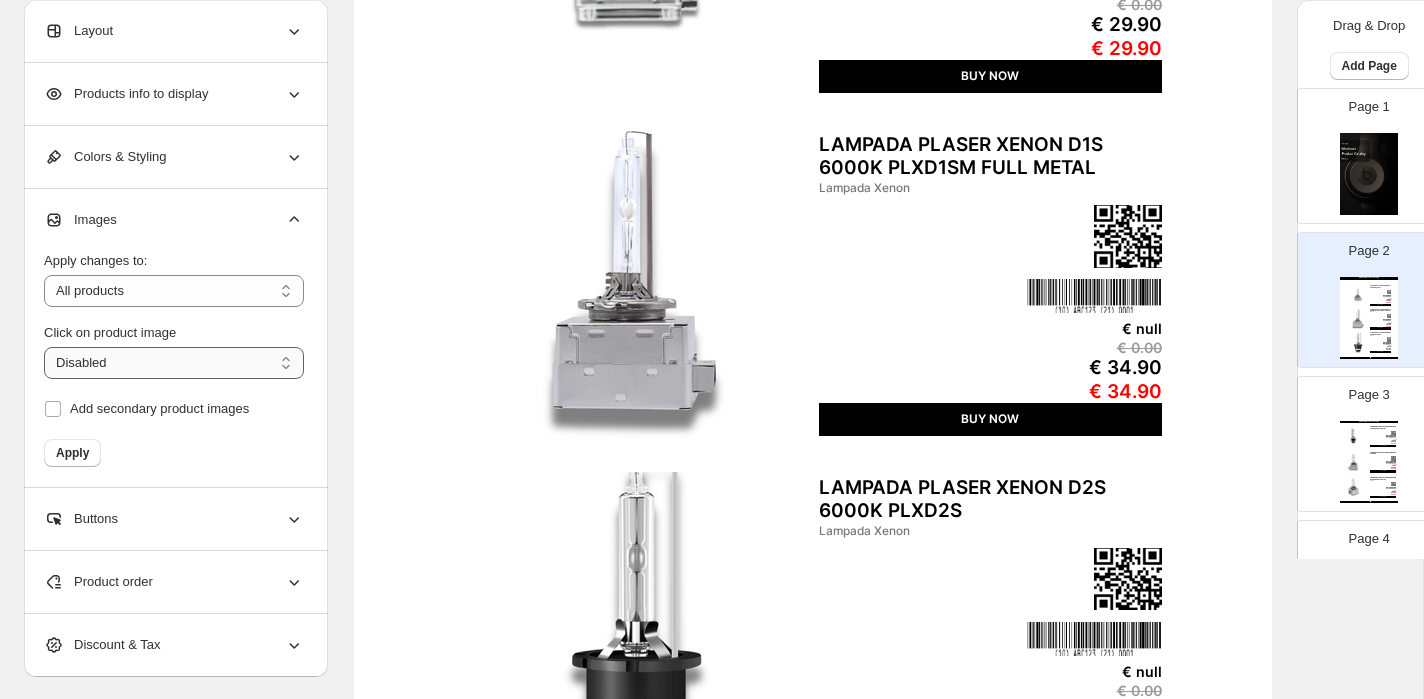 click on "**********" at bounding box center (174, 363) 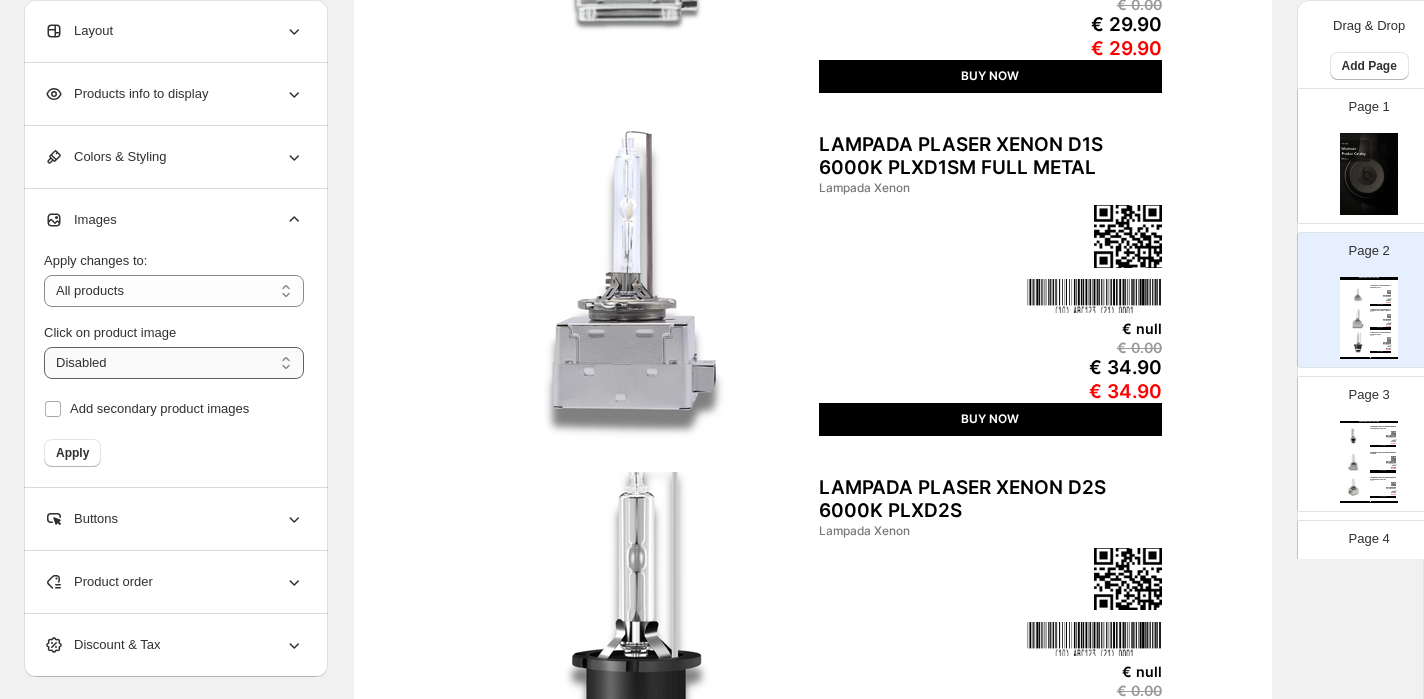 select on "**********" 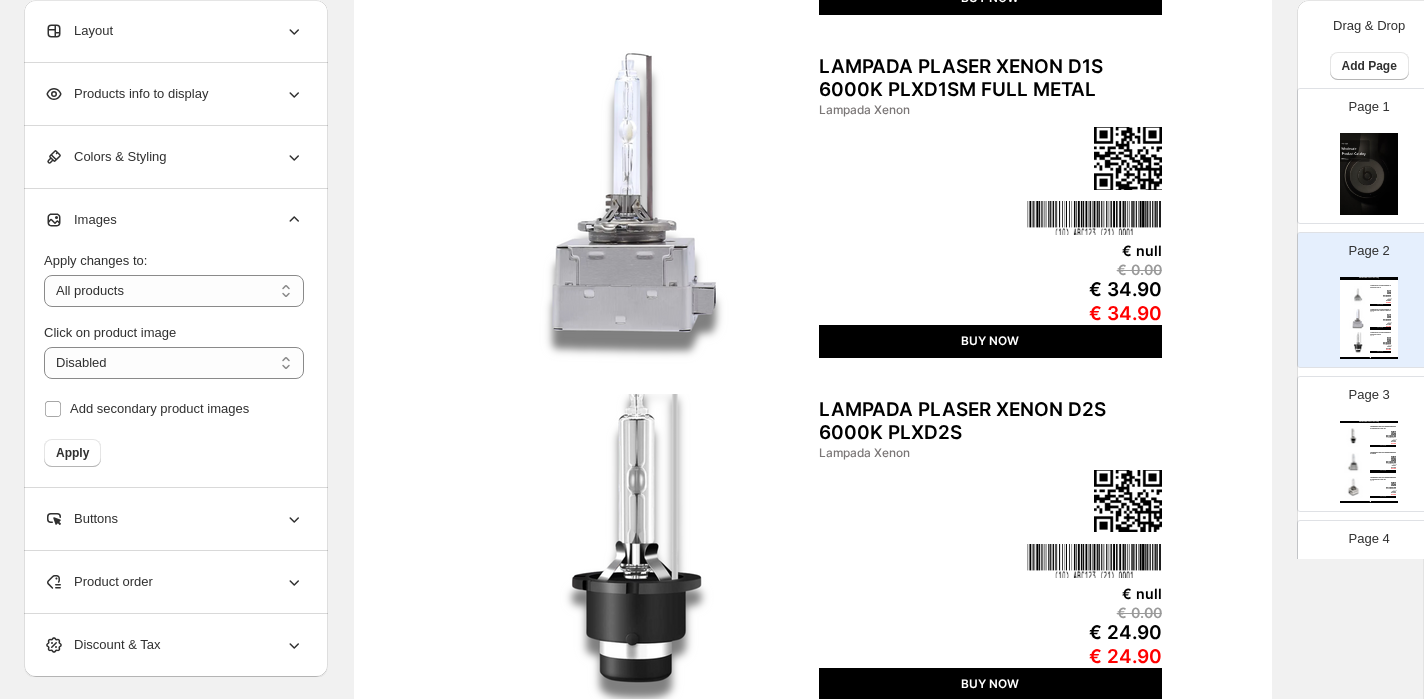 scroll, scrollTop: 585, scrollLeft: 0, axis: vertical 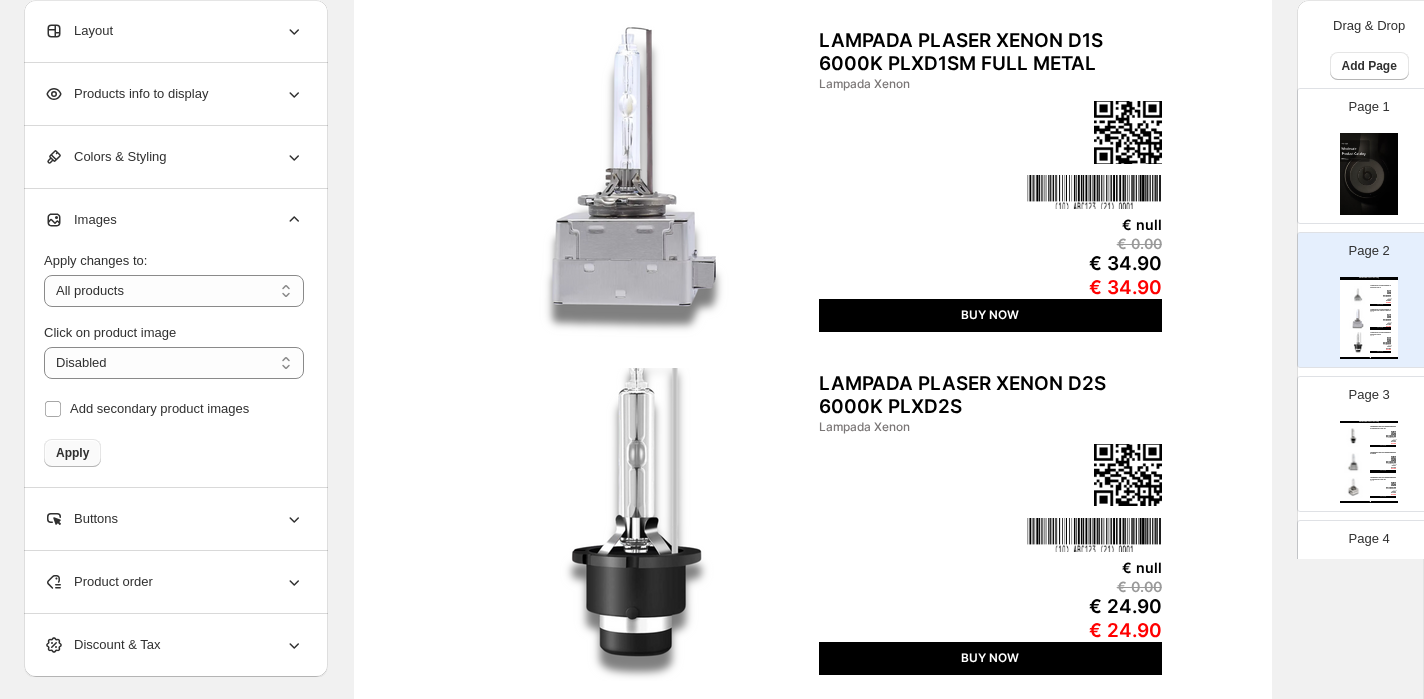 click on "Apply" at bounding box center (72, 453) 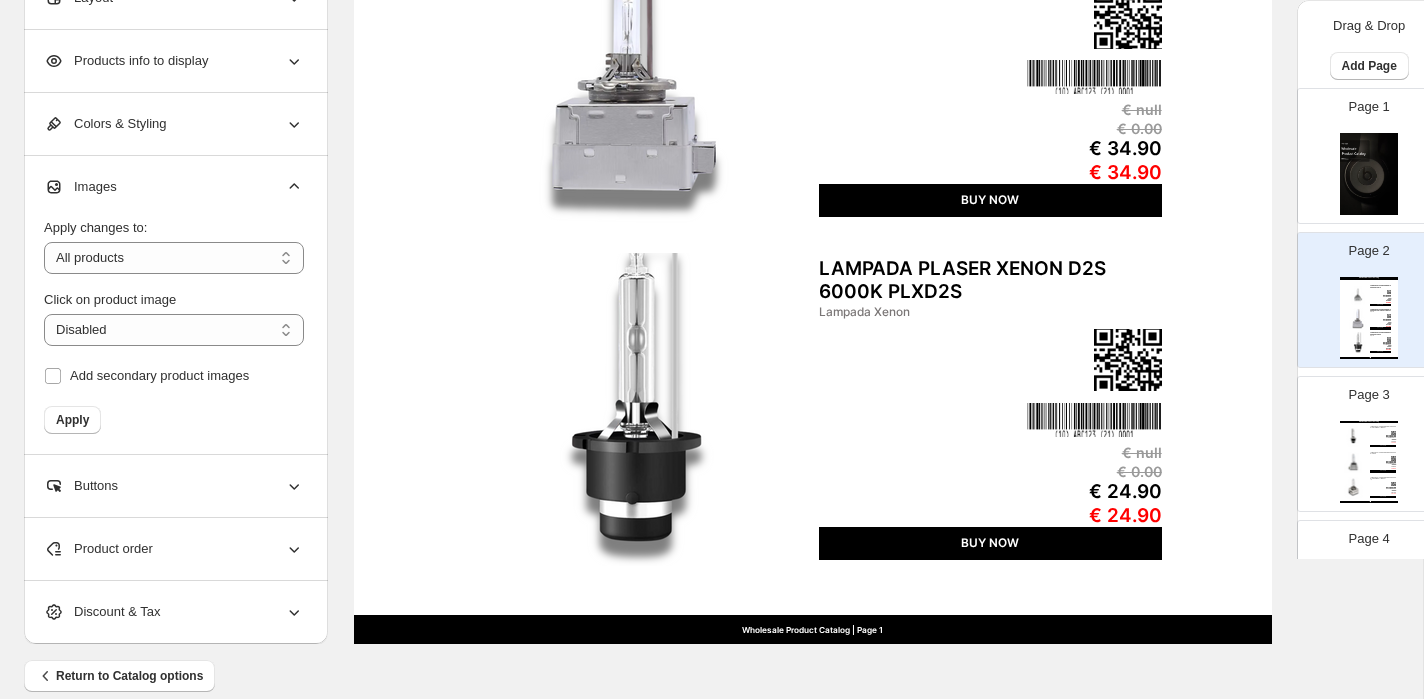 scroll, scrollTop: 724, scrollLeft: 0, axis: vertical 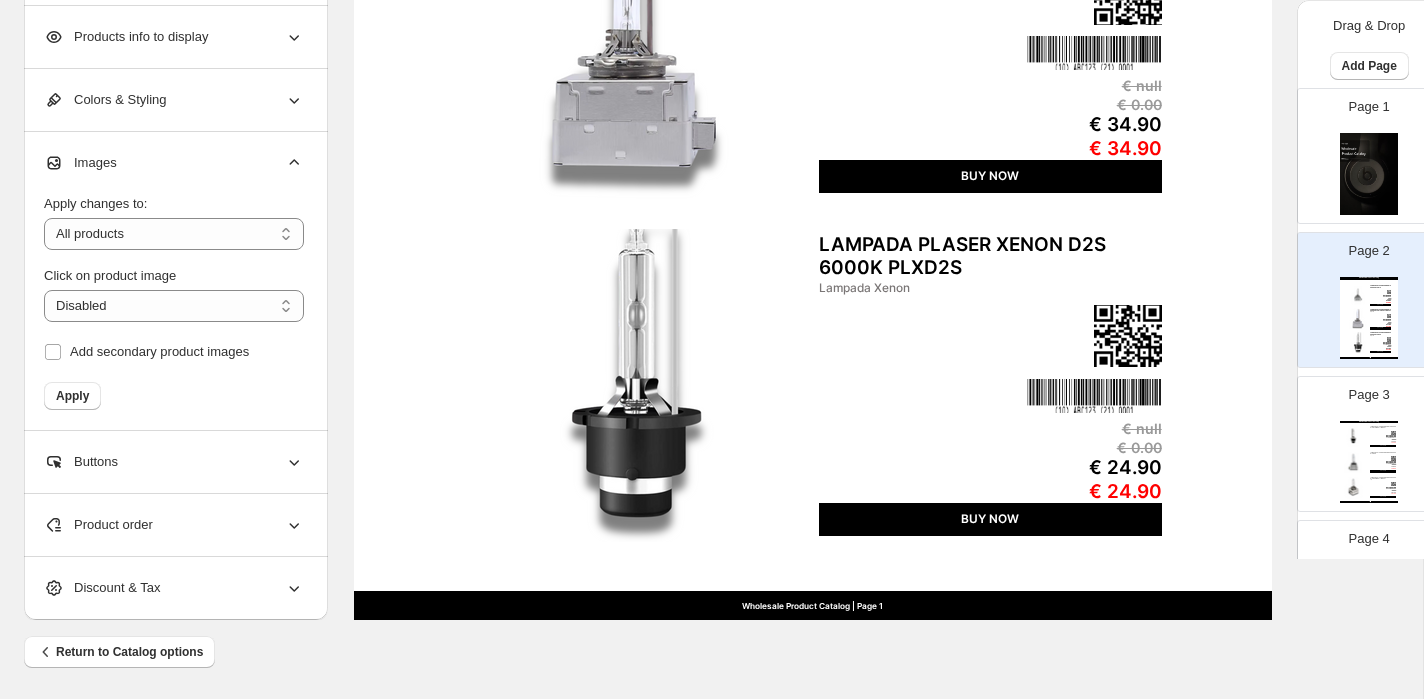 click on "Buttons" at bounding box center [174, 462] 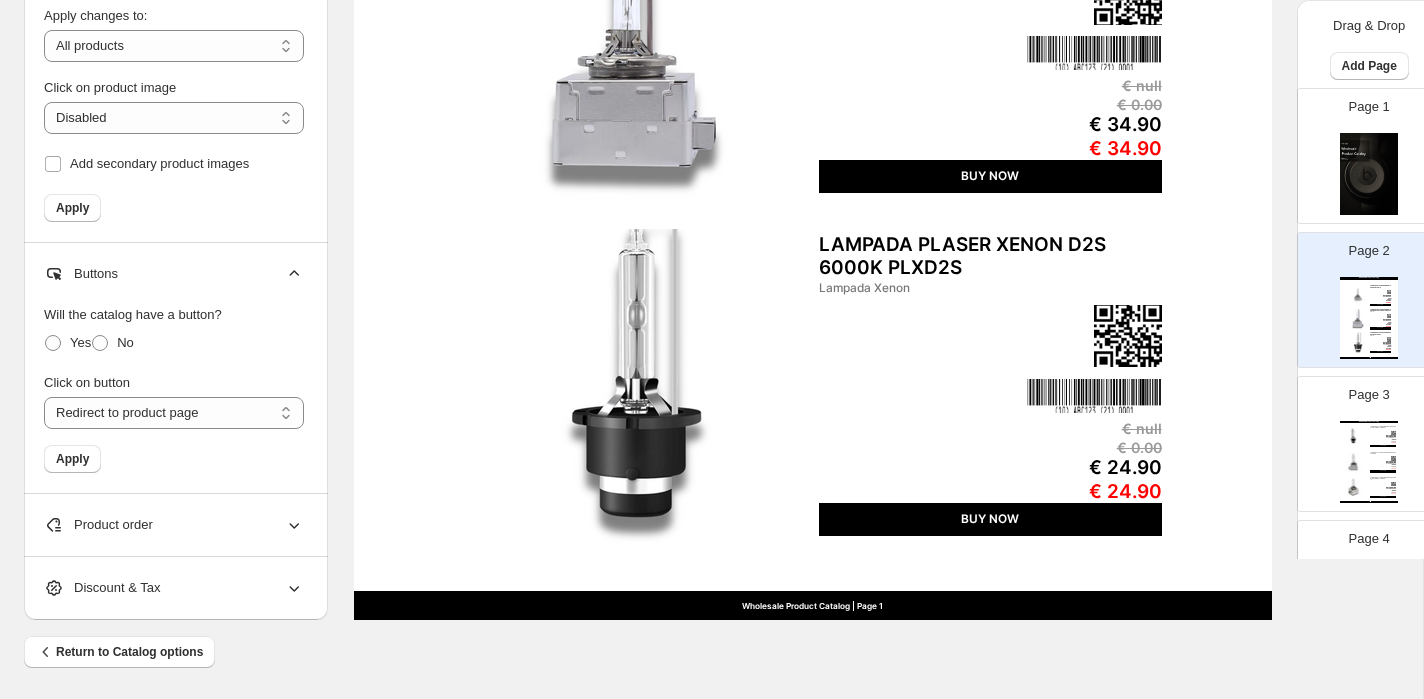 click 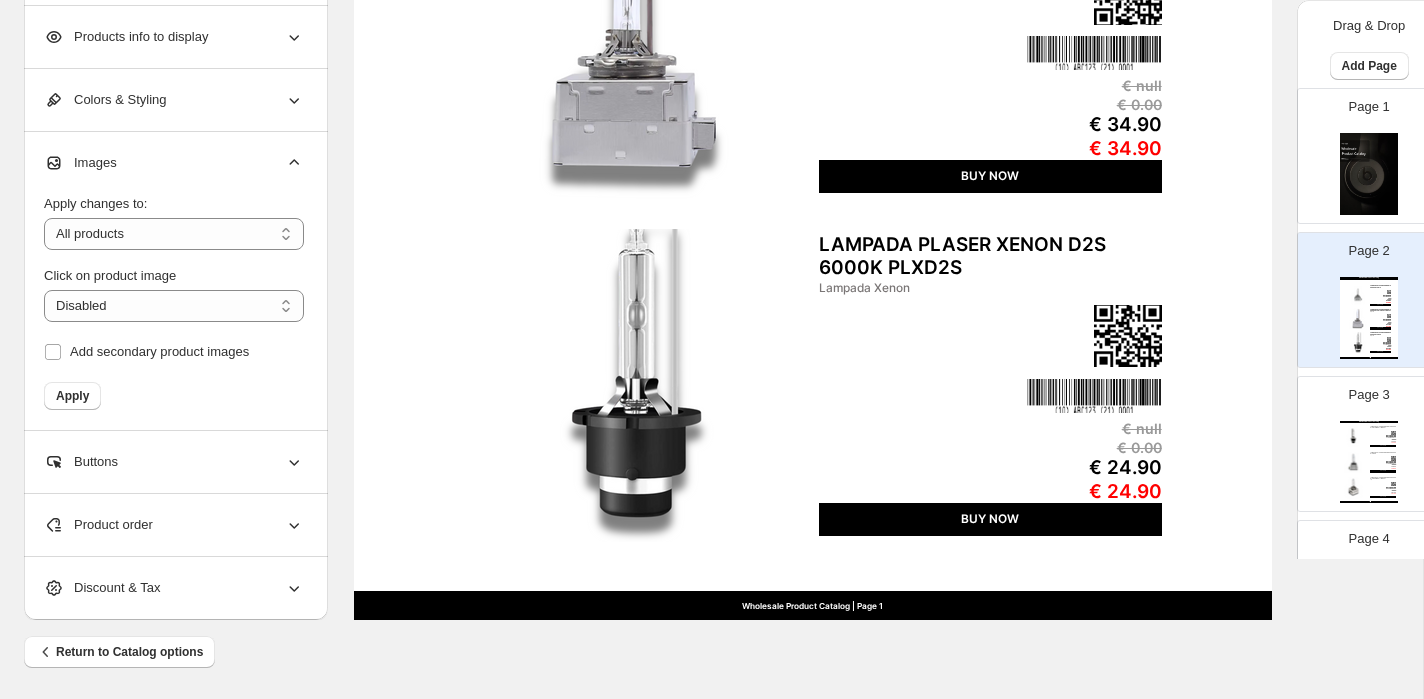 click 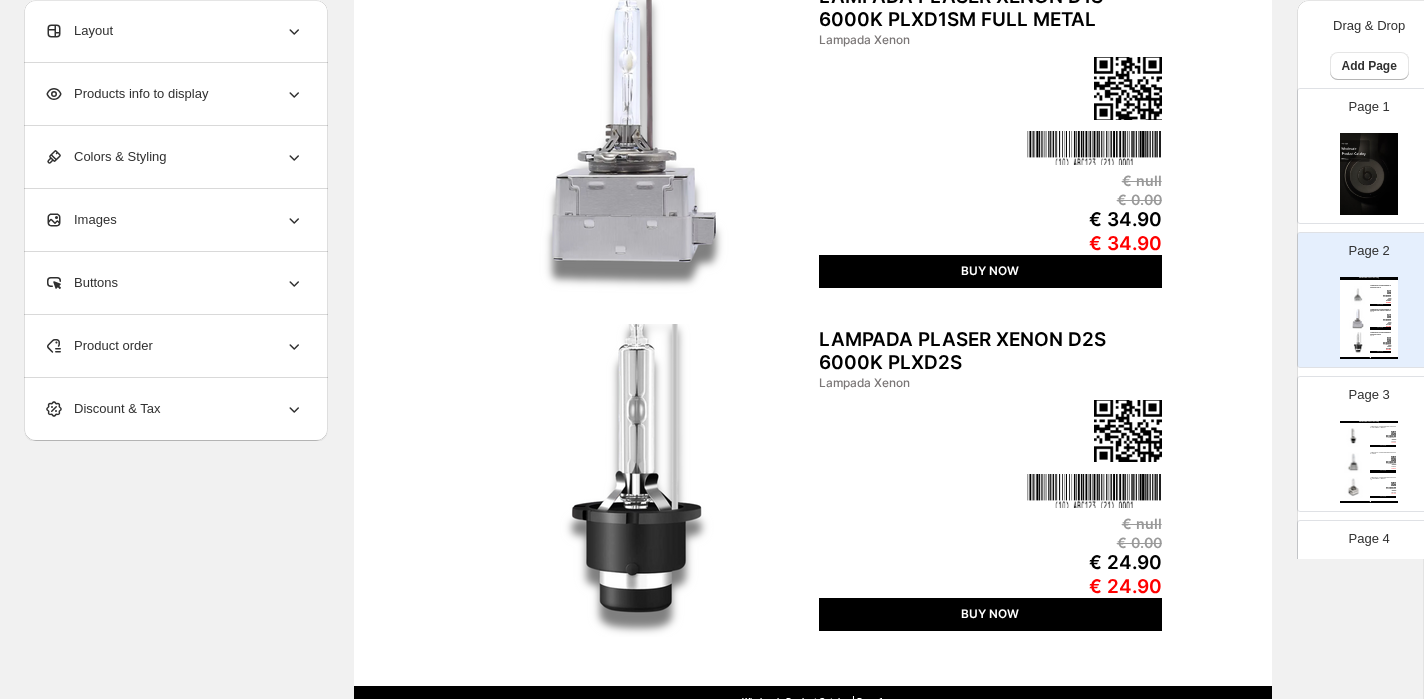scroll, scrollTop: 627, scrollLeft: 0, axis: vertical 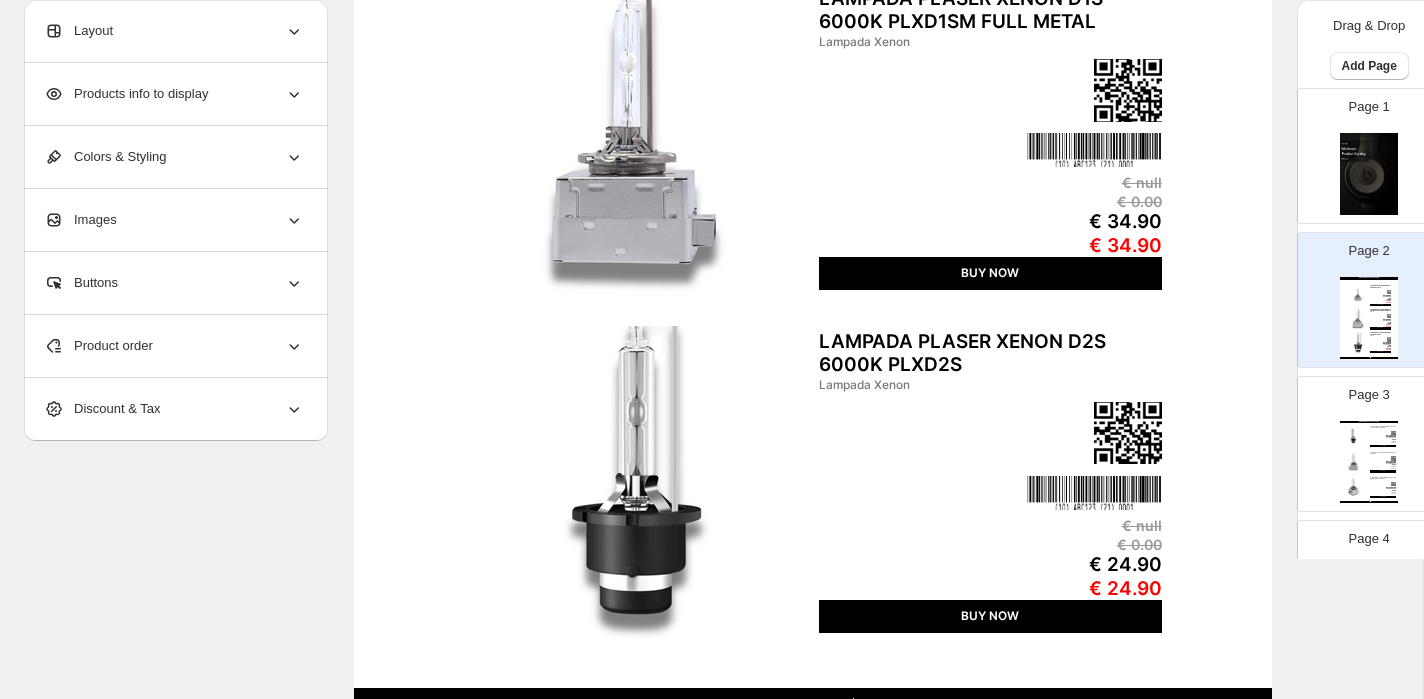 click 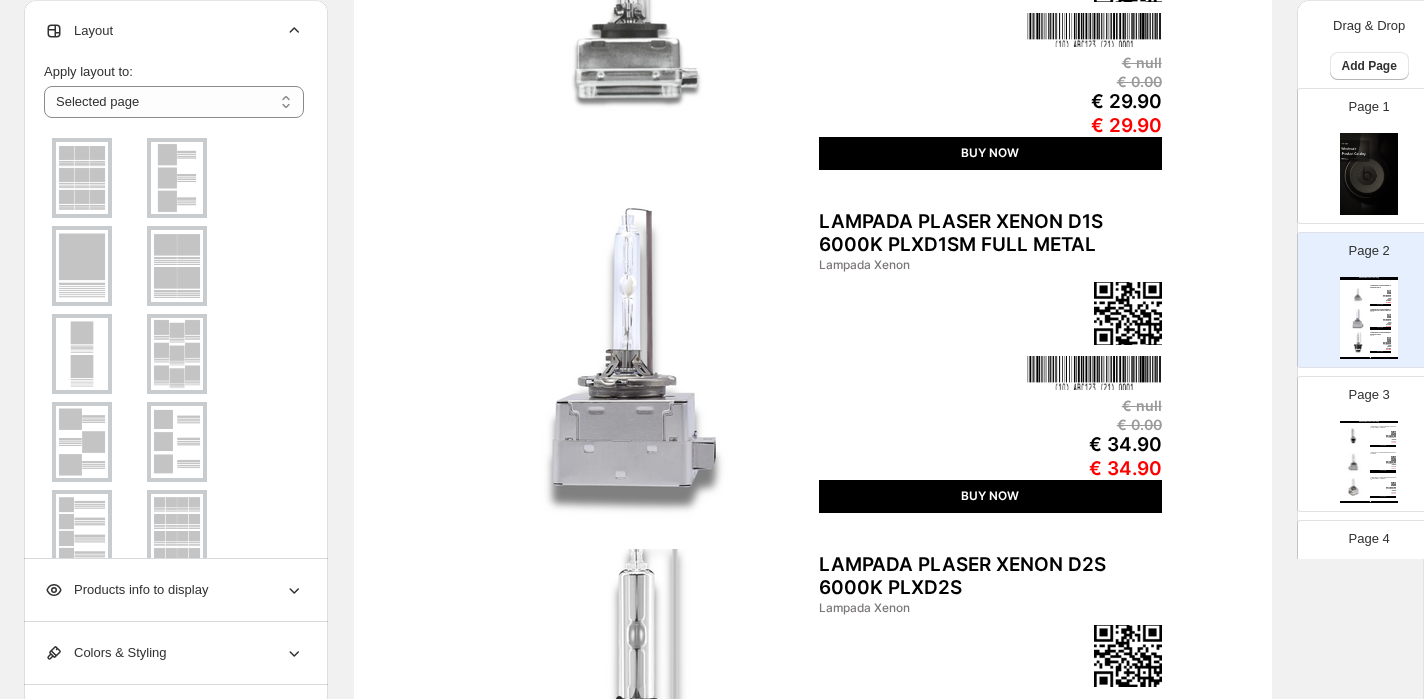 scroll, scrollTop: 272, scrollLeft: 0, axis: vertical 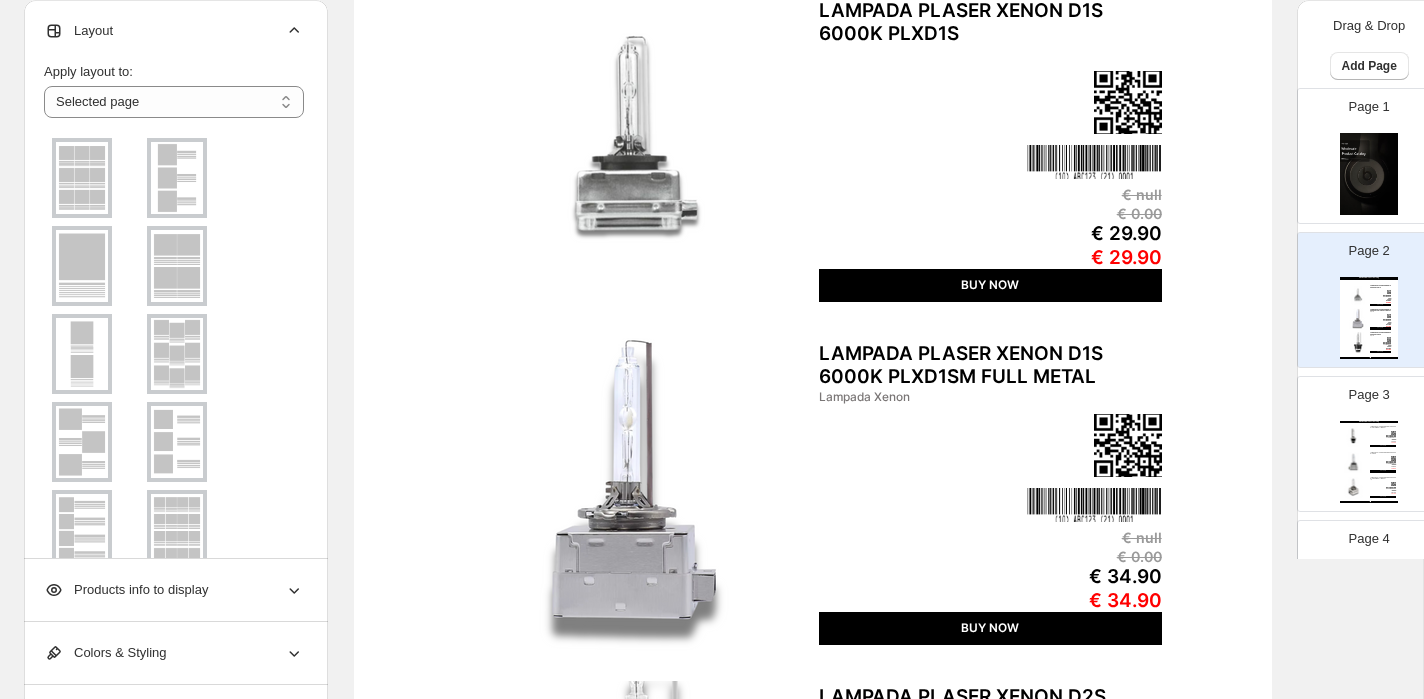click 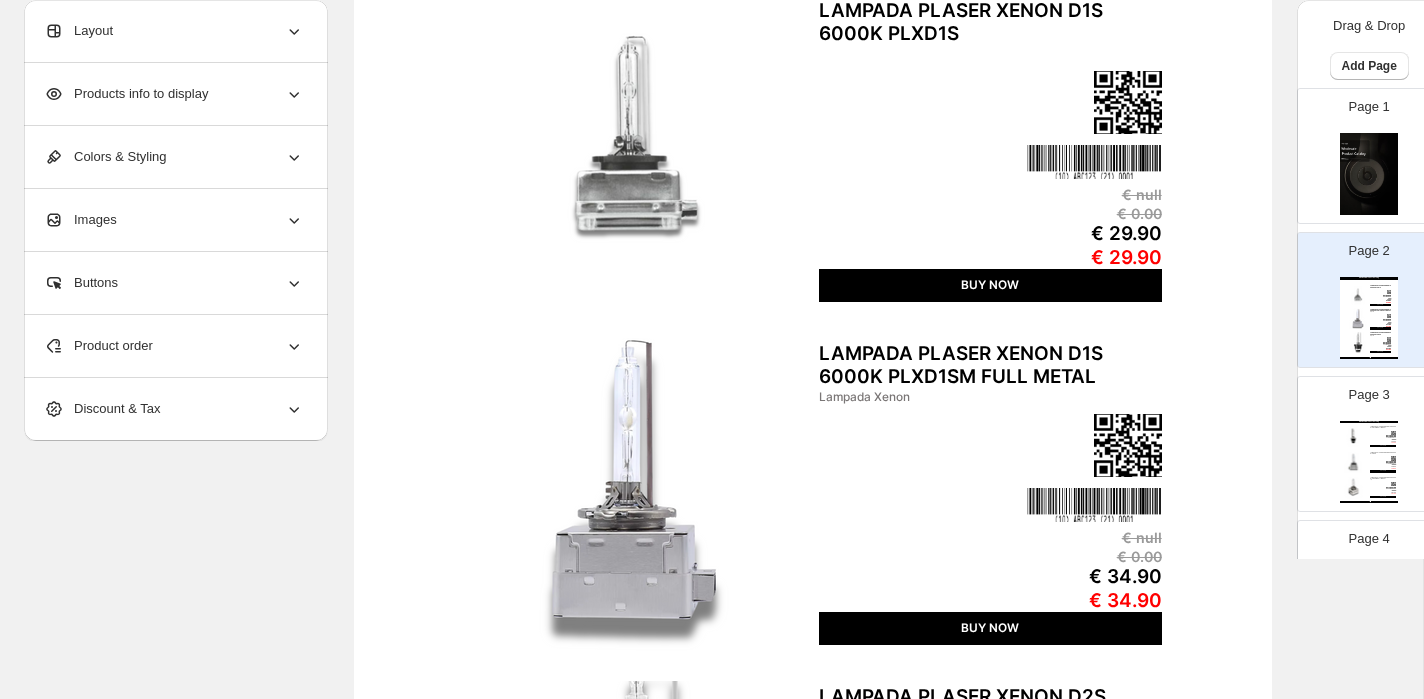 click at bounding box center [1128, 102] 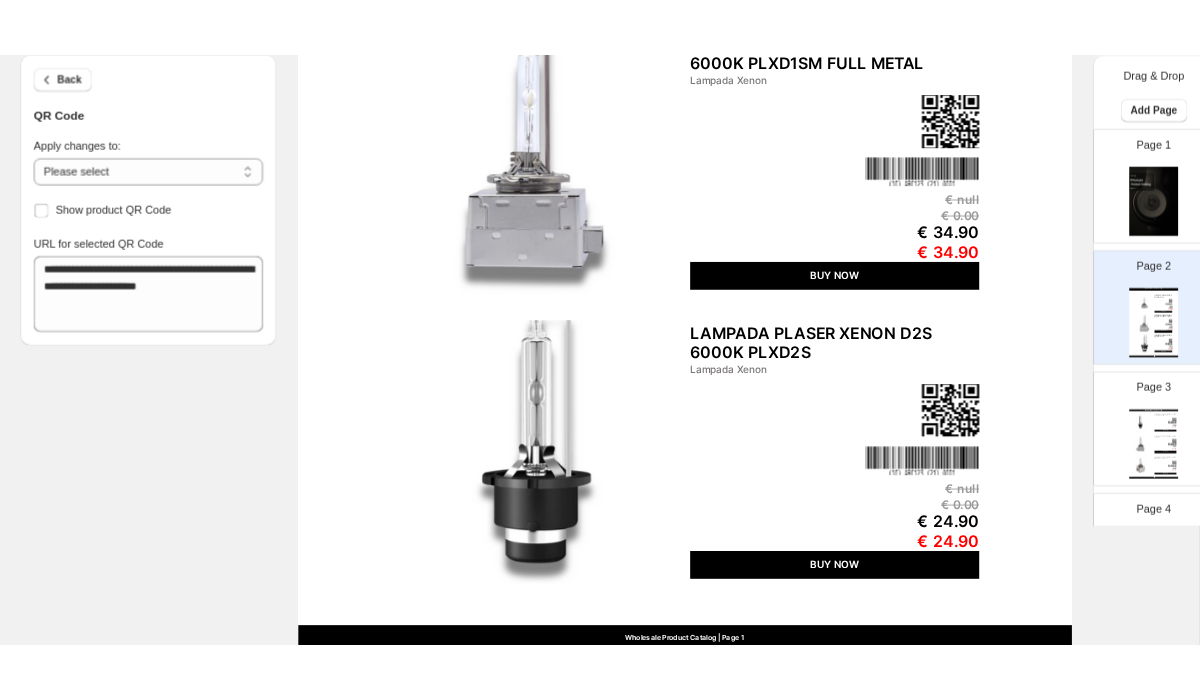 scroll, scrollTop: 0, scrollLeft: 0, axis: both 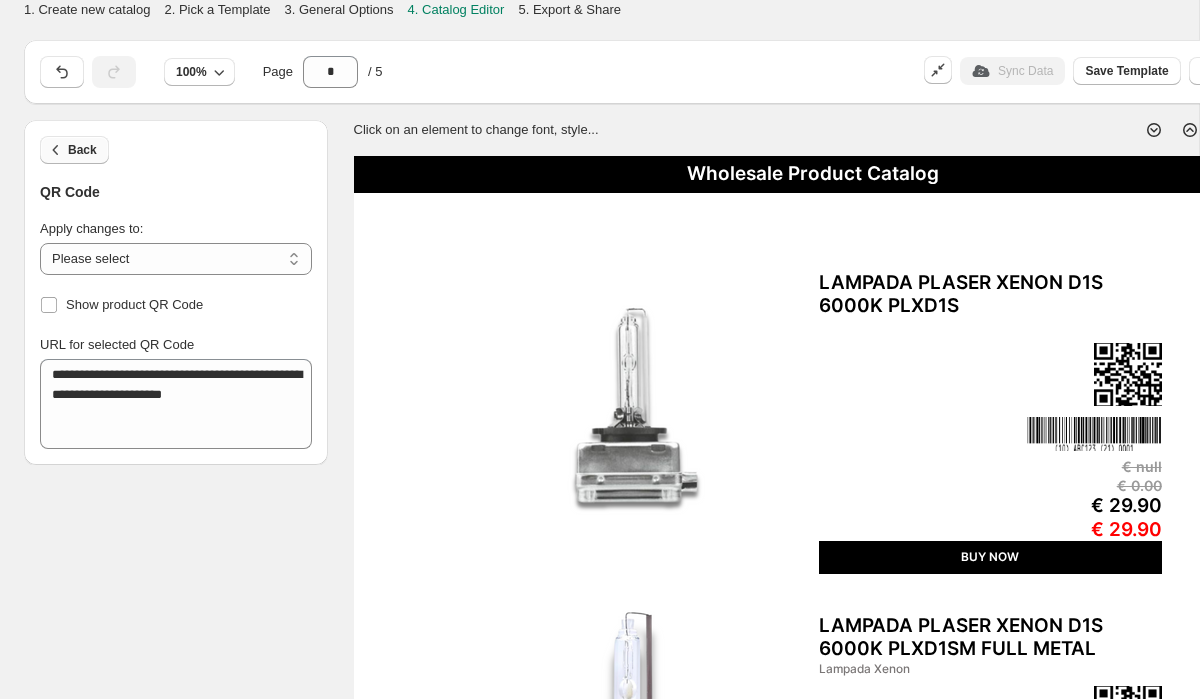 click on "Back" at bounding box center [82, 150] 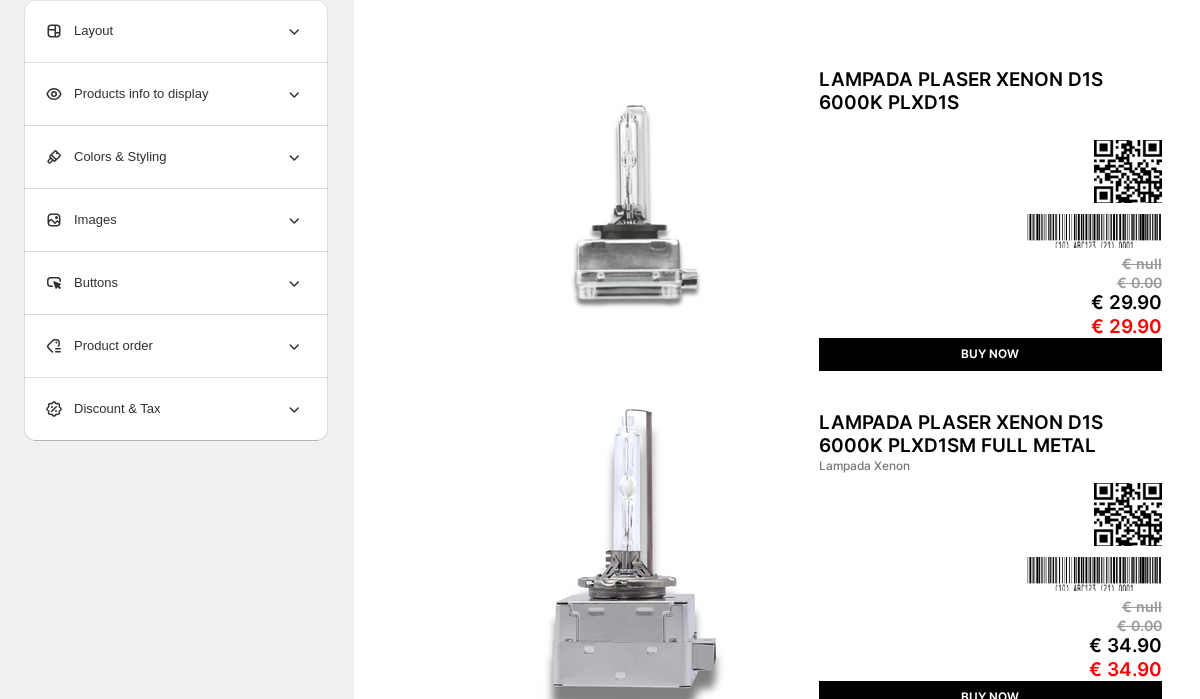 scroll, scrollTop: 203, scrollLeft: 9, axis: both 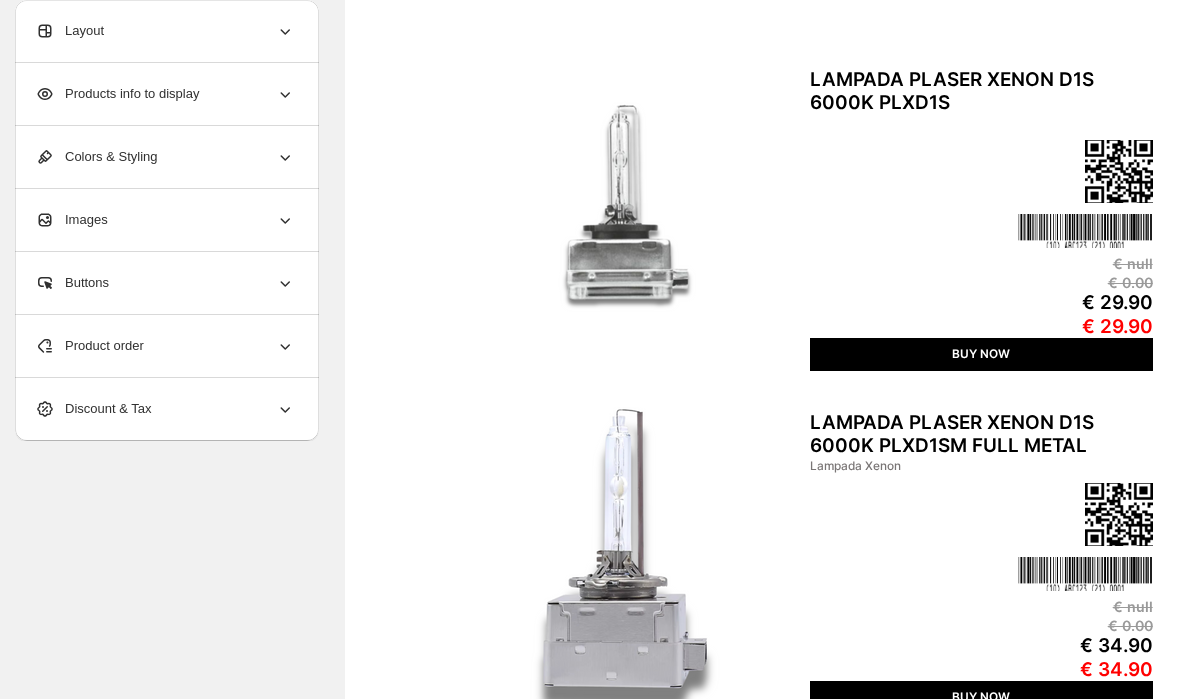 click 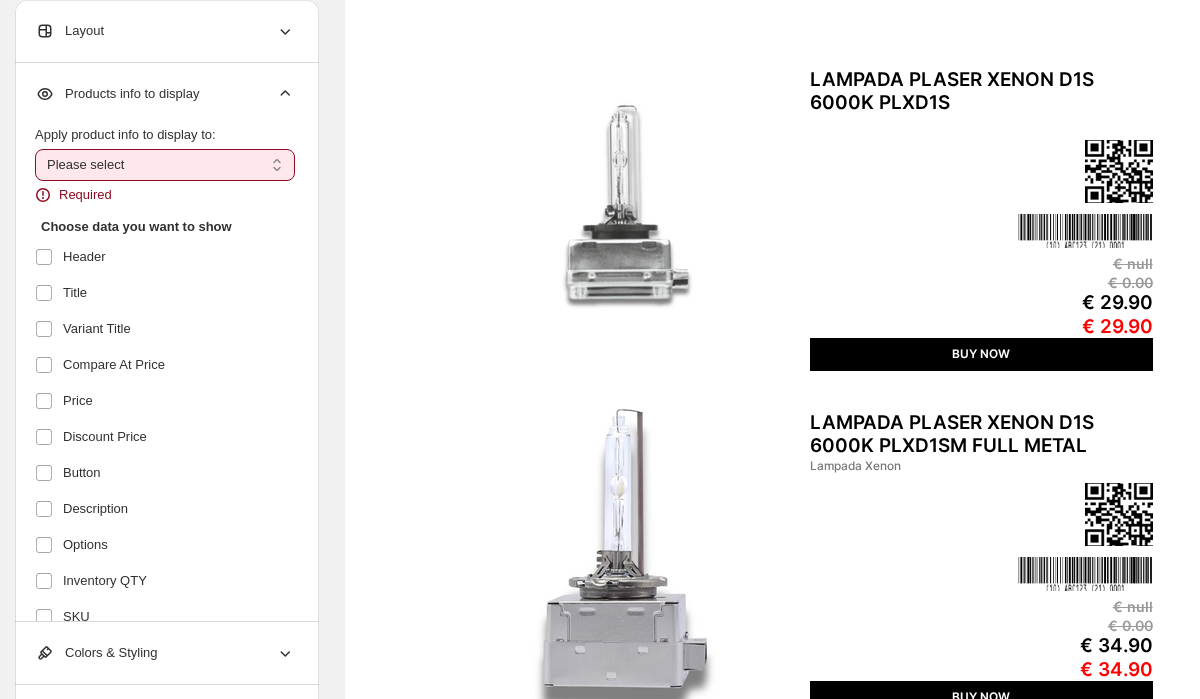 click on "**********" at bounding box center [165, 165] 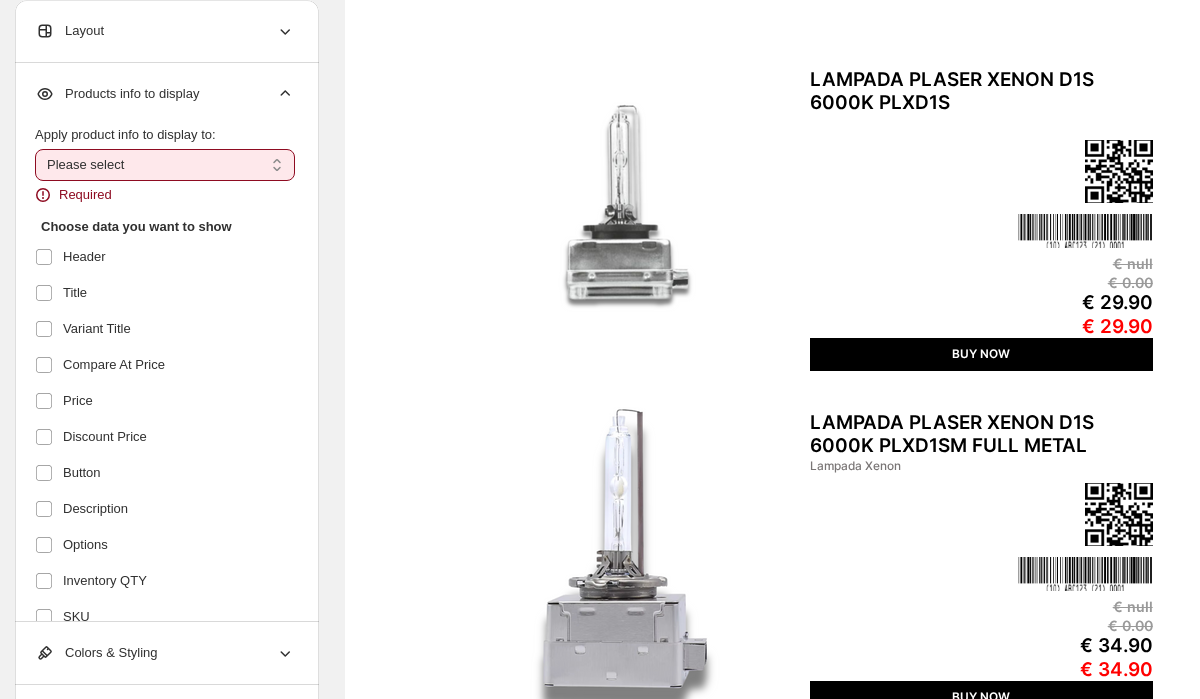 select on "*********" 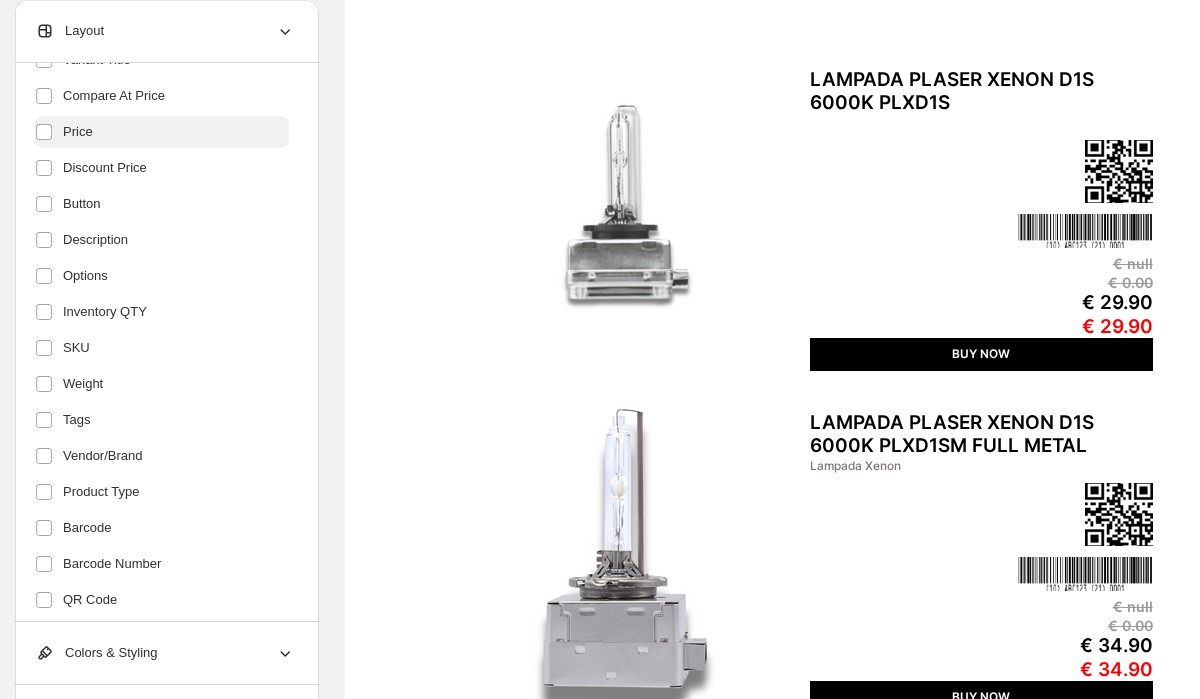 scroll, scrollTop: 366, scrollLeft: 0, axis: vertical 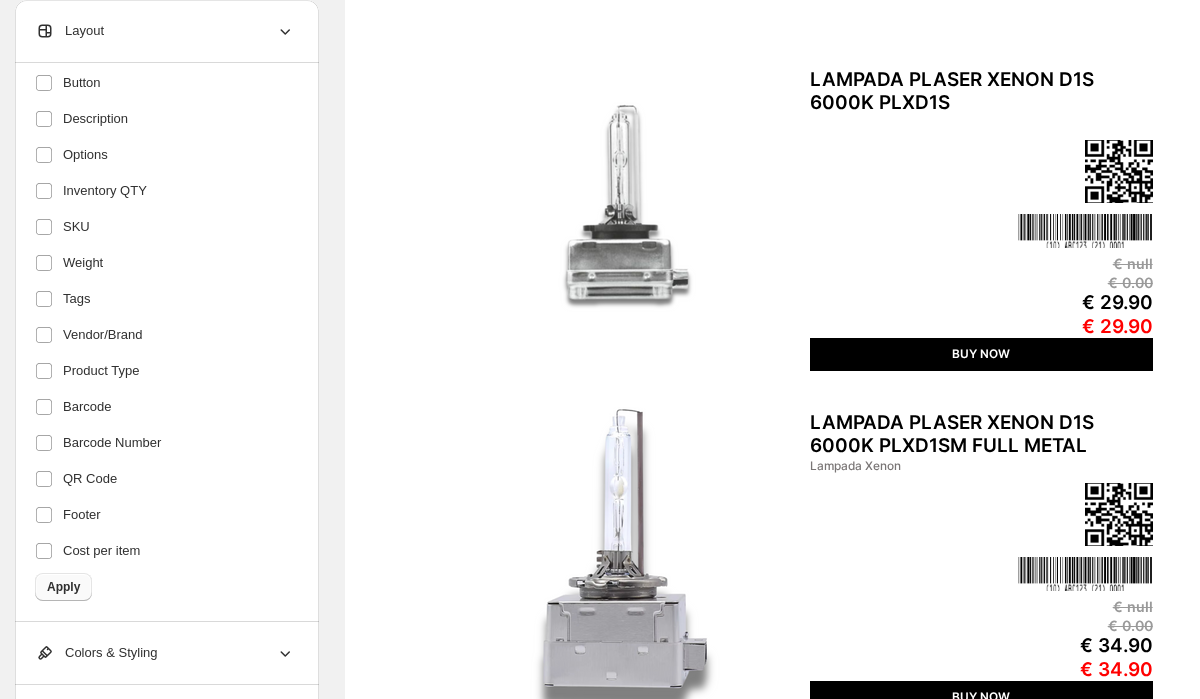 click on "Apply" at bounding box center [63, 587] 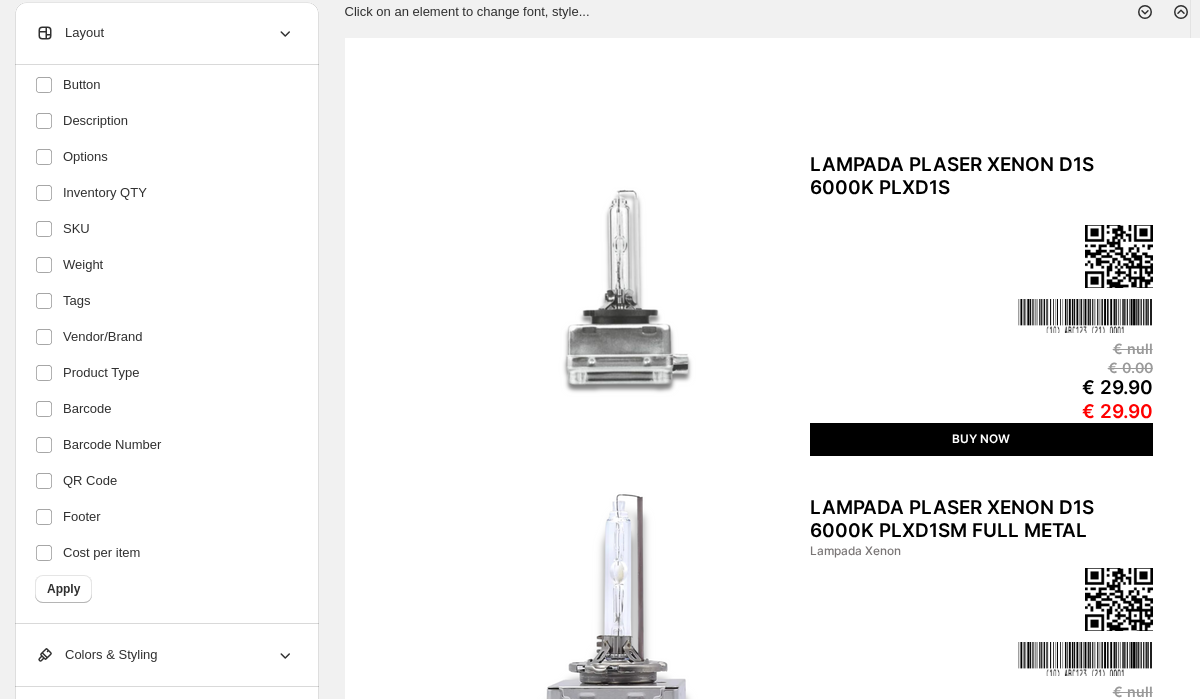scroll, scrollTop: 143, scrollLeft: 9, axis: both 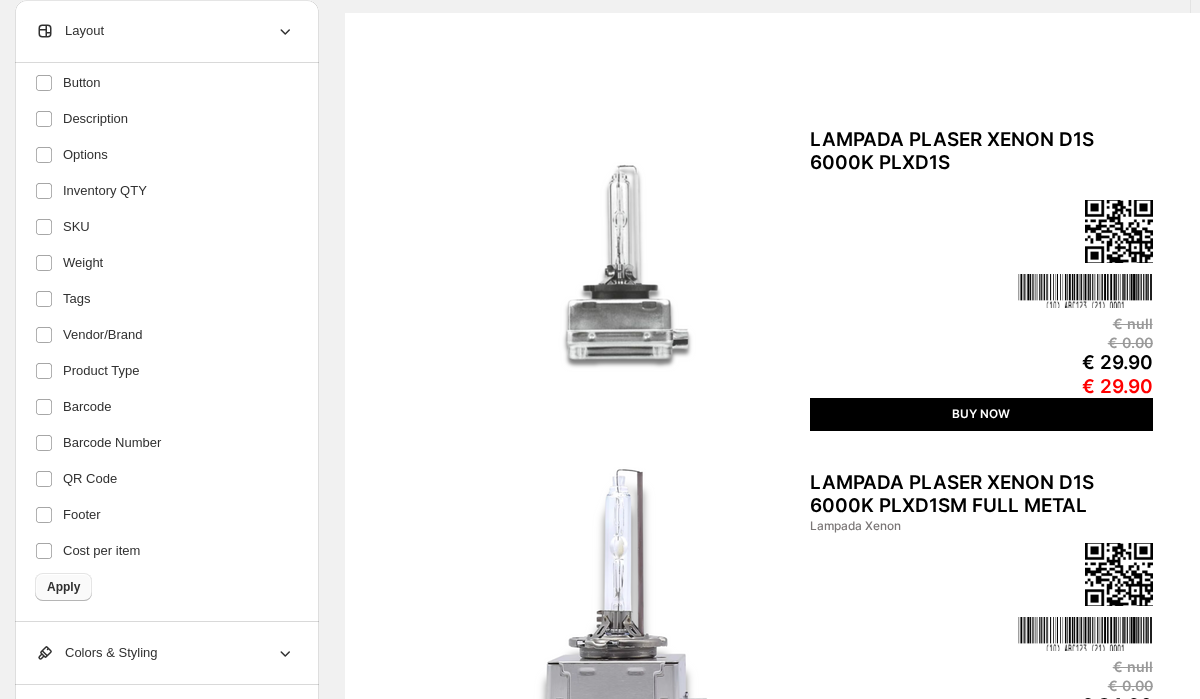 click on "Apply" at bounding box center (63, 587) 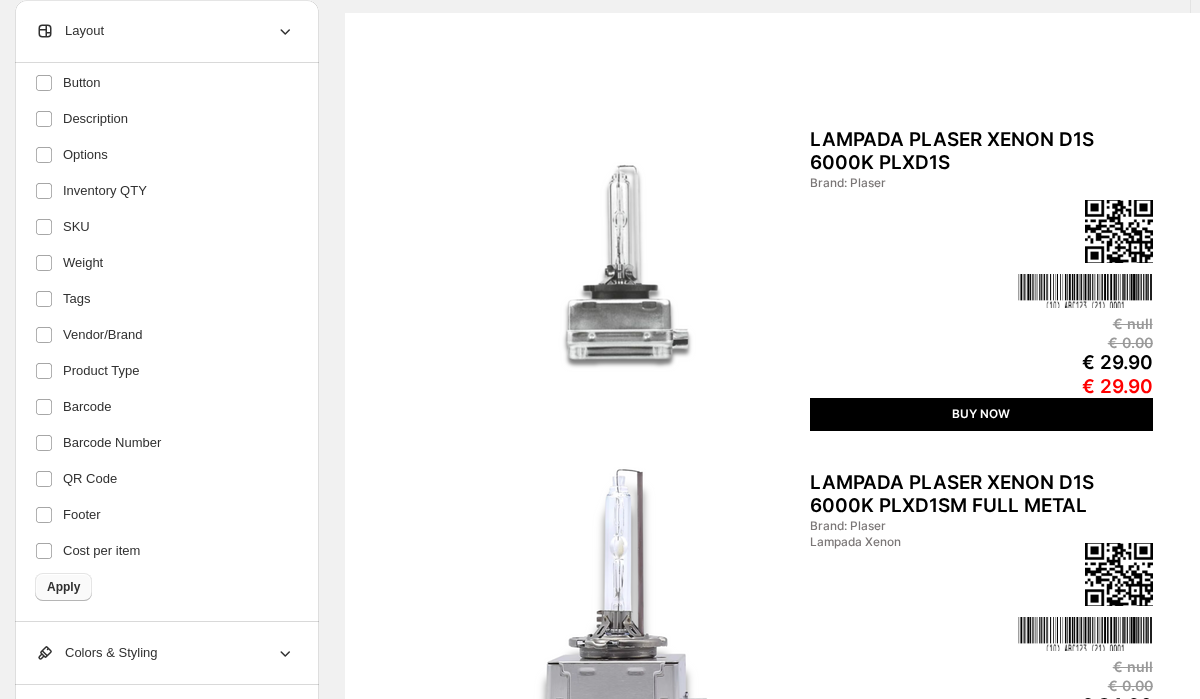 click on "Apply" at bounding box center [63, 587] 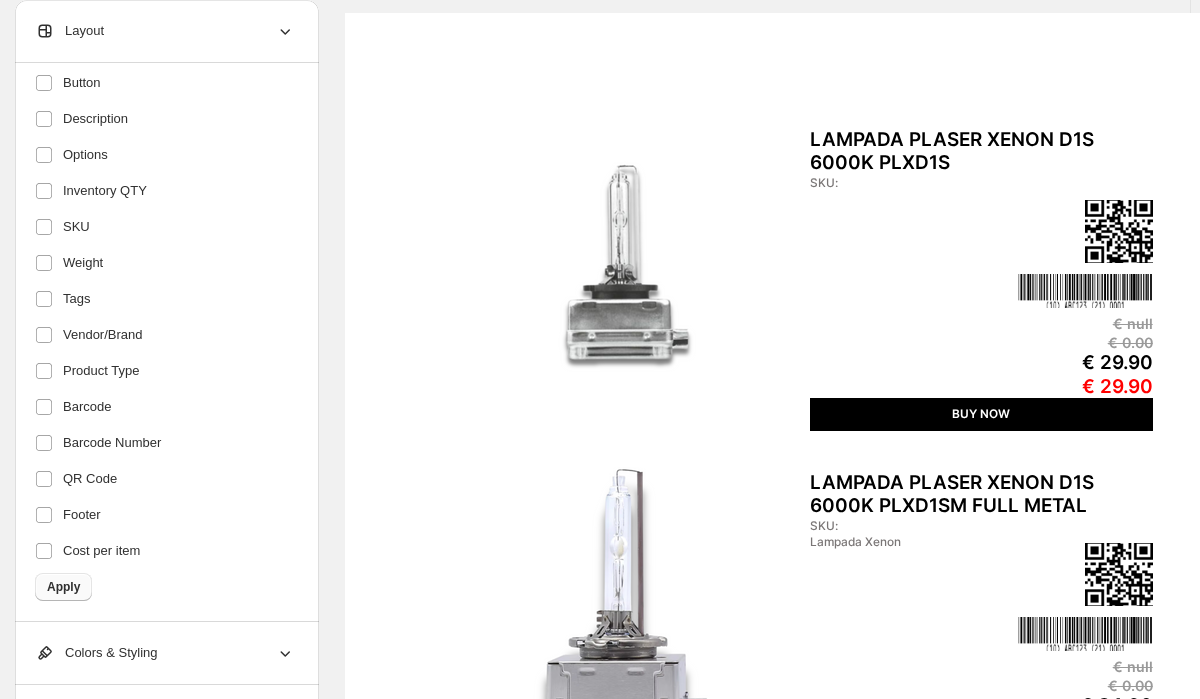 click on "Apply" at bounding box center (63, 587) 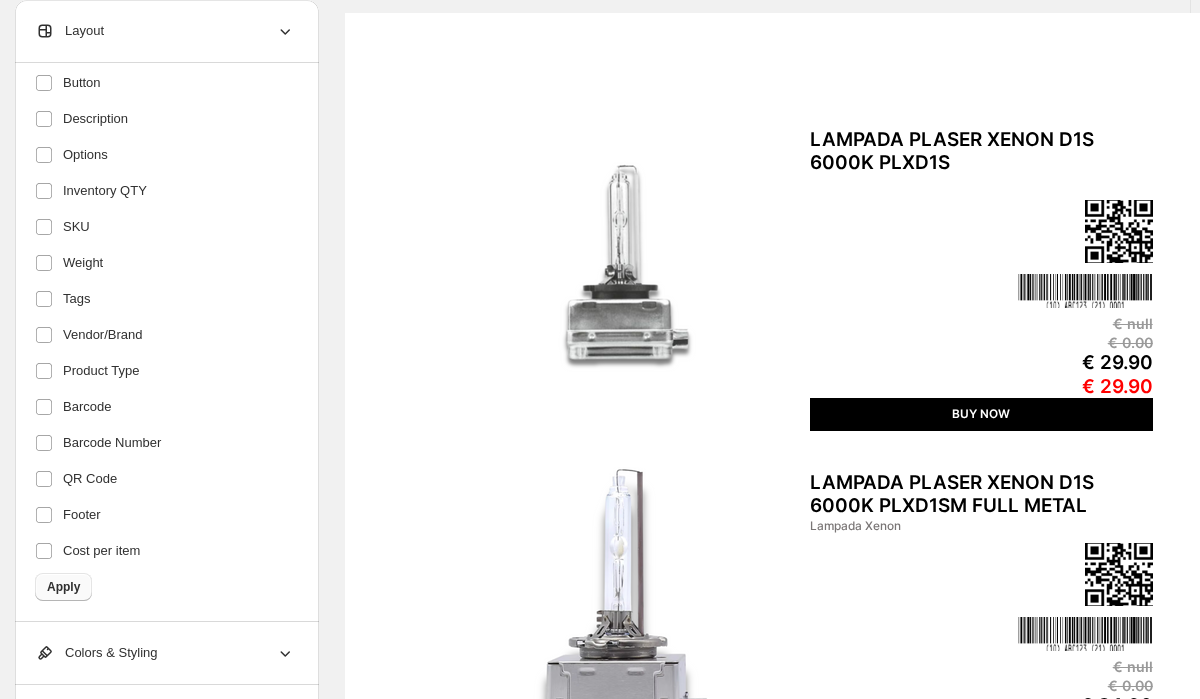 click on "Apply" at bounding box center (63, 587) 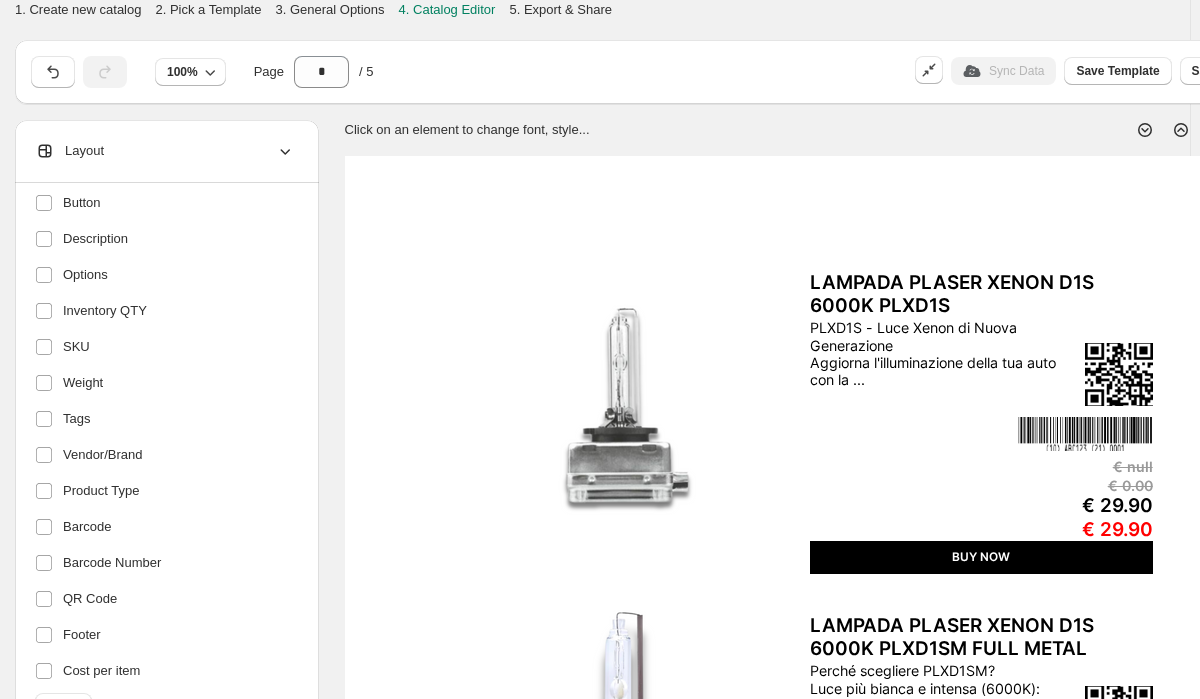 scroll, scrollTop: 0, scrollLeft: 241, axis: horizontal 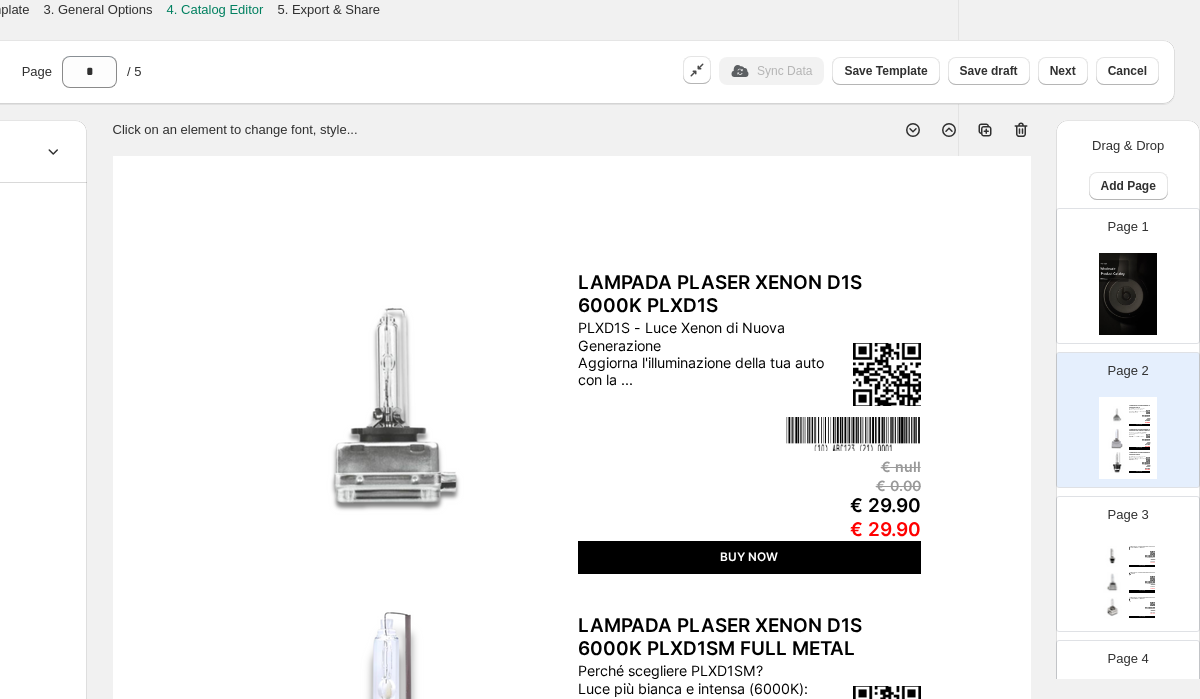click on "LAMPADA PLASER XENON D2S 6000K PLXD2SM FULL METAL Perché scegliere PLXD2SM?
Luce più bianca e intensa (6000K):
Goditi una visibilità nettame... € null € 0.00 € 33.00 € 33.00 BUY NOW LAMPADA PLASER XENON D3S 6000K PLXD3S
PLXD3S - Luce Xenon di Nuova Generazione
Aggiorna l'illuminazione della tua auto con la ... € null € 0.00 € 35.00 € 35.00 BUY NOW LAMPADA PLASER XENON D3S 6000K PLXD3SM FULL METAL Perché scegliere PLXD3SM?
Luce più bianca e intensa (6000K):
Goditi una visibilità nettame... Lampada Xenon € null € 0.00 € 42.00 € 42.00 BUY NOW" at bounding box center [1128, 582] 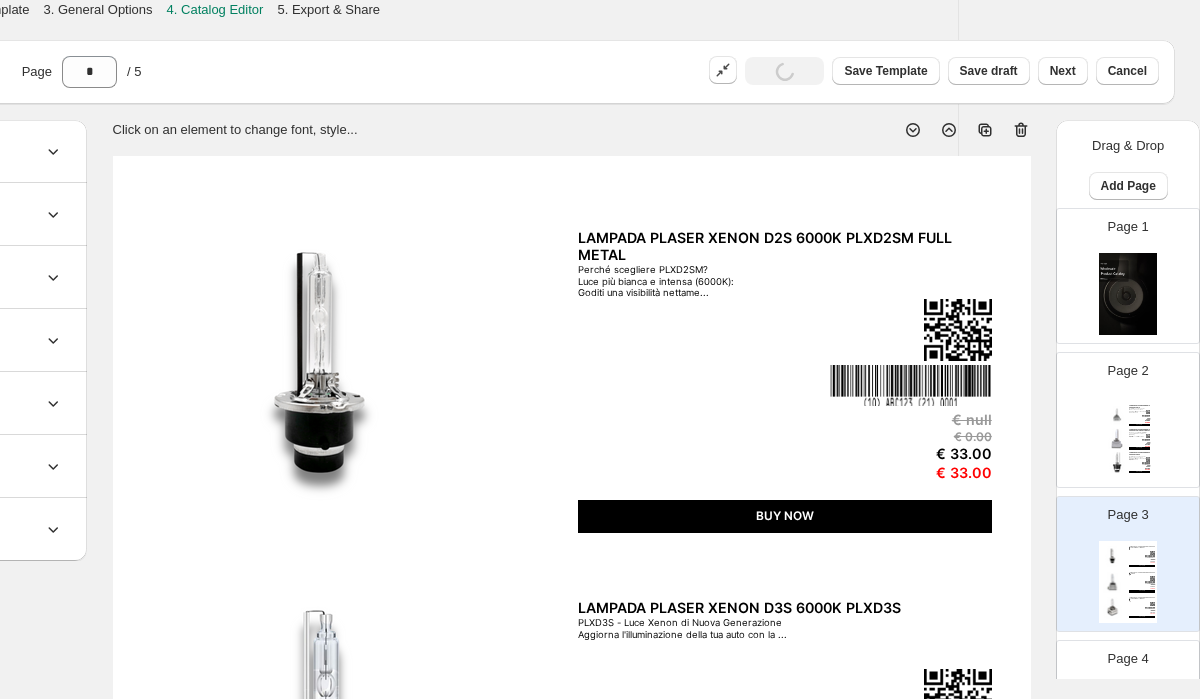 scroll, scrollTop: 0, scrollLeft: 0, axis: both 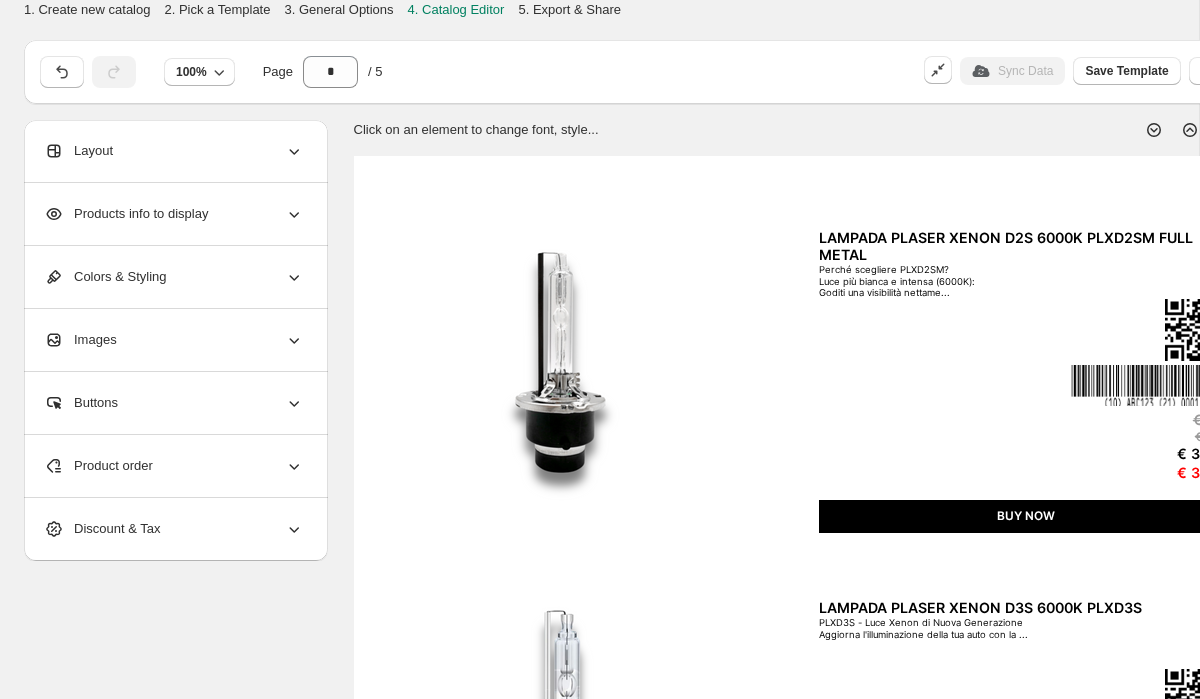 click 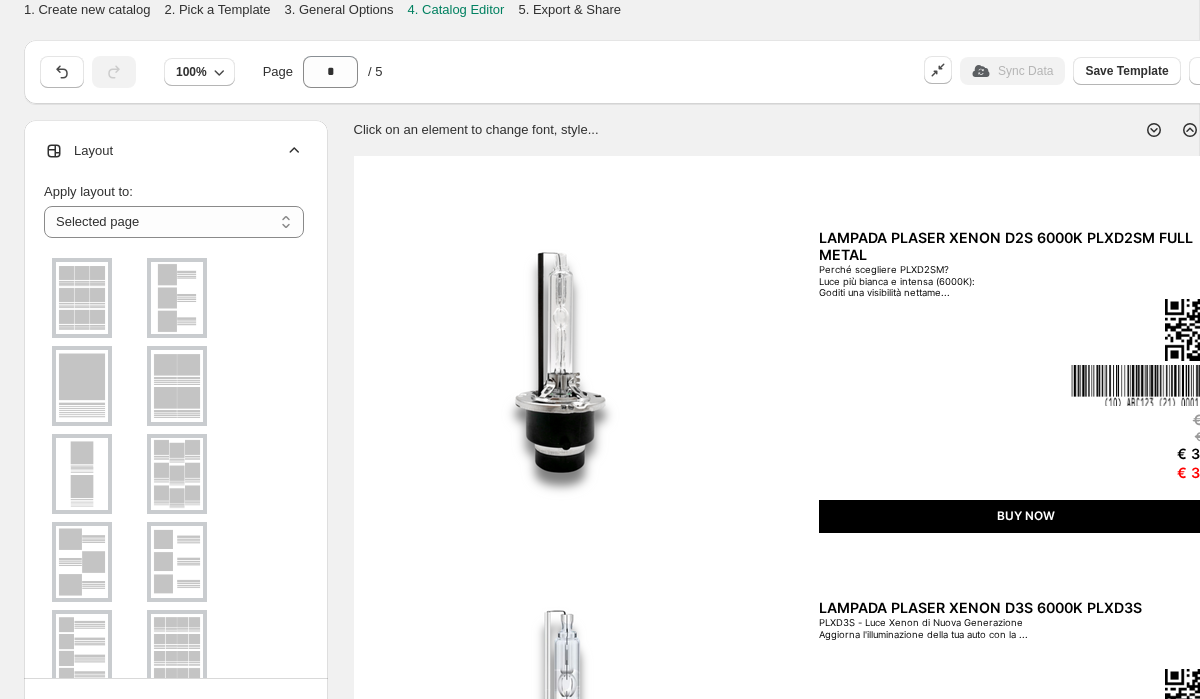 click 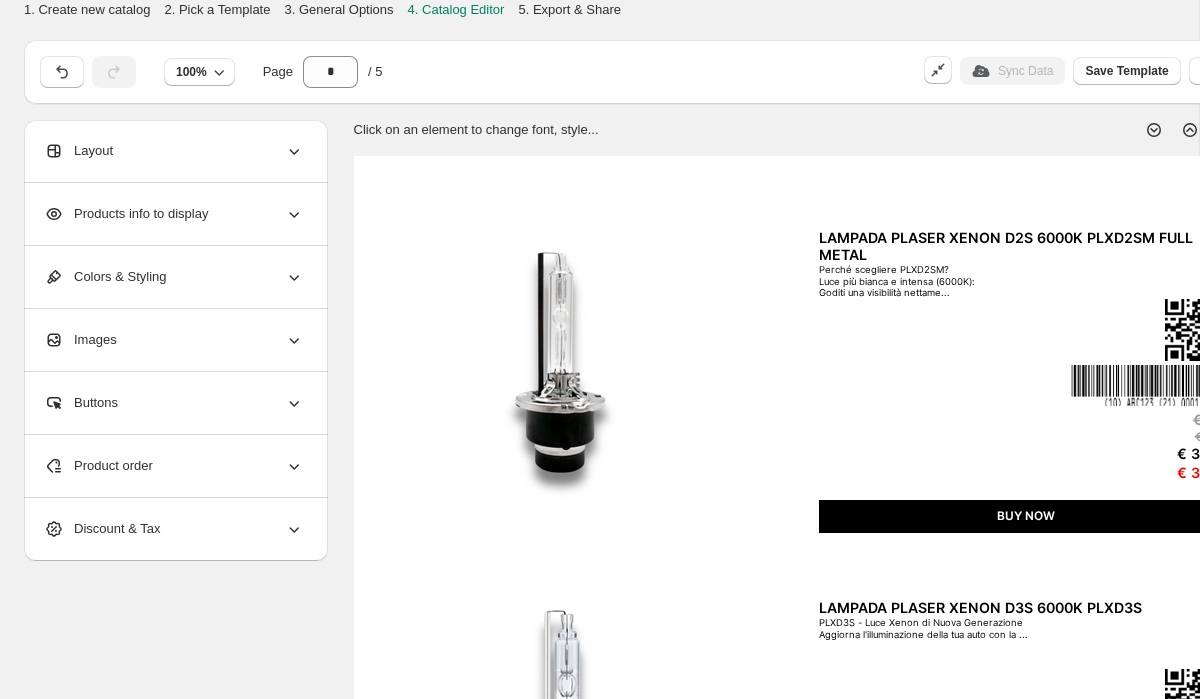 click 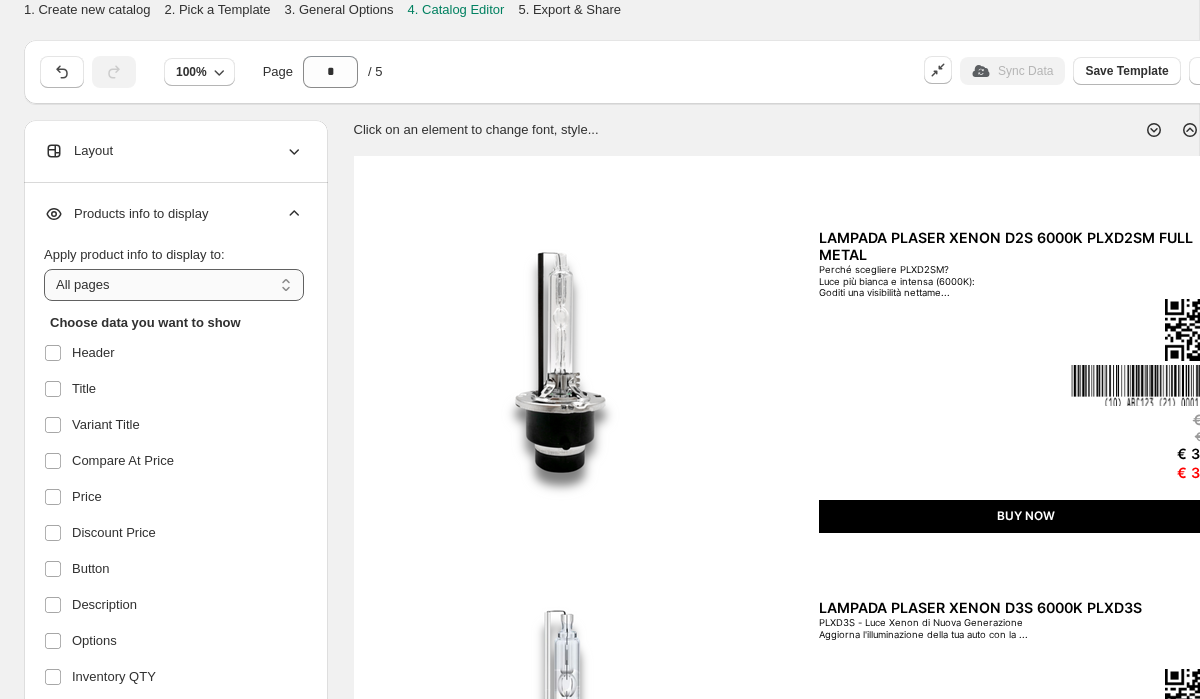 click on "**********" at bounding box center (174, 285) 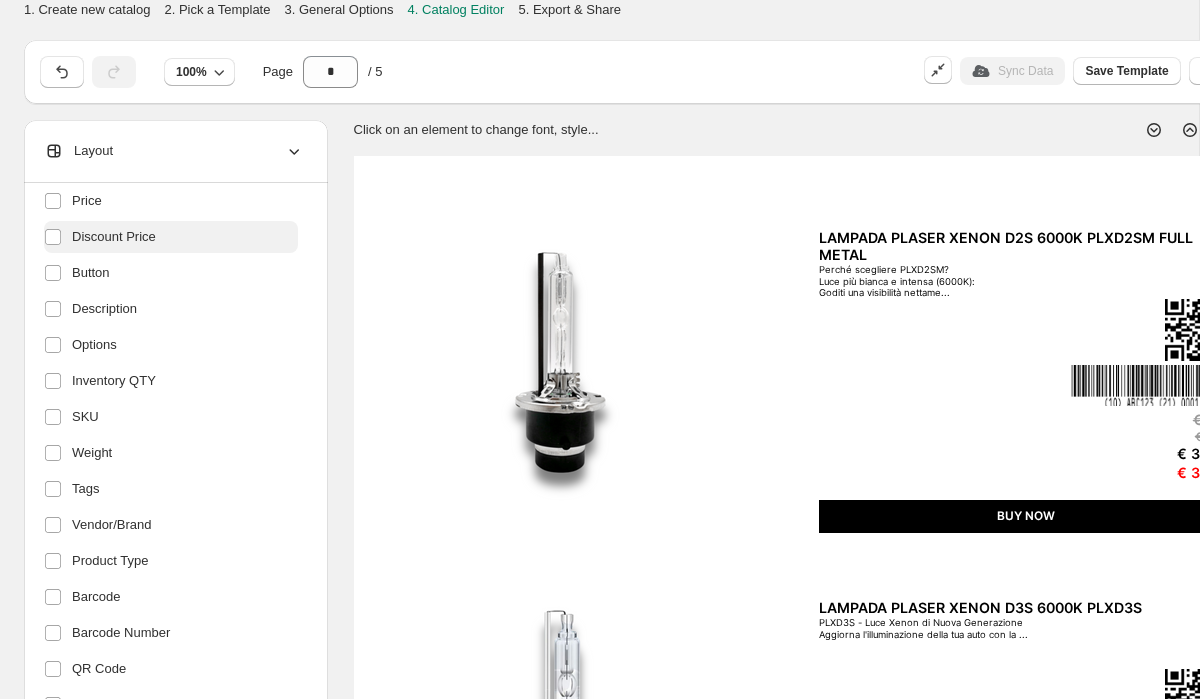 scroll, scrollTop: 366, scrollLeft: 0, axis: vertical 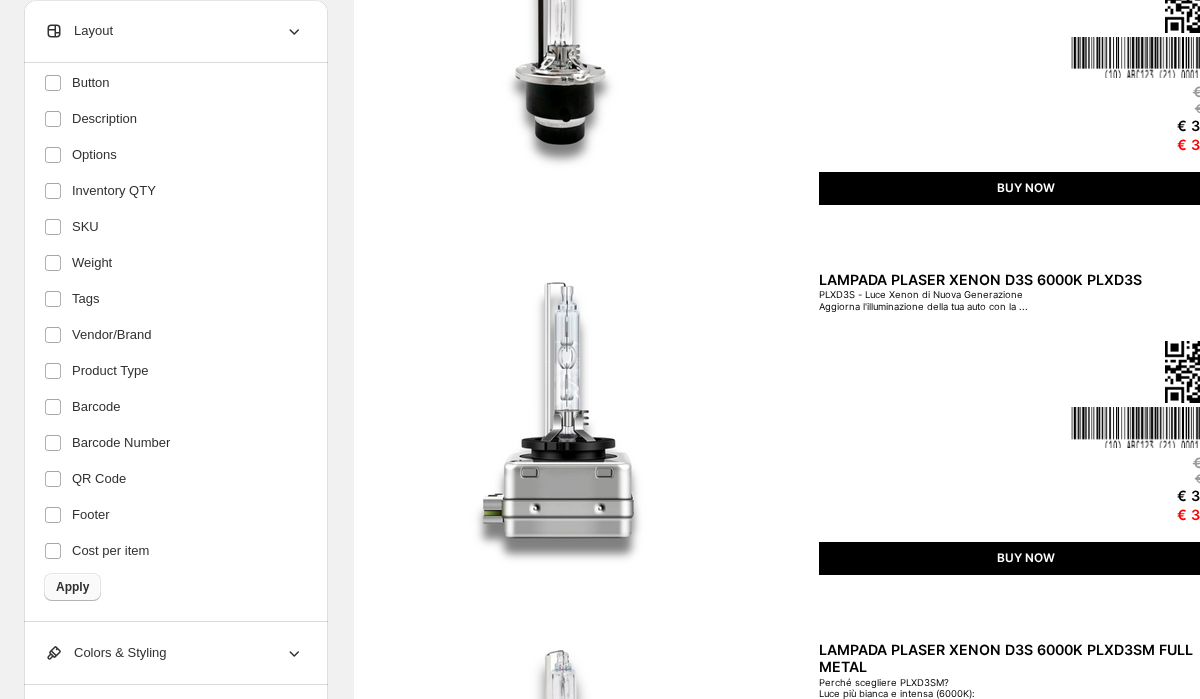 click on "Apply" at bounding box center (72, 587) 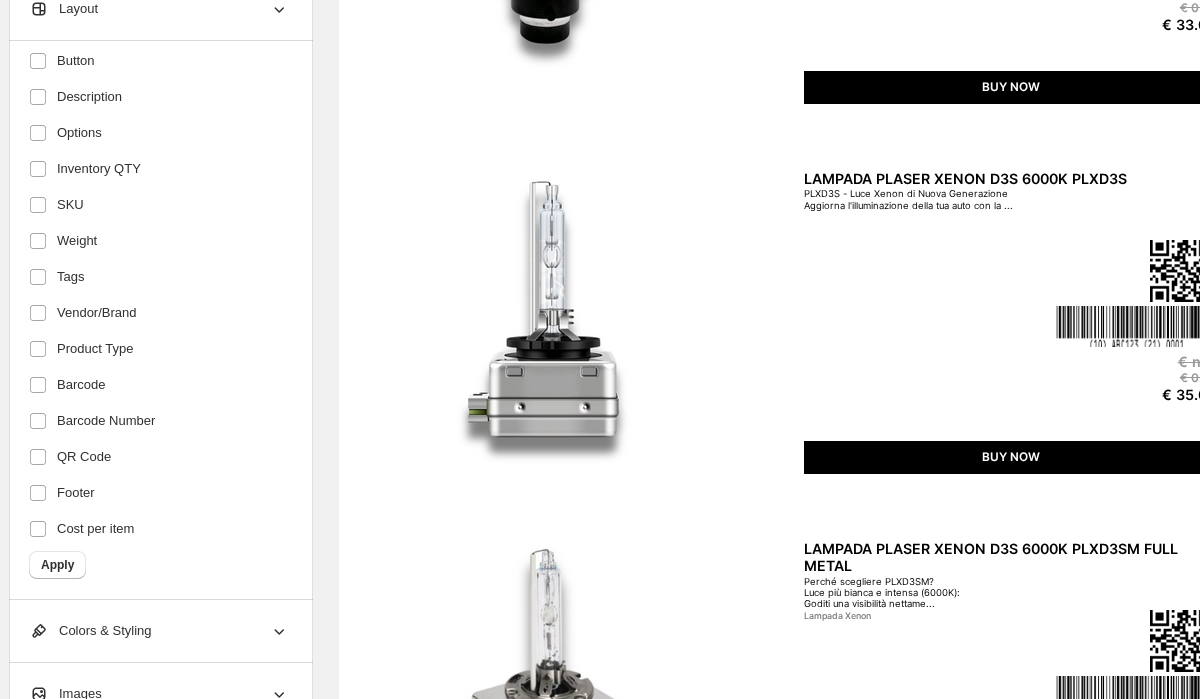 scroll, scrollTop: 438, scrollLeft: 15, axis: both 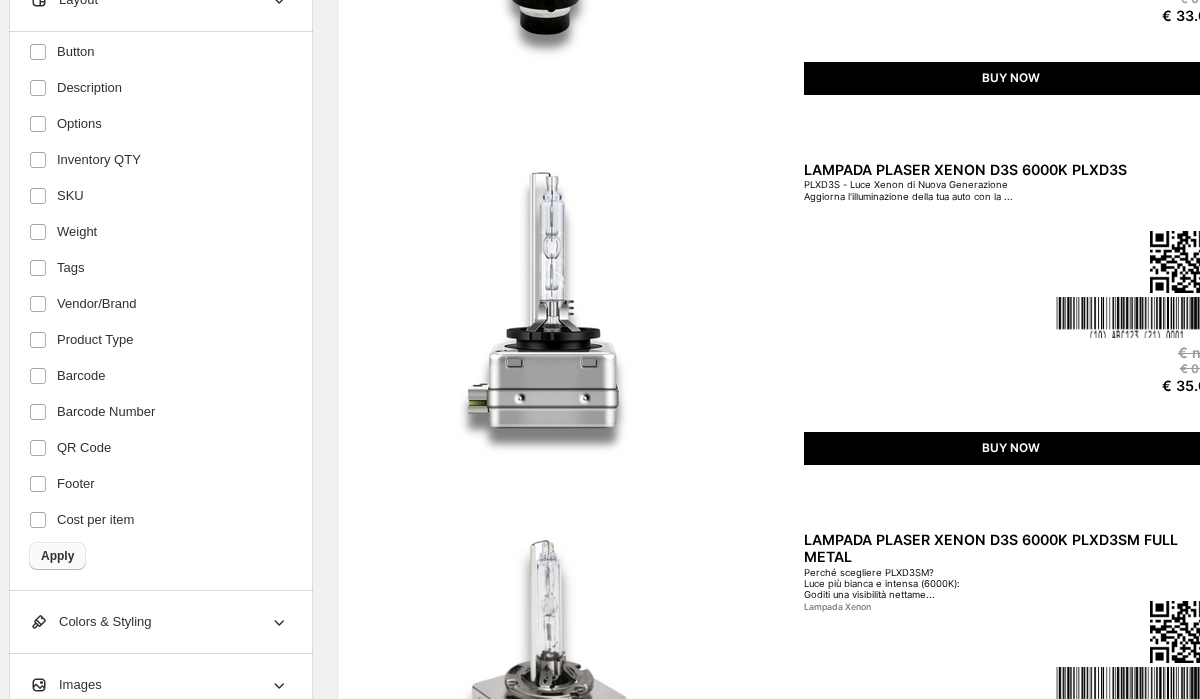 click on "Apply" at bounding box center (57, 556) 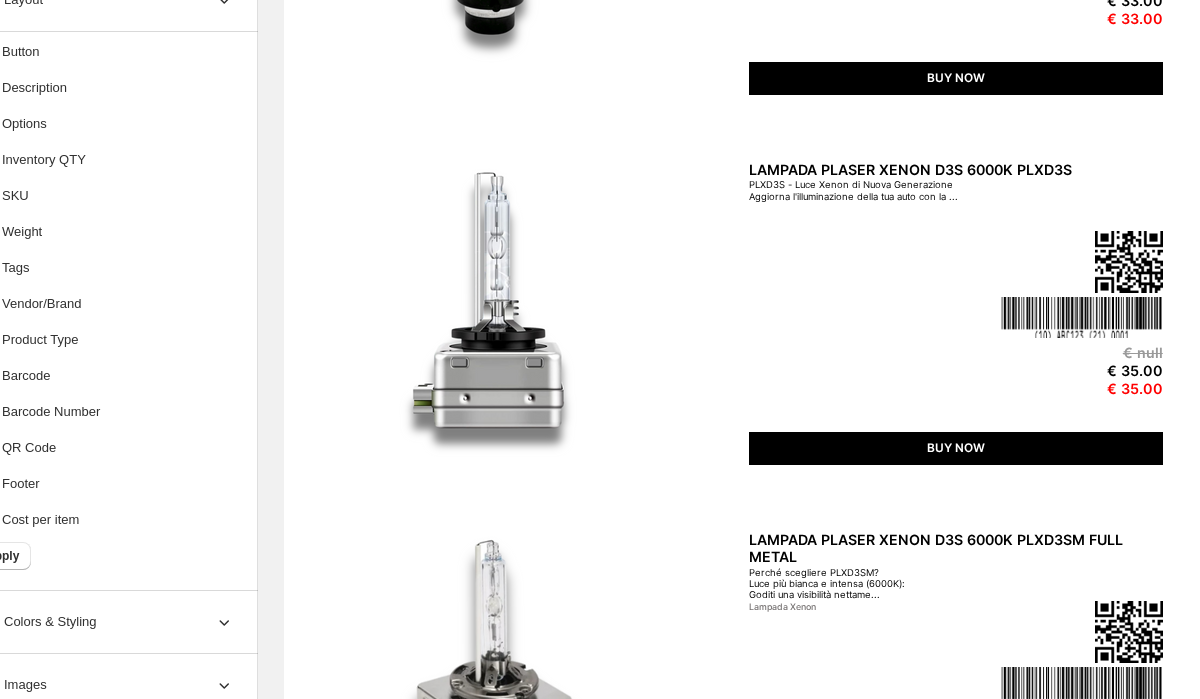 scroll, scrollTop: 438, scrollLeft: 0, axis: vertical 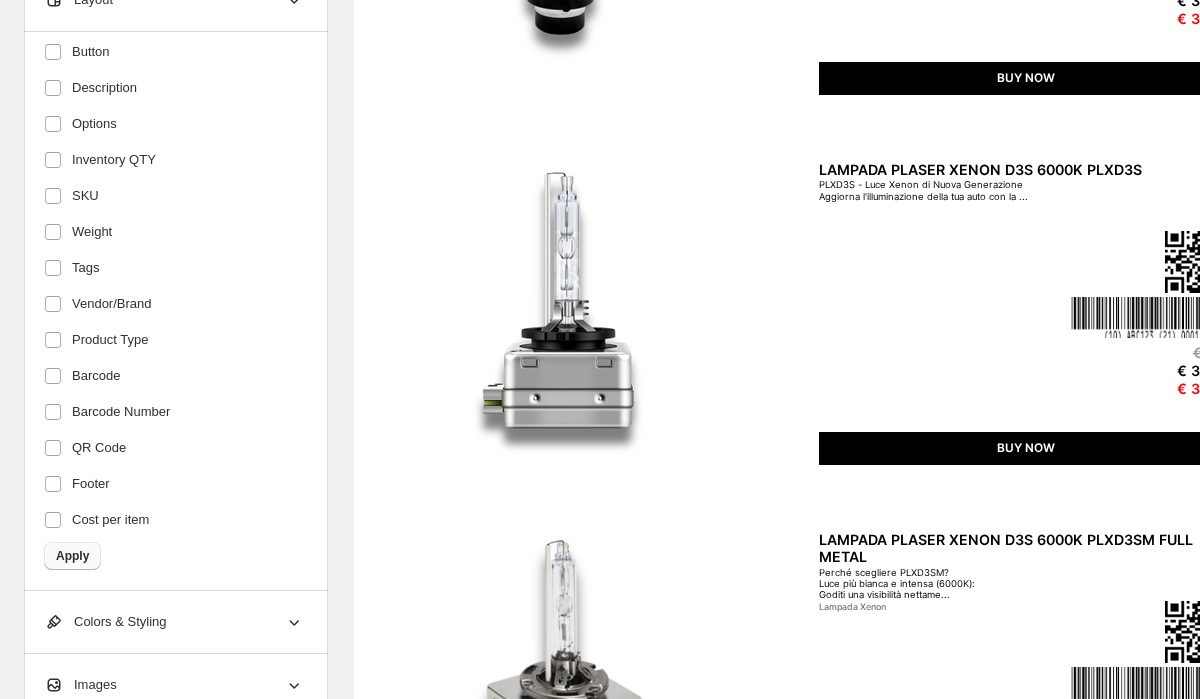 click on "Apply" at bounding box center [72, 556] 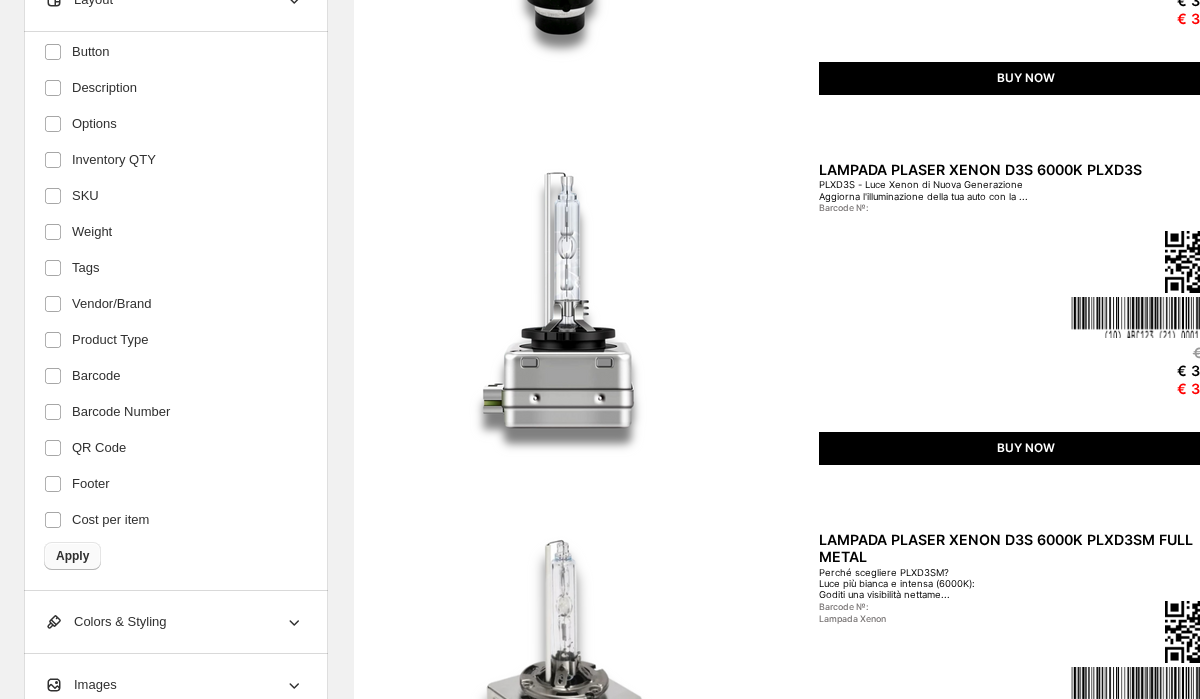click on "Apply" at bounding box center (72, 556) 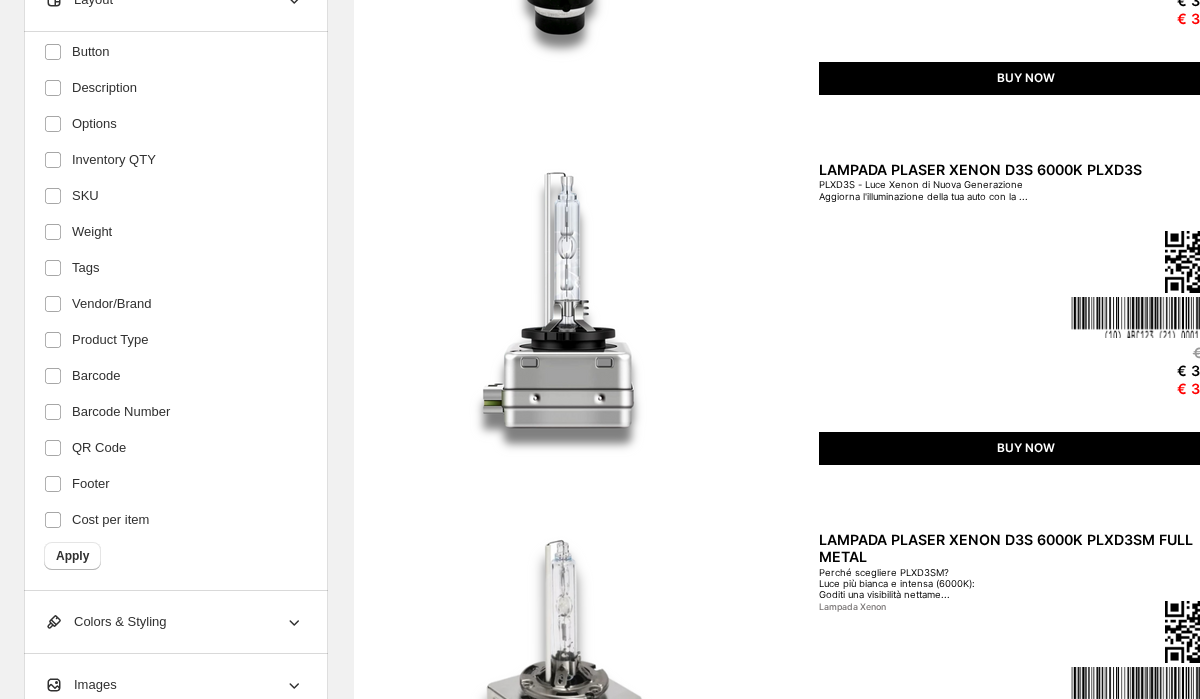 click on "**********" at bounding box center (174, 159) 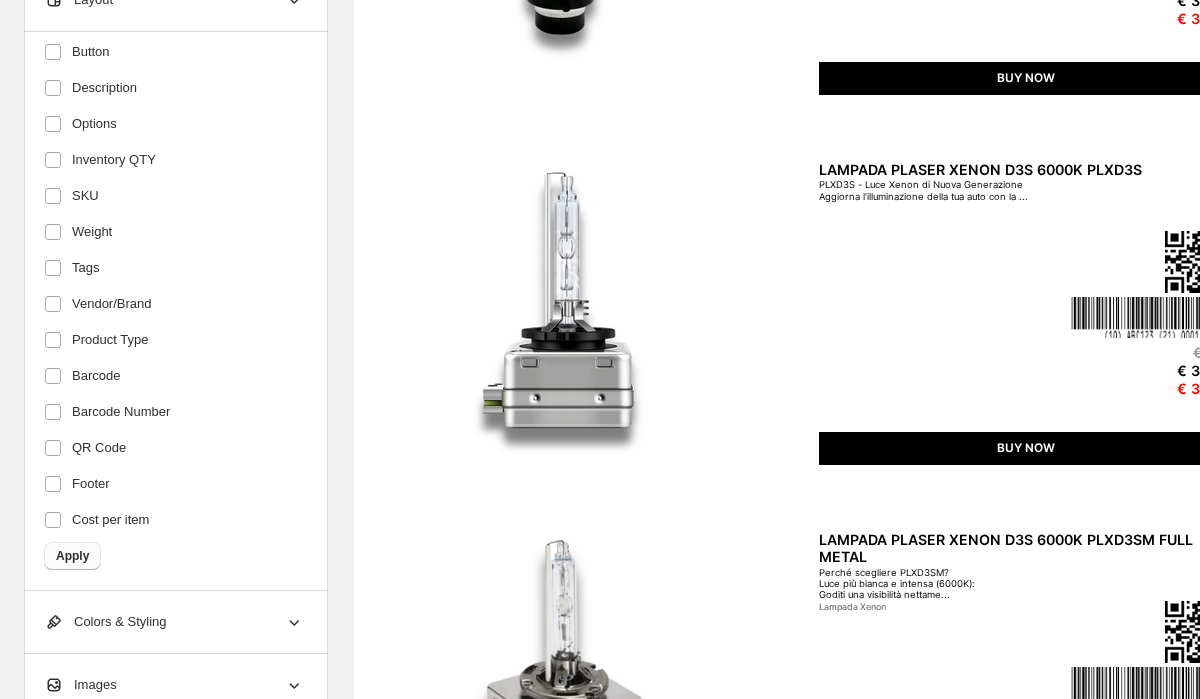 click on "Apply" at bounding box center (72, 556) 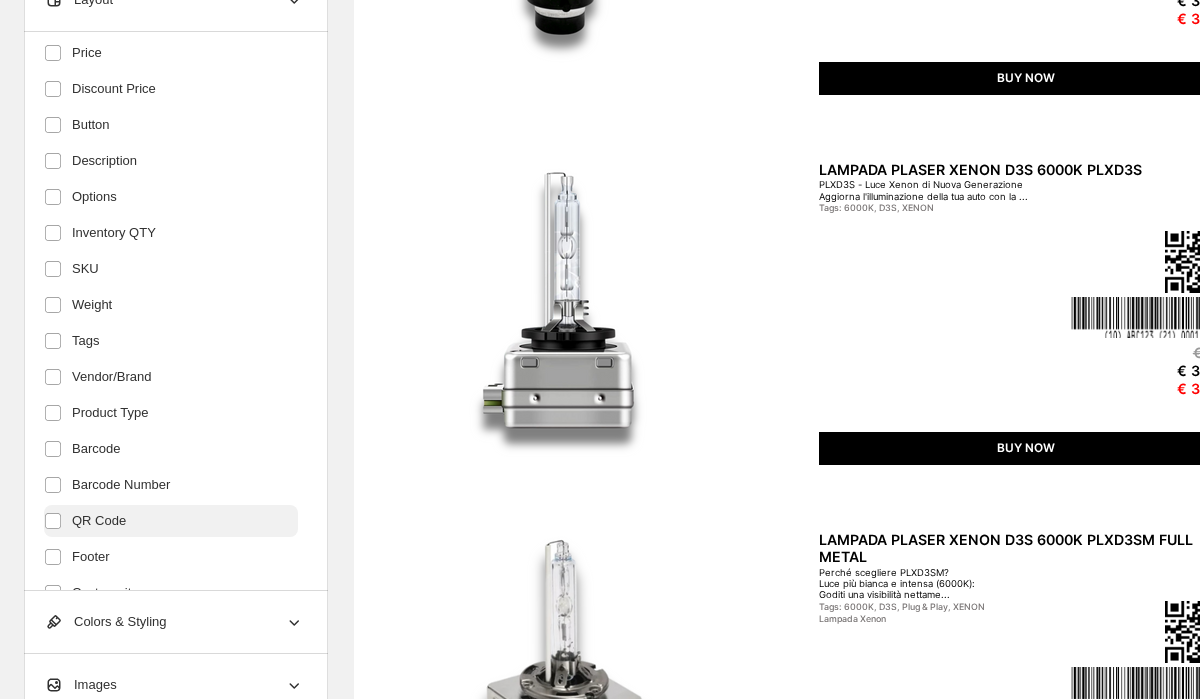 scroll, scrollTop: 291, scrollLeft: 0, axis: vertical 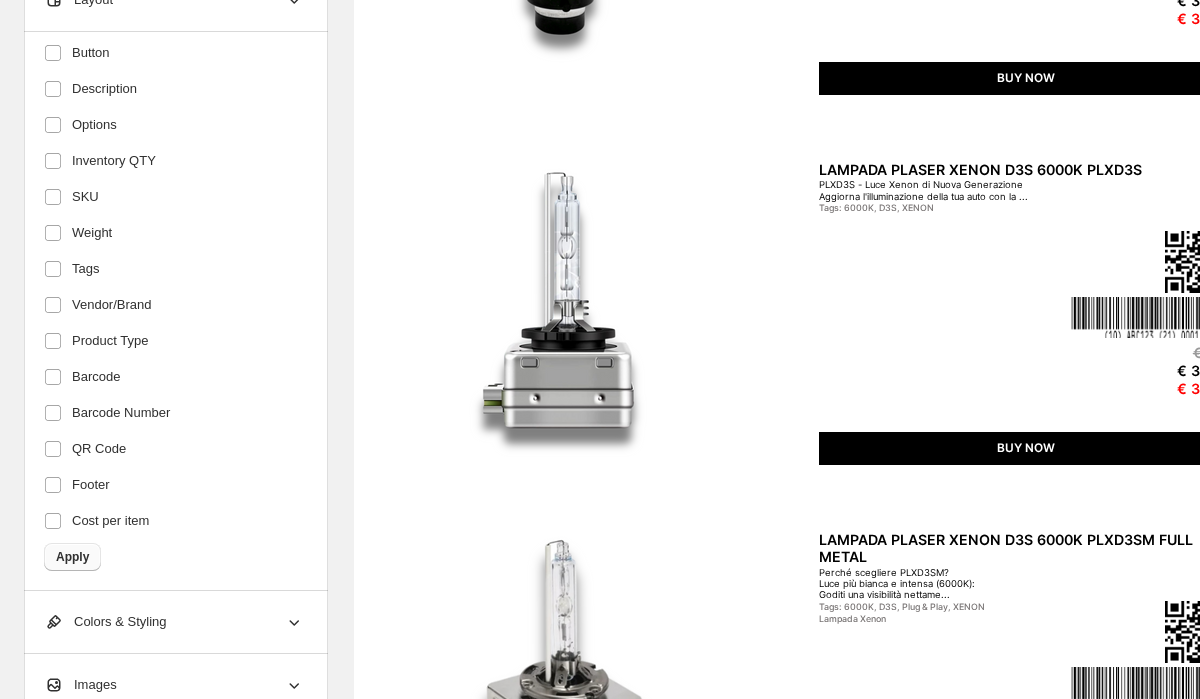 click on "Apply" at bounding box center [72, 557] 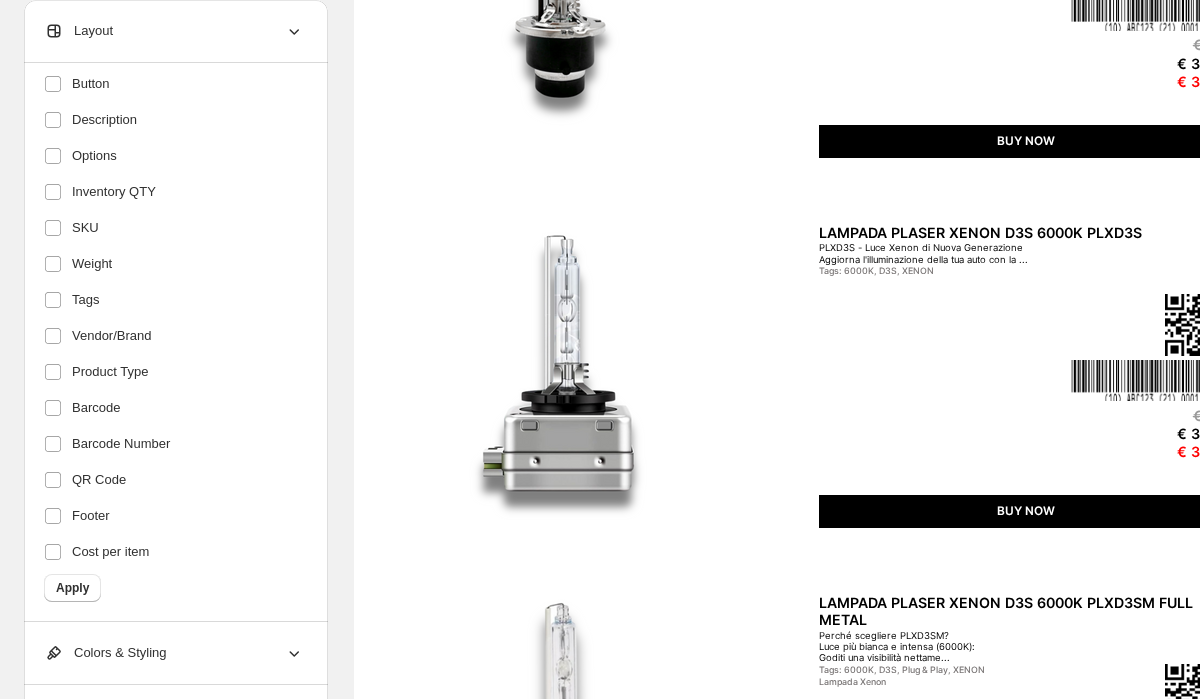 scroll, scrollTop: 249, scrollLeft: 0, axis: vertical 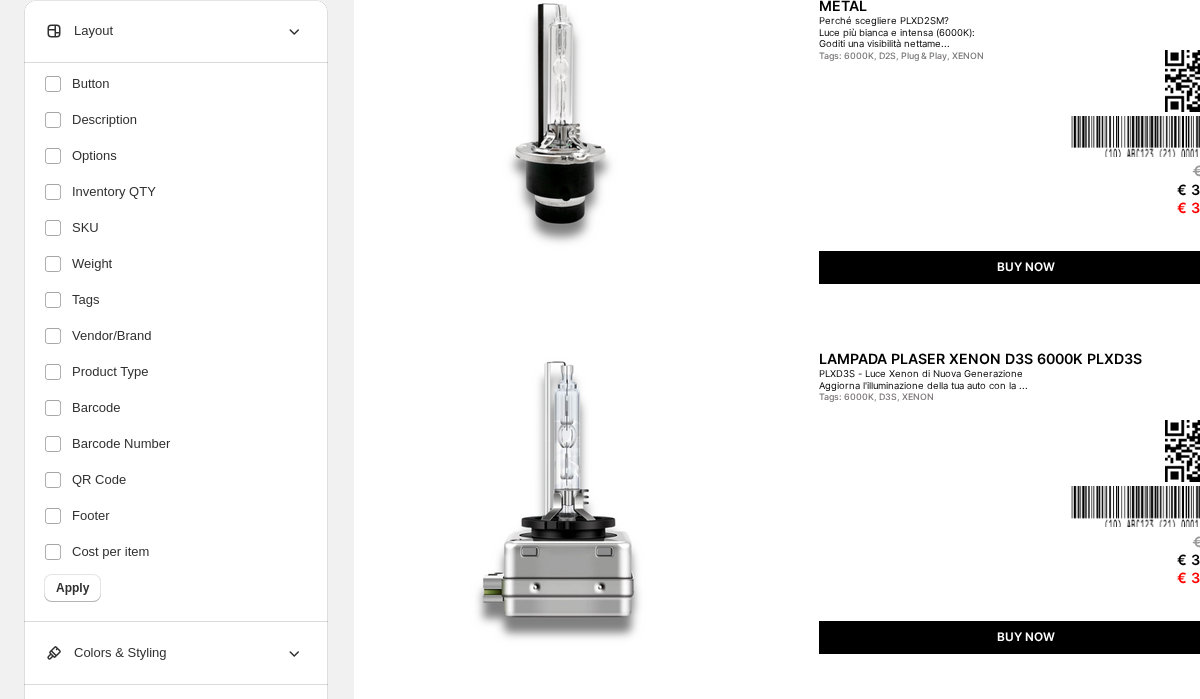 click on "BUY NOW" at bounding box center (1026, 267) 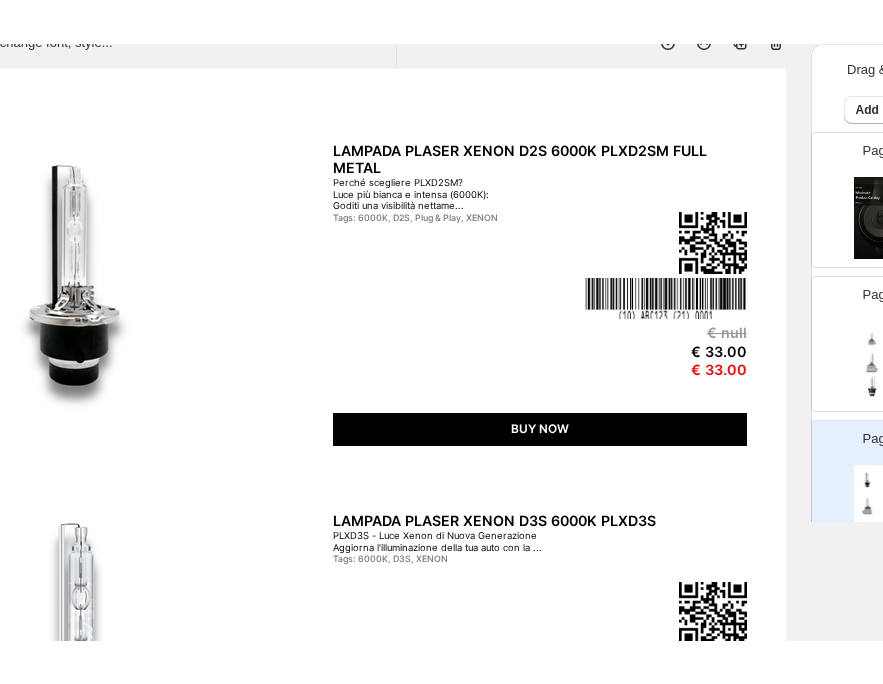 scroll, scrollTop: 127, scrollLeft: 486, axis: both 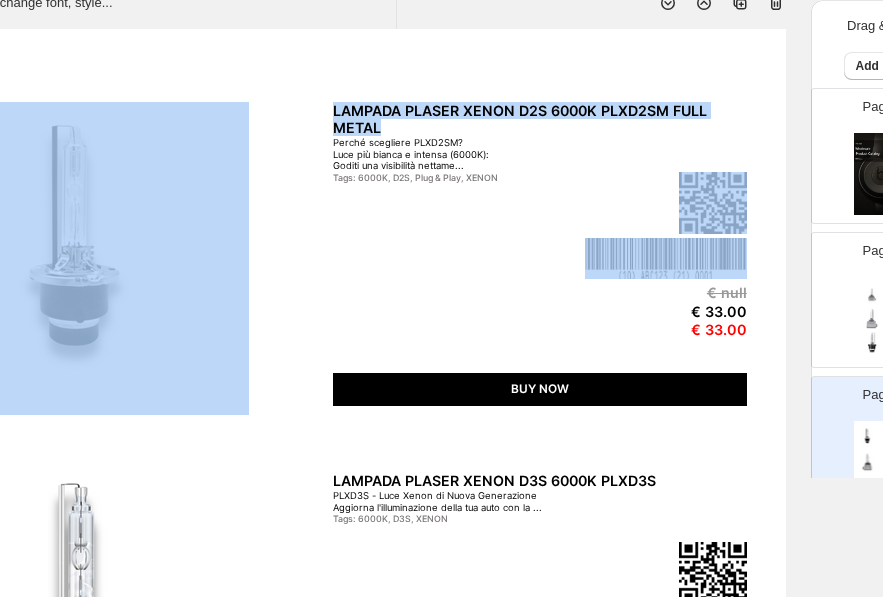 drag, startPoint x: 311, startPoint y: 105, endPoint x: 388, endPoint y: 123, distance: 79.07591 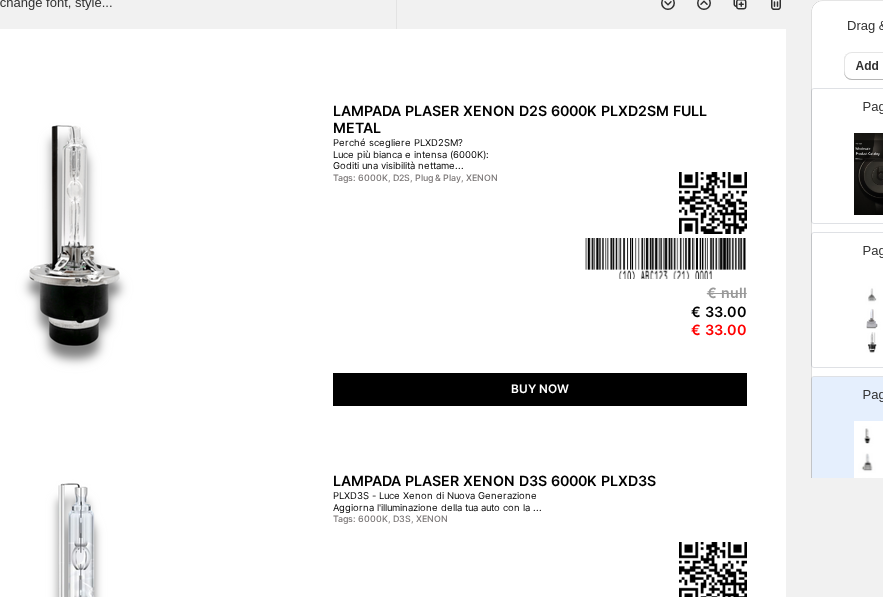 click on "Click on an element to change font, style... LAMPADA PLASER XENON D2S 6000K PLXD2SM FULL METAL Perché scegliere PLXD2SM?
Luce più bianca e intensa (6000K):
Goditi una visibilità nettame... Tags:  6000K, D2S, Plug & Play, XENON € null € 33.00 € 33.00 BUY NOW LAMPADA PLASER XENON D3S 6000K PLXD3S
PLXD3S - Luce Xenon di Nuova Generazione
Aggiorna l'illuminazione della tua auto con la ... Tags:  6000K, D3S, XENON € null € 35.00 € 35.00 BUY NOW LAMPADA PLASER XENON D3S 6000K PLXD3SM FULL METAL Perché scegliere PLXD3SM?
Luce più bianca e intensa (6000K):
Goditi una visibilità nettame... Tags:  6000K, D3S, Plug & Play, XENON Lampada Xenon € null € 42.00 € 42.00 BUY NOW" at bounding box center [326, 605] 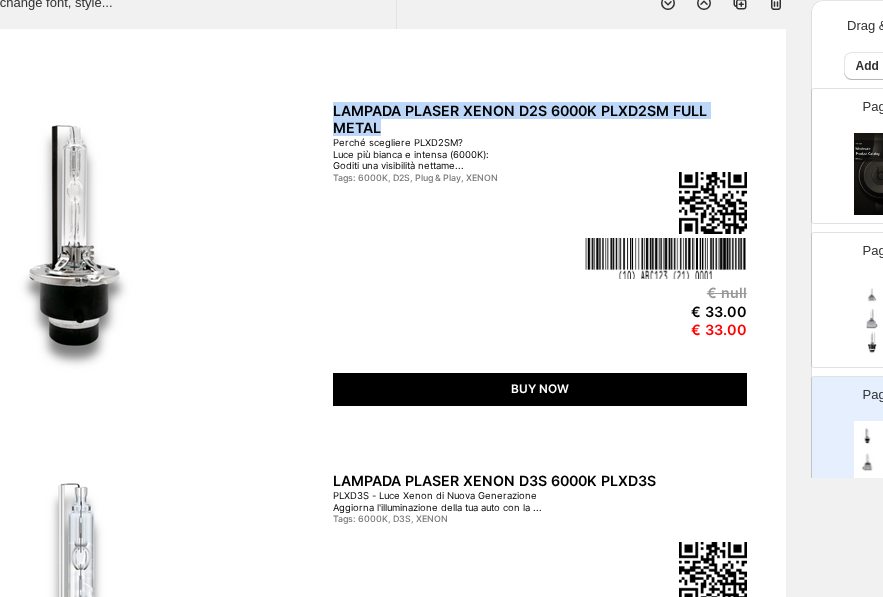 drag, startPoint x: 409, startPoint y: 131, endPoint x: 335, endPoint y: 111, distance: 76.655075 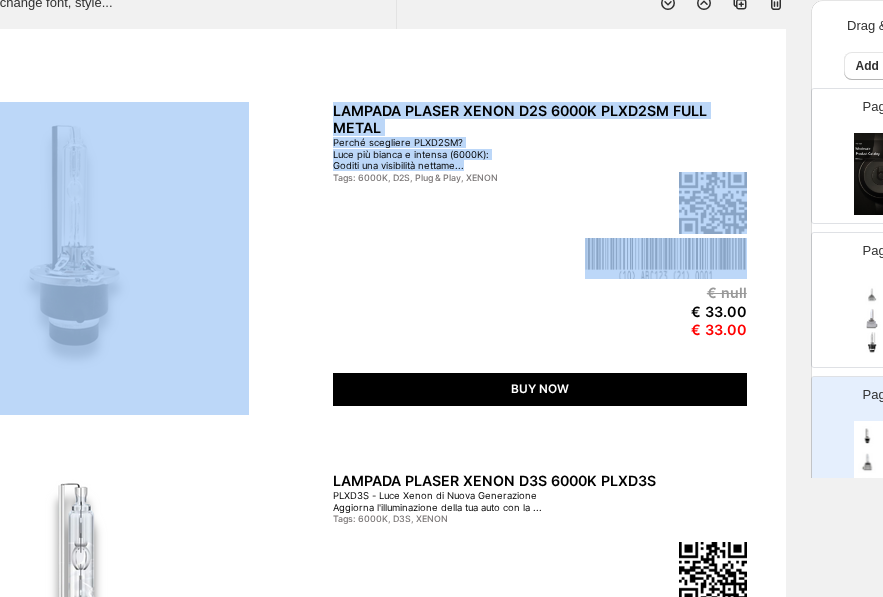 drag, startPoint x: 311, startPoint y: 149, endPoint x: 472, endPoint y: 167, distance: 162.00308 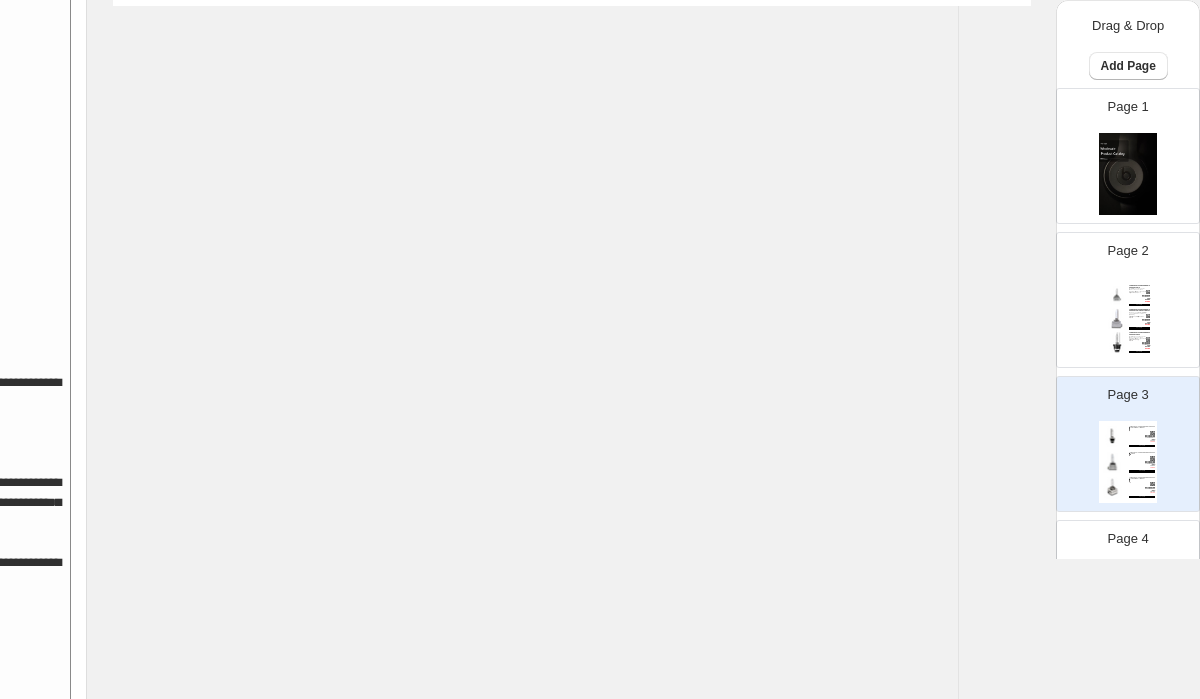 scroll, scrollTop: 1342, scrollLeft: 241, axis: both 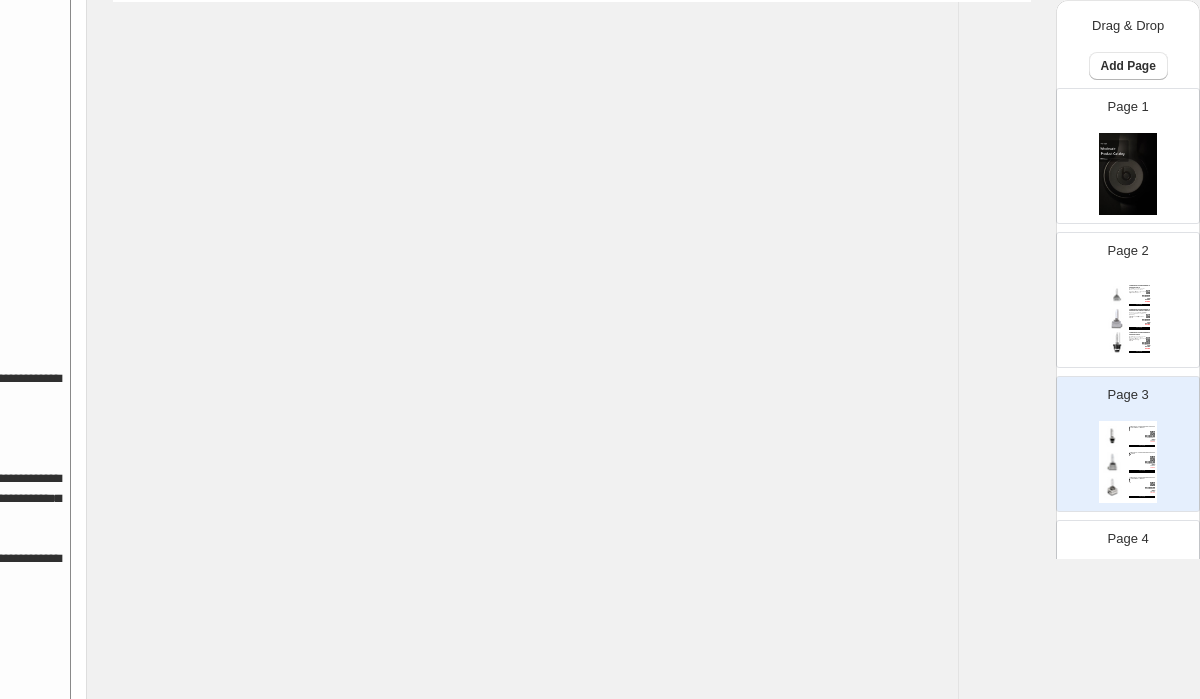 click at bounding box center [1117, 319] 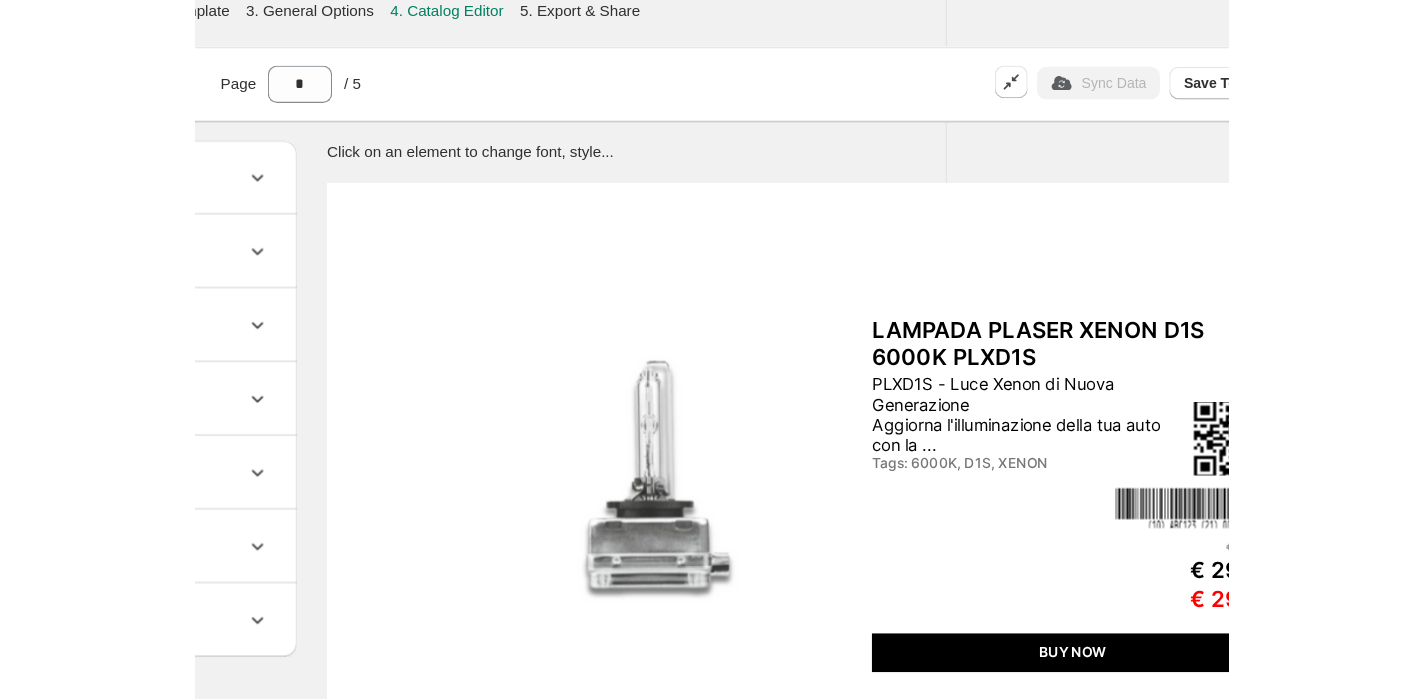 scroll, scrollTop: 0, scrollLeft: 0, axis: both 